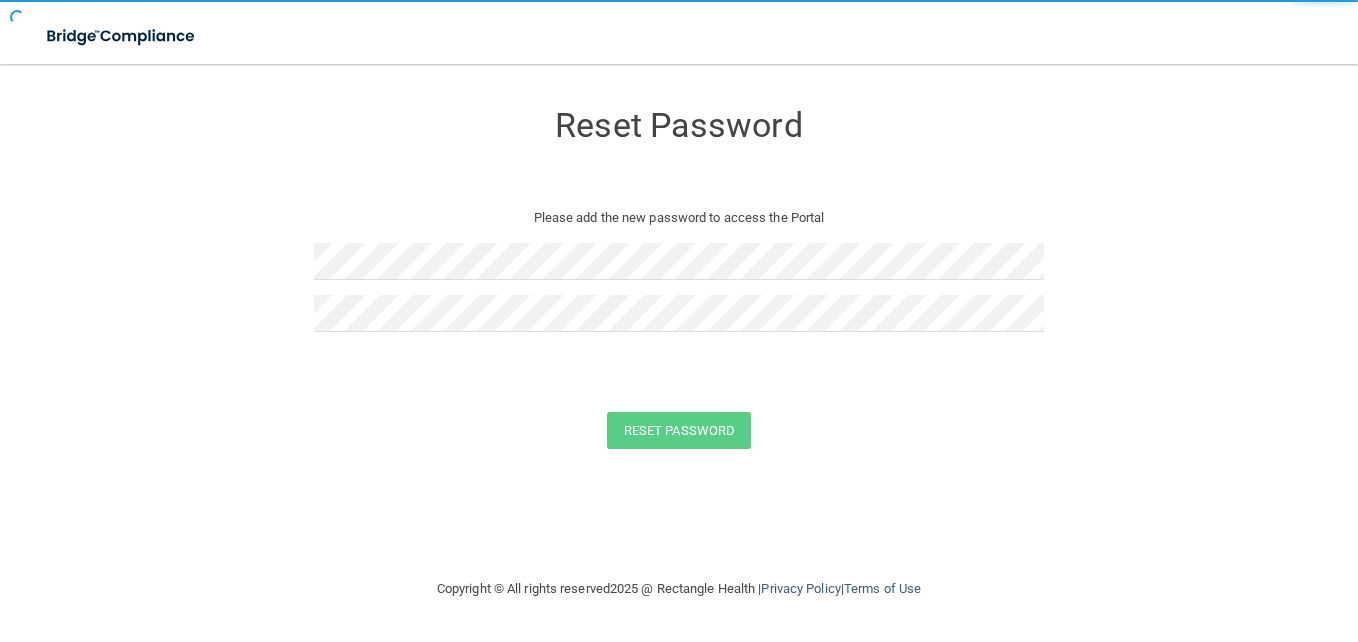 scroll, scrollTop: 0, scrollLeft: 0, axis: both 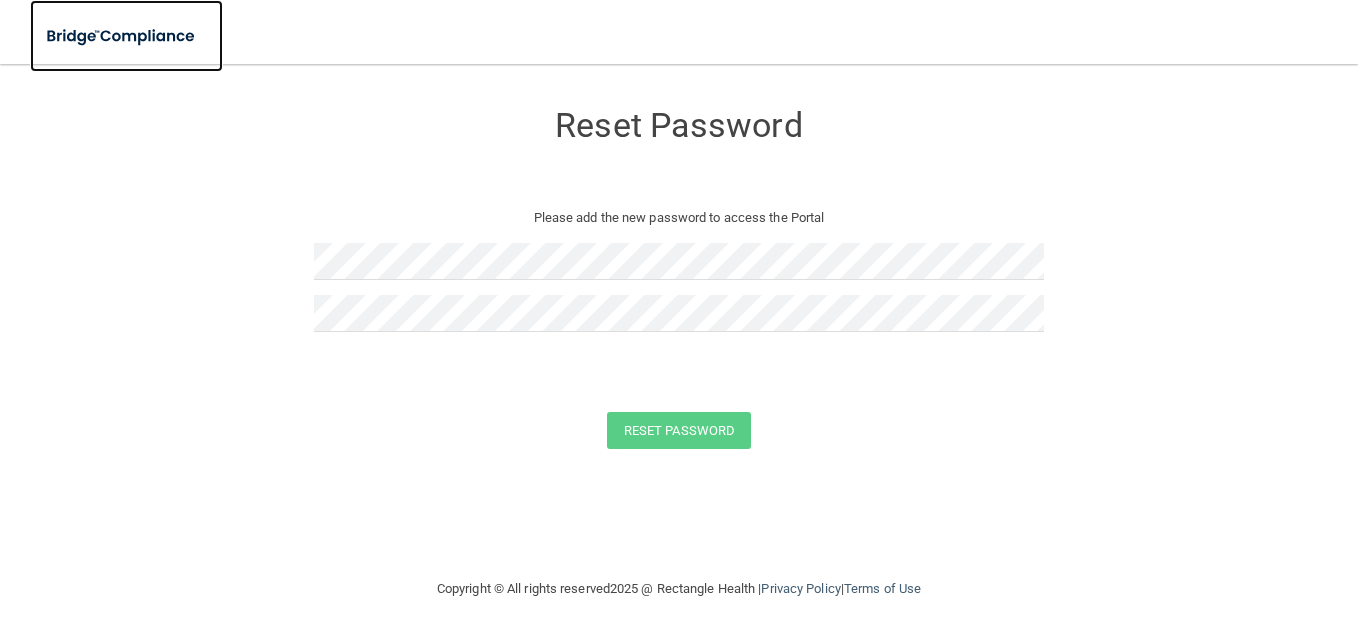 click at bounding box center [122, 36] 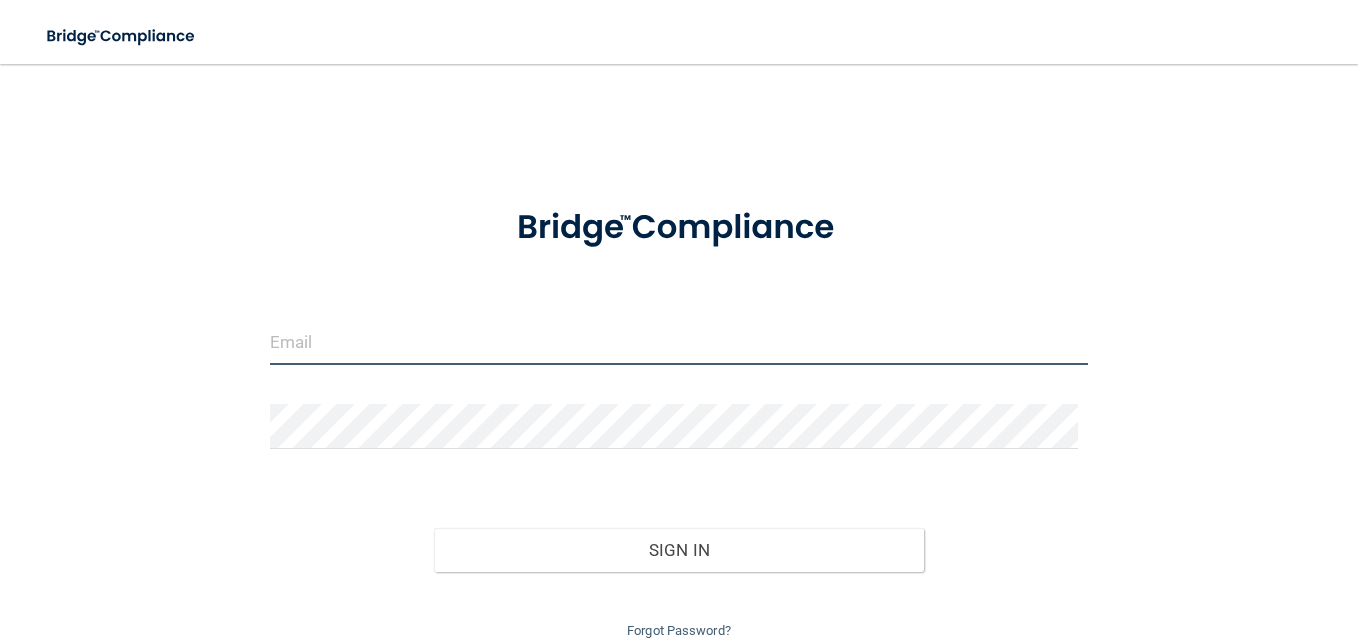 type on "[EMAIL]" 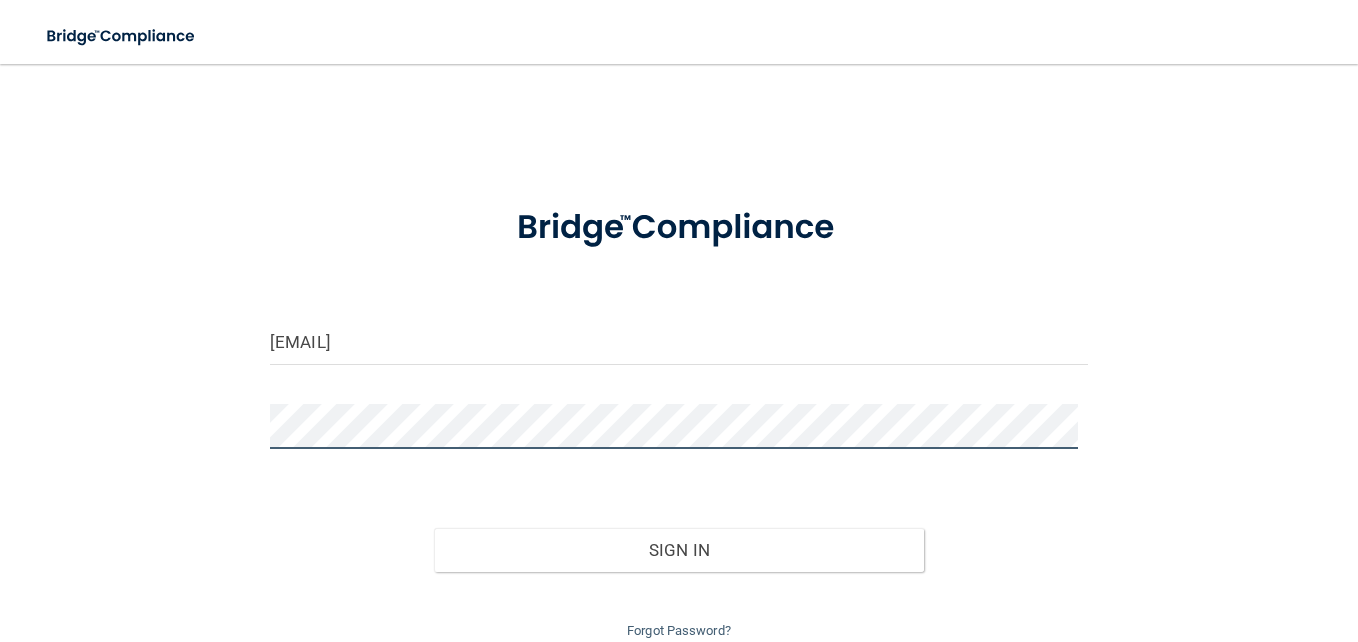 click on "Sign In" at bounding box center (679, 550) 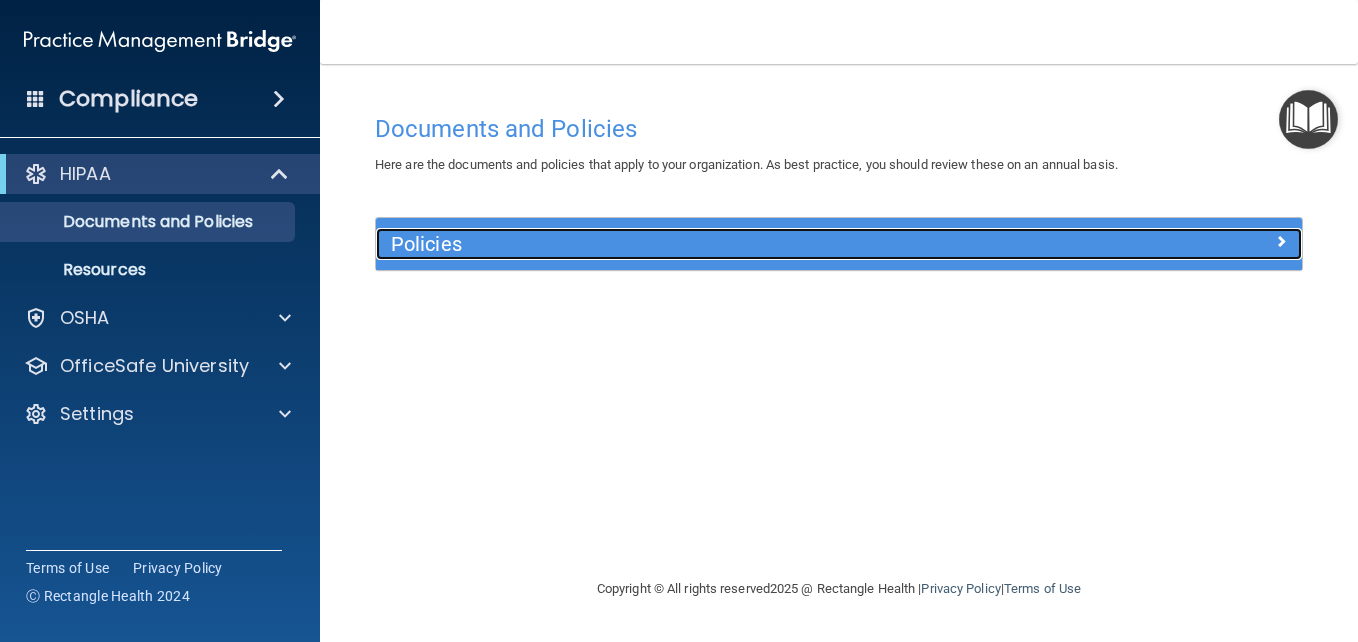 click on "Policies" at bounding box center [723, 244] 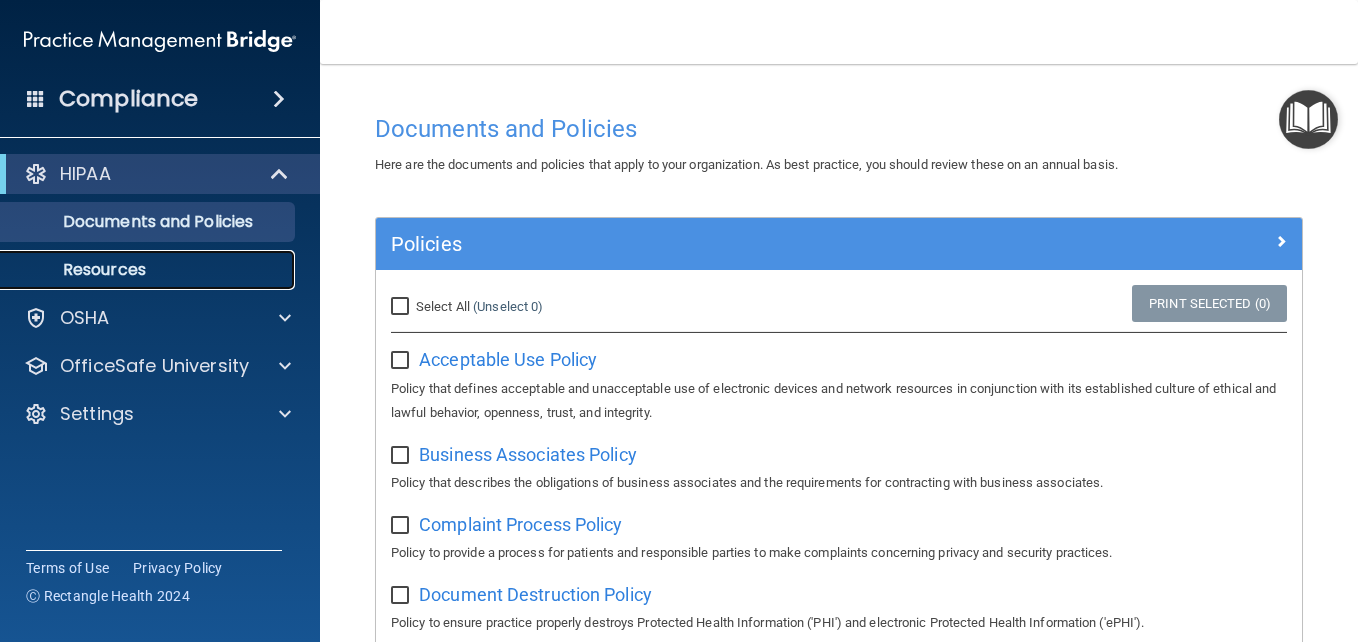click on "Resources" at bounding box center [149, 270] 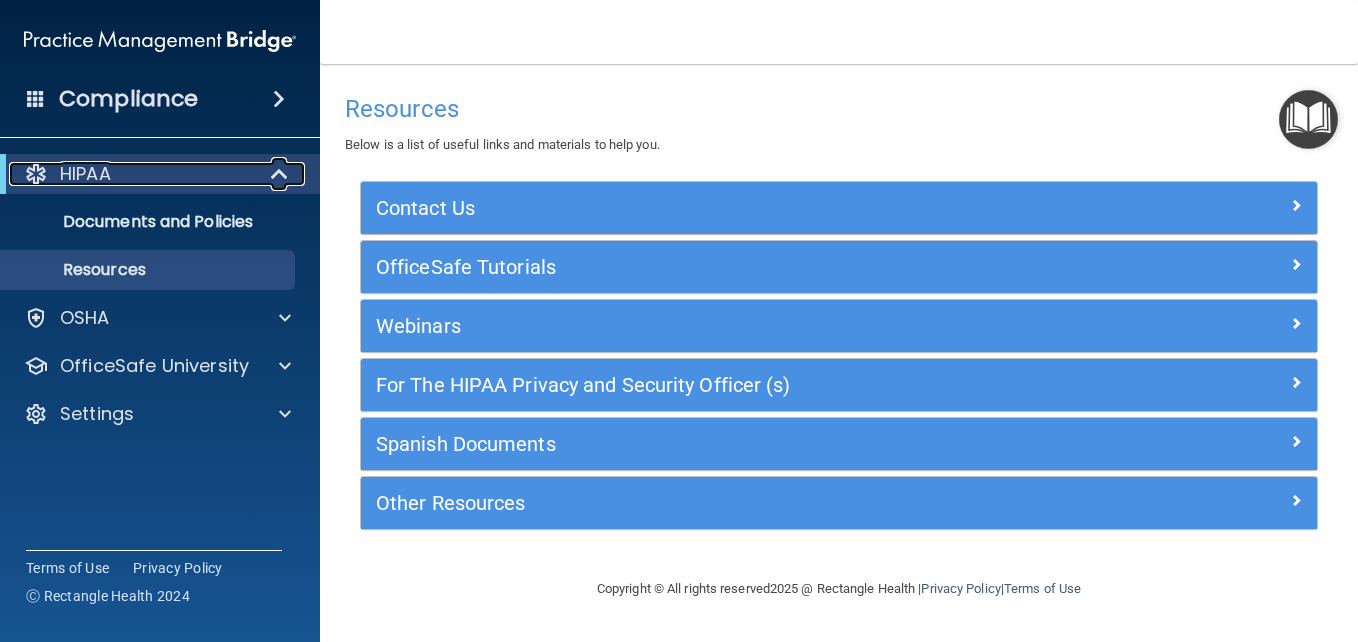 click on "HIPAA" at bounding box center (132, 174) 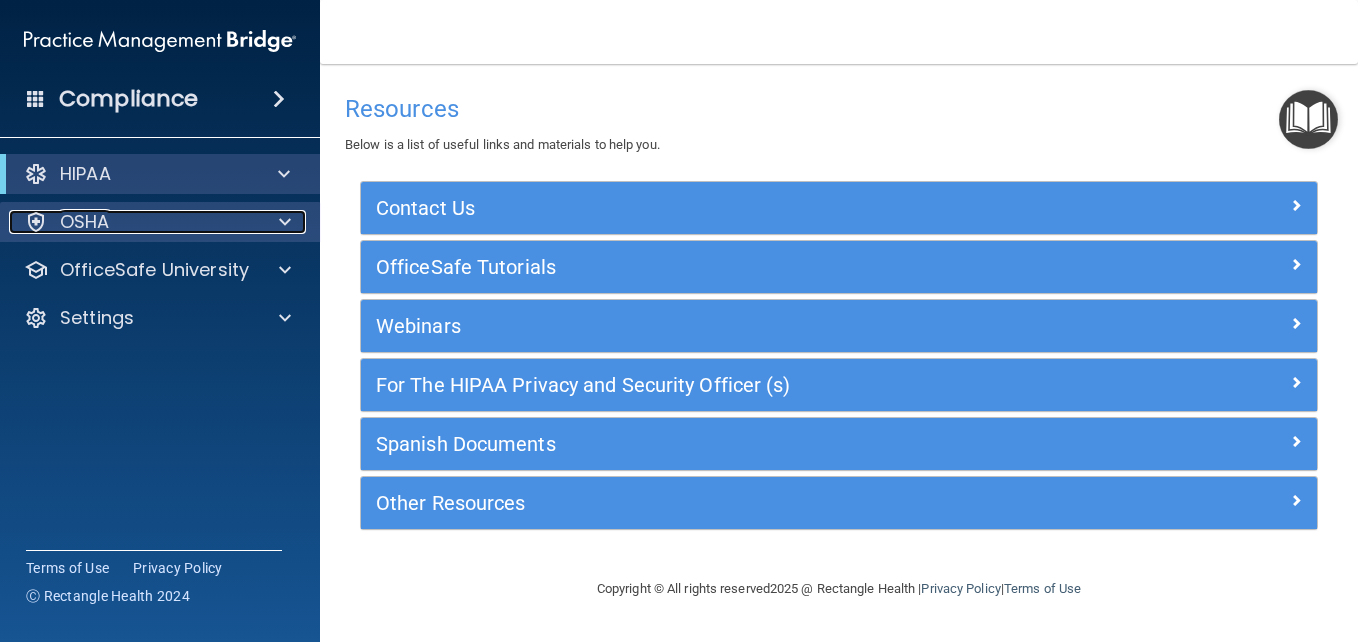 click on "OSHA" at bounding box center (133, 222) 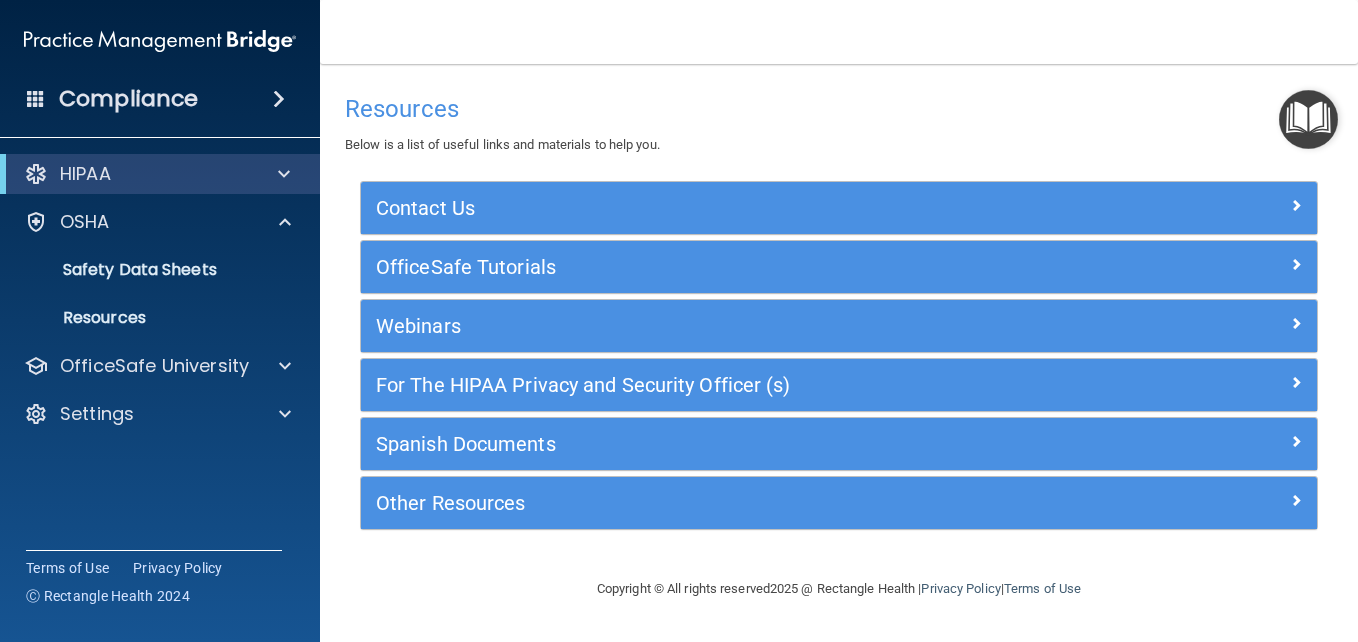 click on "Compliance" at bounding box center [160, 99] 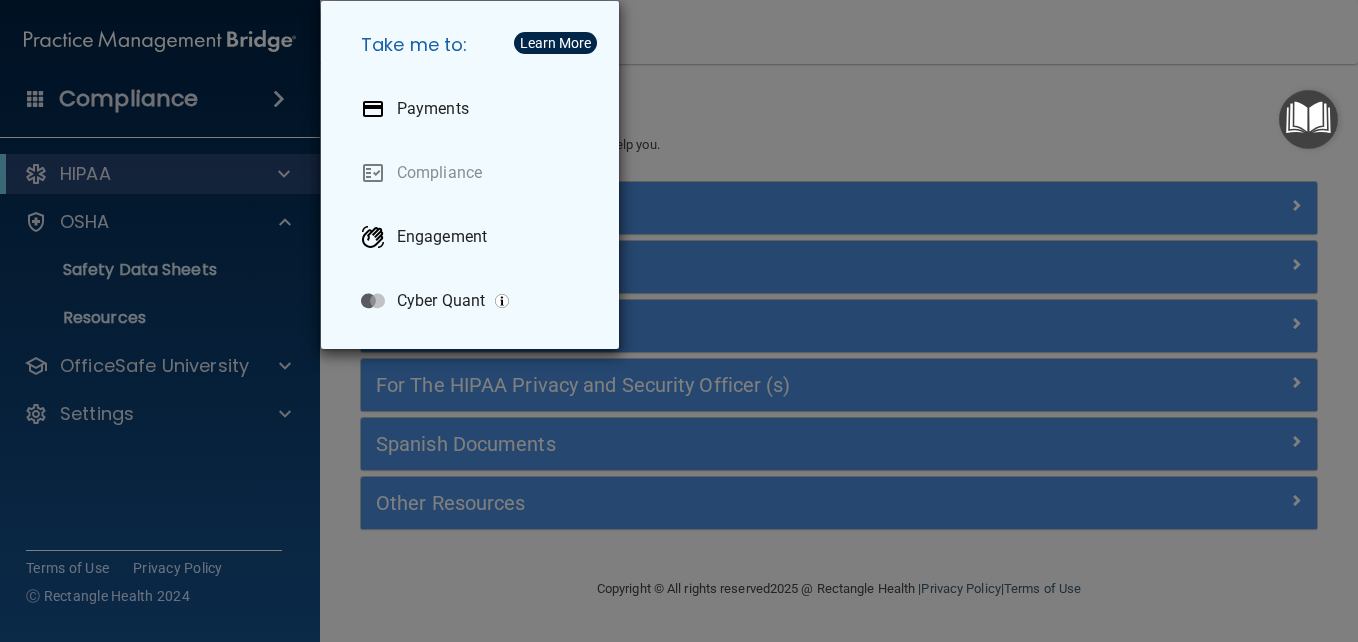 click on "Take me to:             Payments                   Compliance                     Engagement                     Cyber Quant" at bounding box center (679, 321) 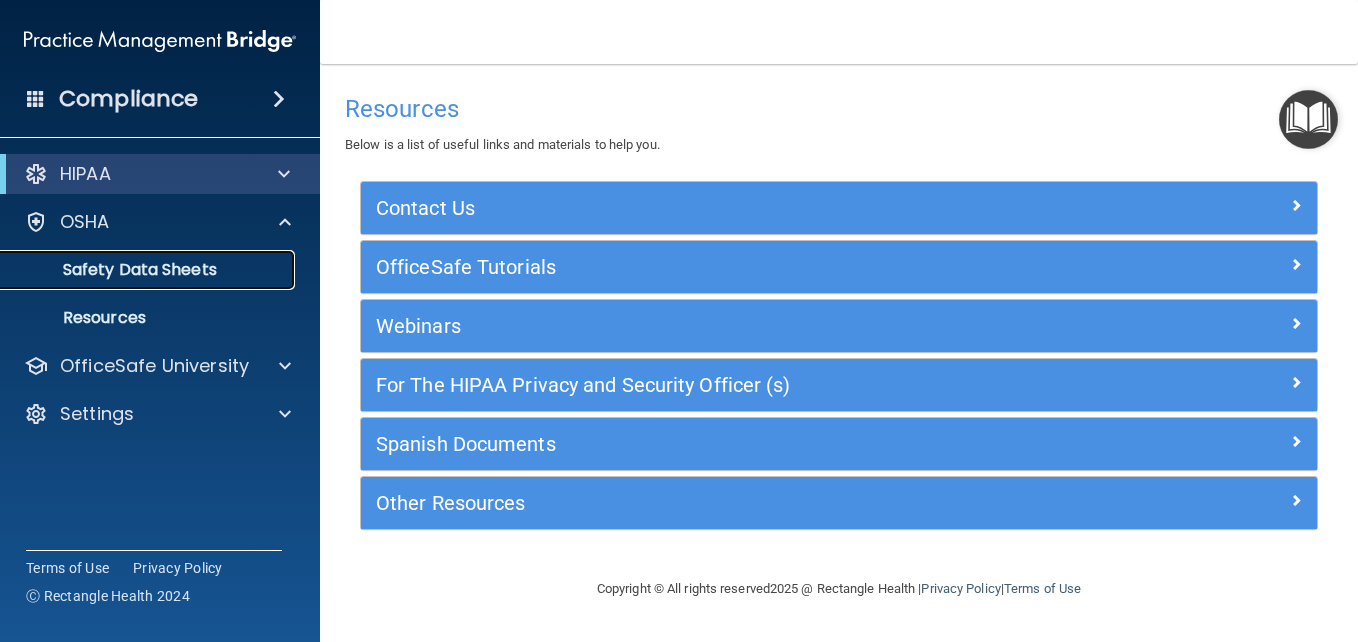 click on "Safety Data Sheets" at bounding box center (149, 270) 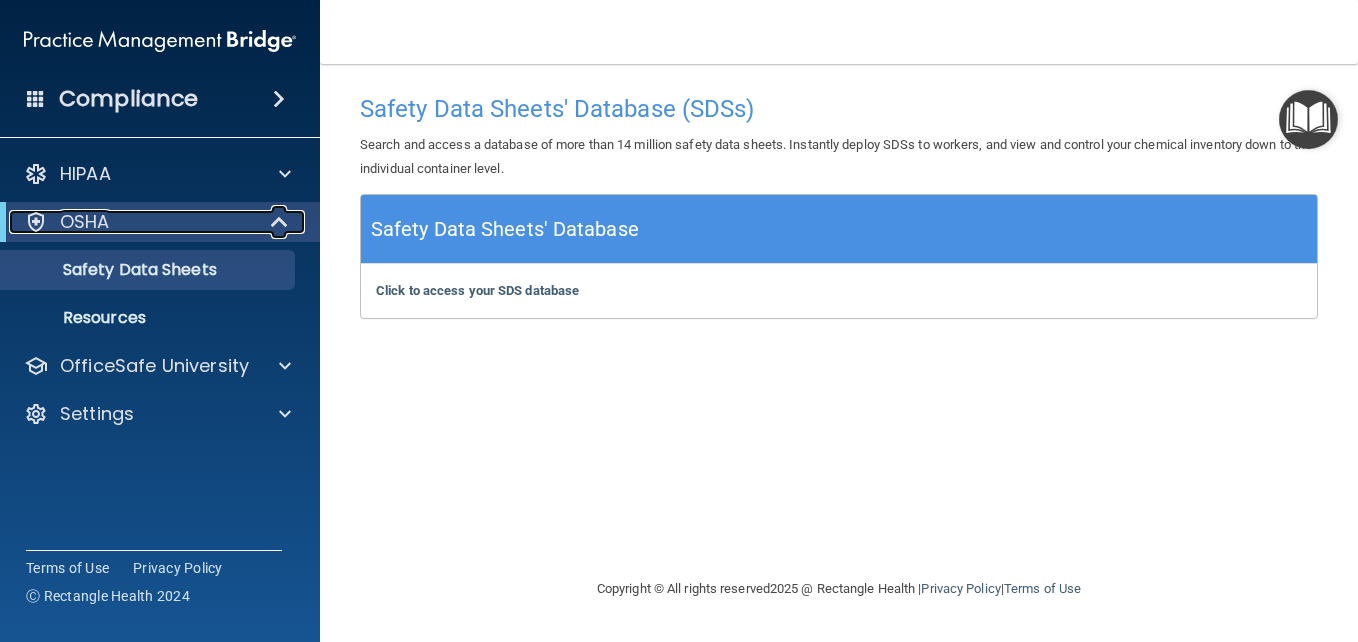 click on "OSHA" at bounding box center [132, 222] 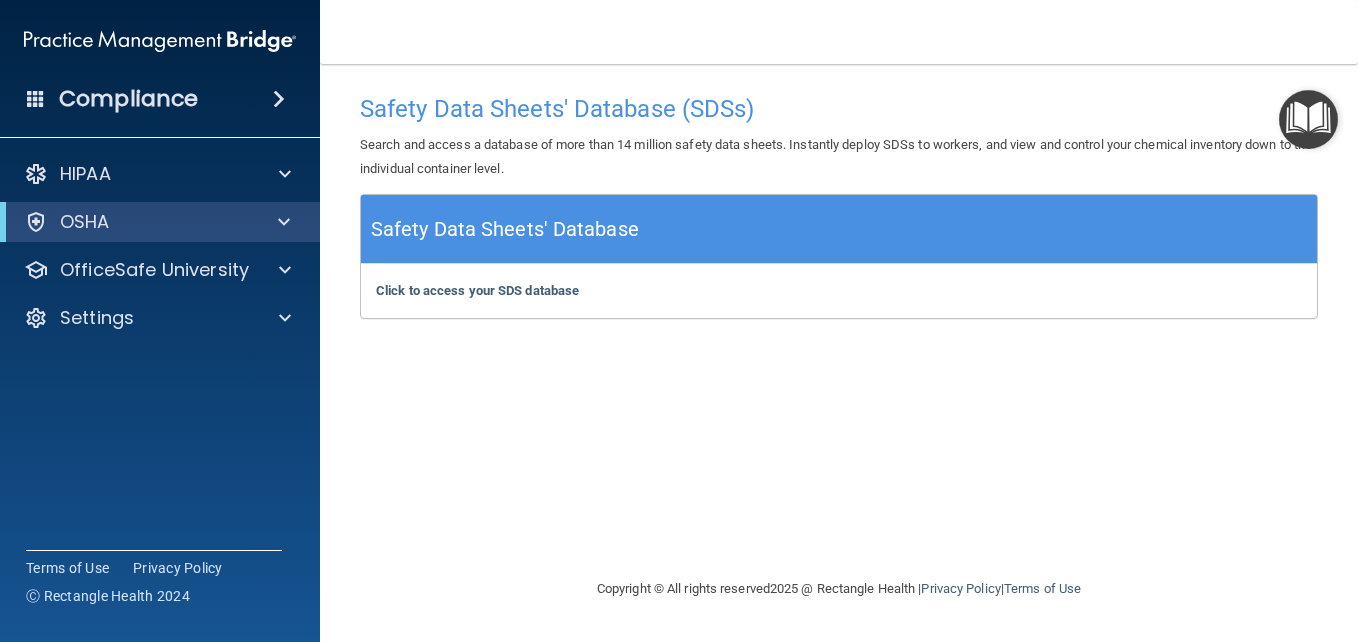click at bounding box center [279, 99] 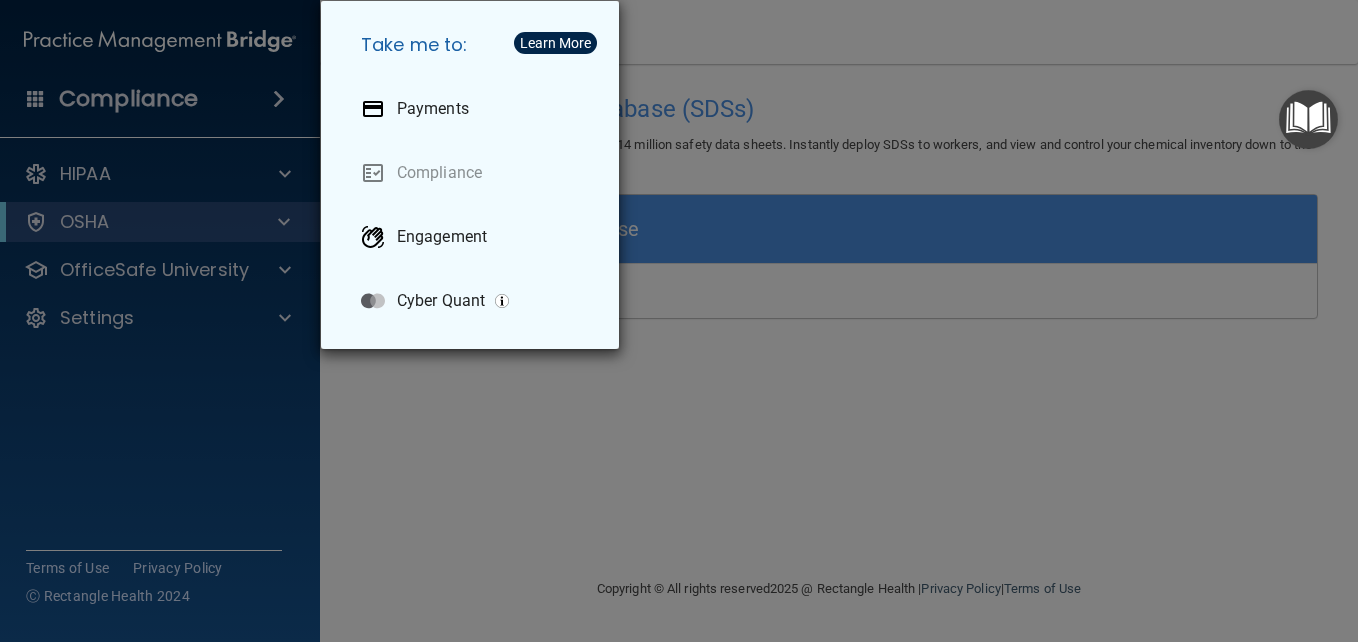 click on "Take me to:             Payments                   Compliance                     Engagement                     Cyber Quant" at bounding box center [679, 321] 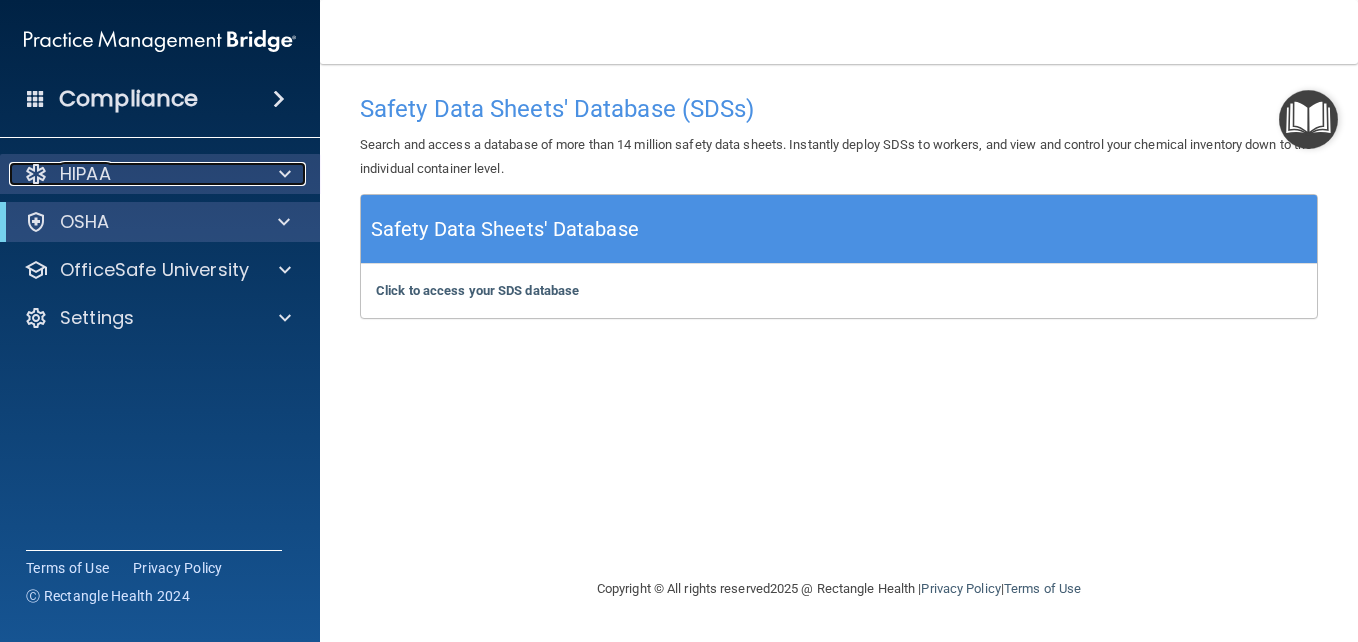 click at bounding box center [36, 174] 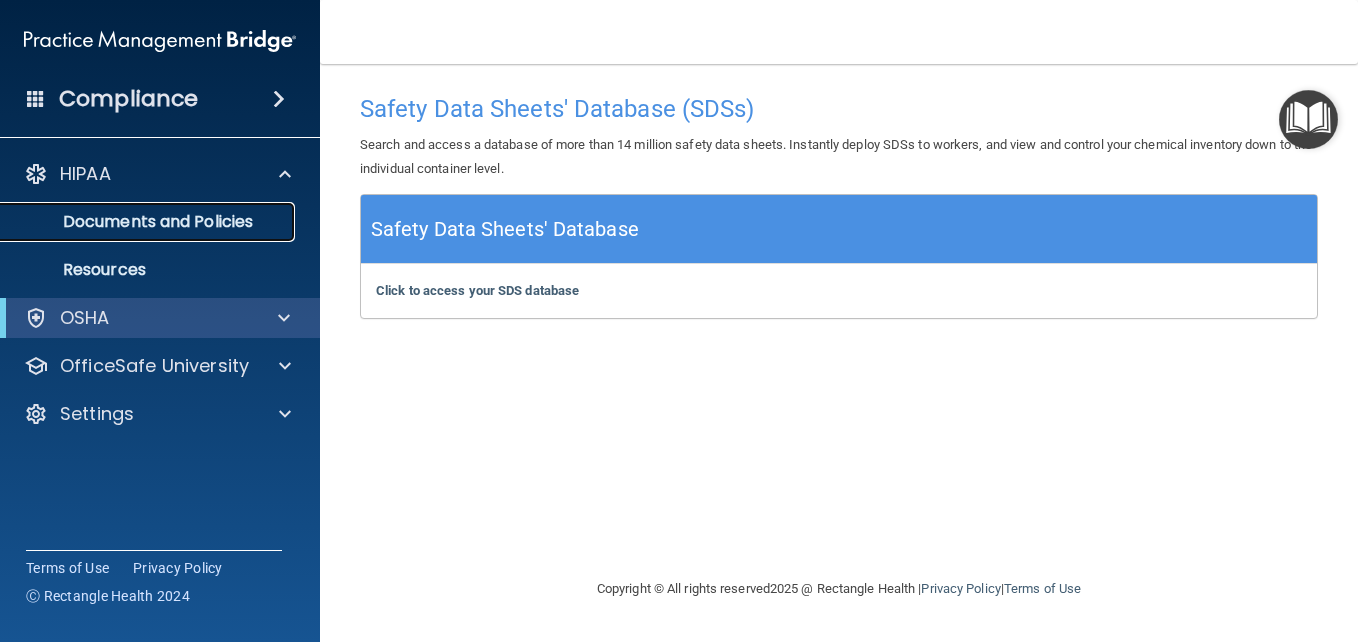 click on "Documents and Policies" at bounding box center [149, 222] 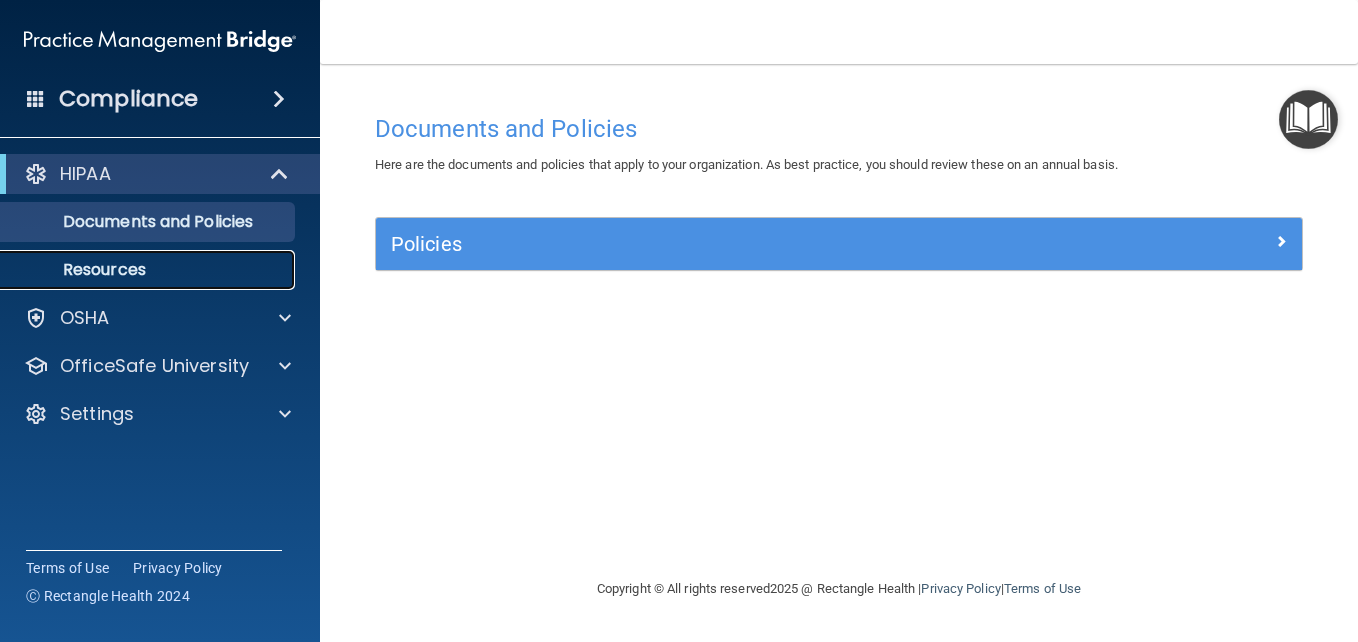 click on "Resources" at bounding box center [149, 270] 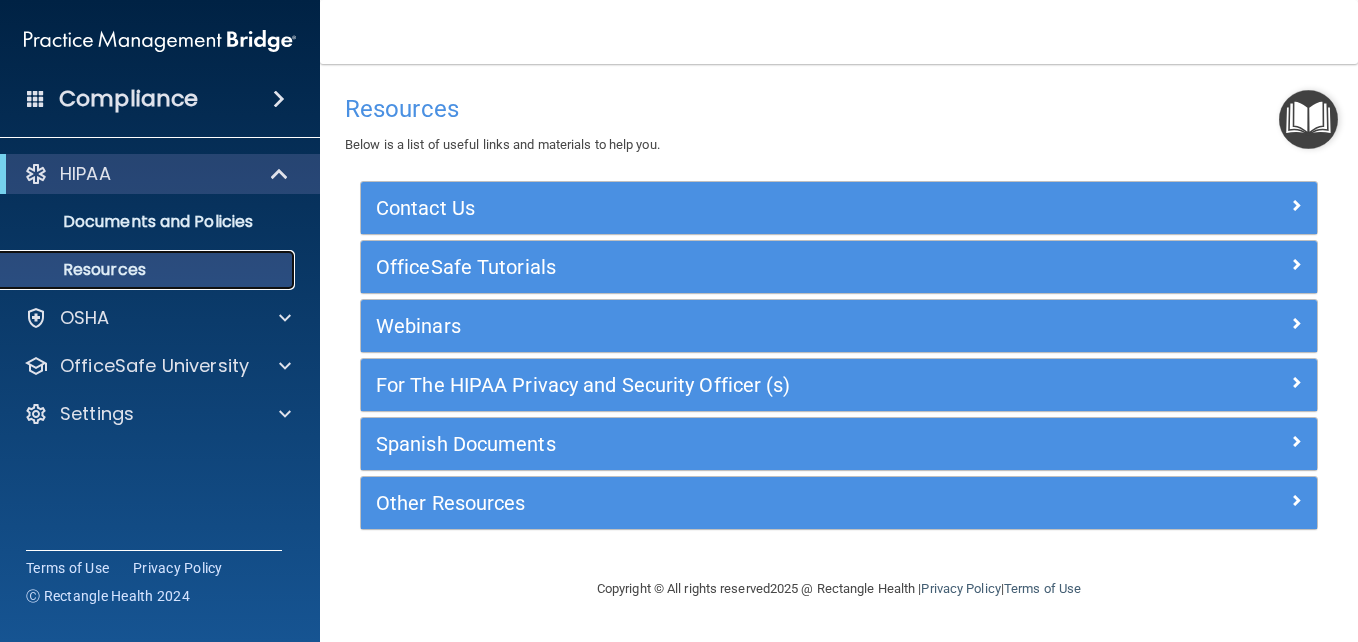 click on "Resources" at bounding box center (149, 270) 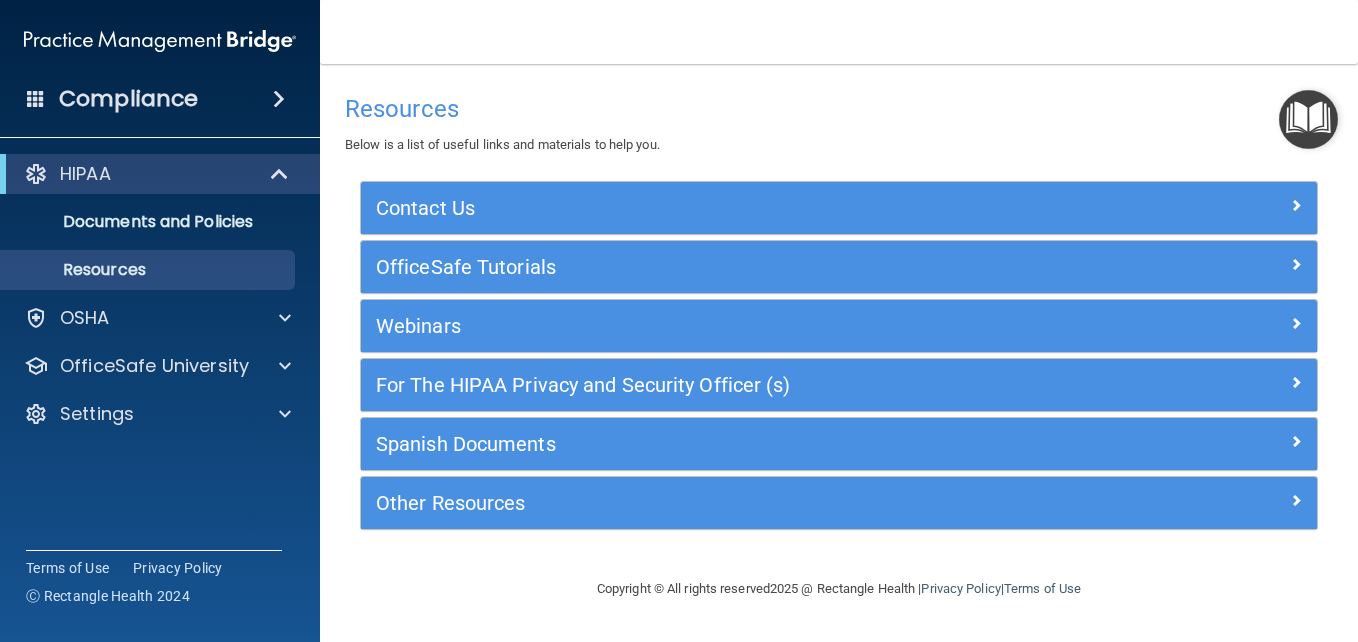 click on "HIPAA" at bounding box center (160, 174) 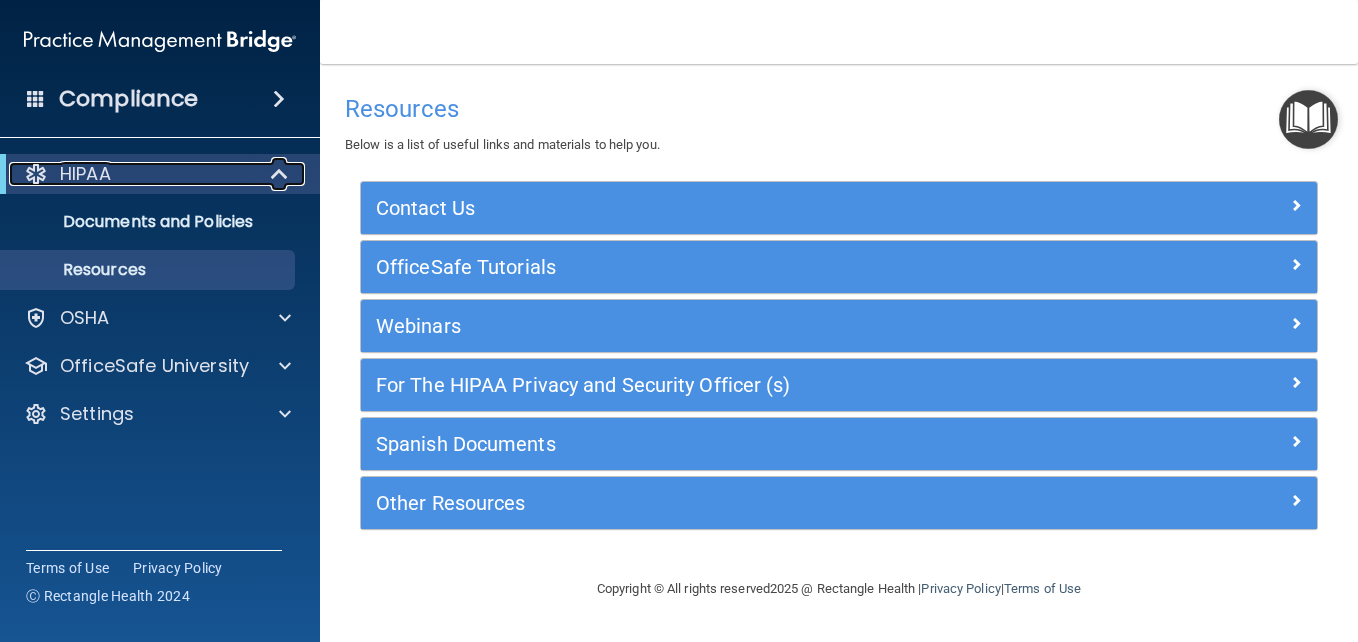 click on "HIPAA" at bounding box center (132, 174) 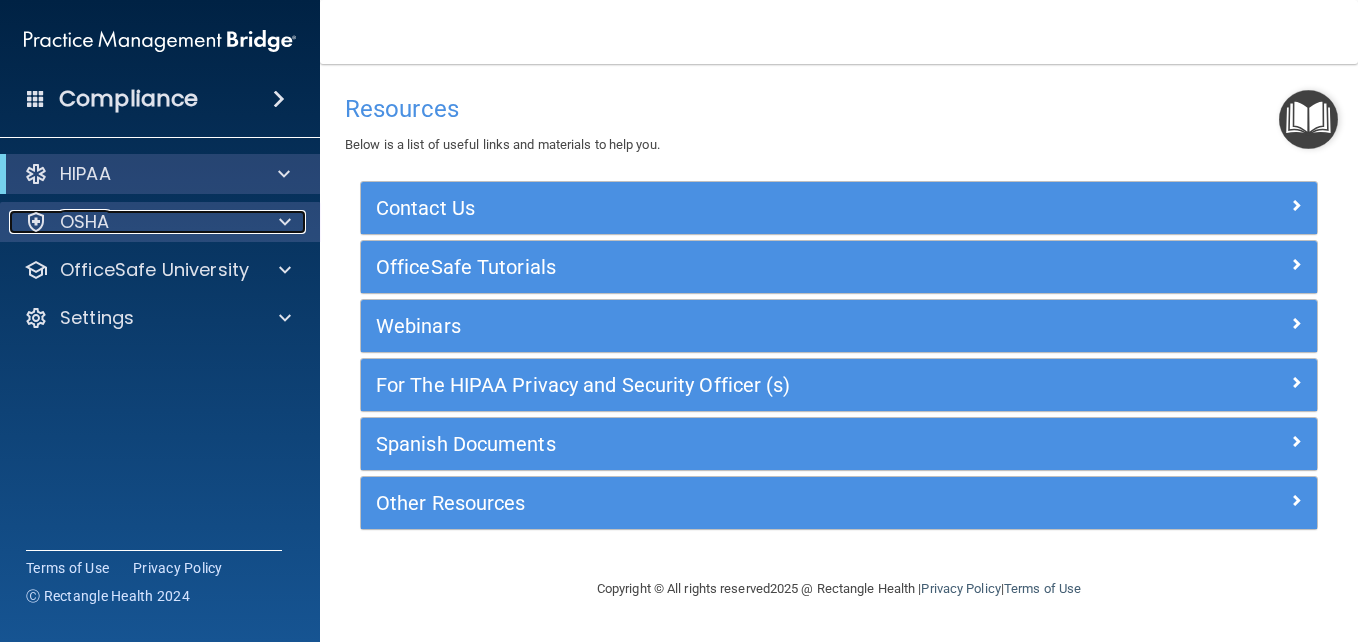 click on "OSHA" at bounding box center (133, 222) 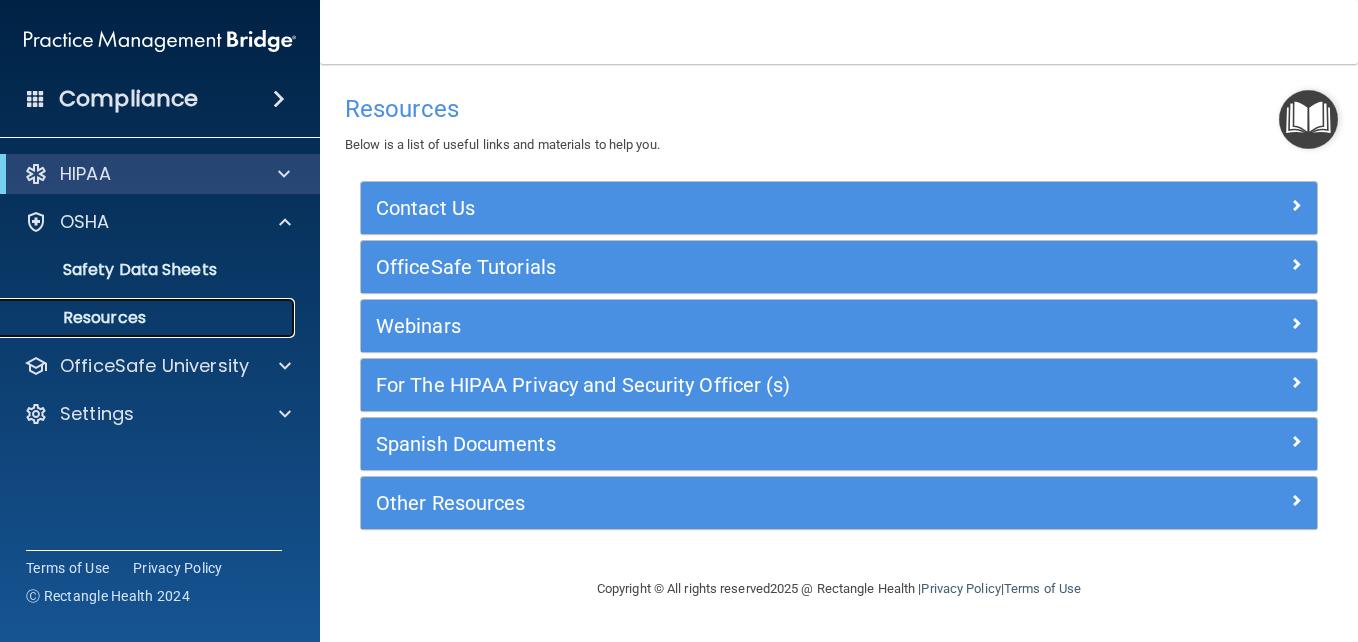 click on "Resources" at bounding box center [149, 318] 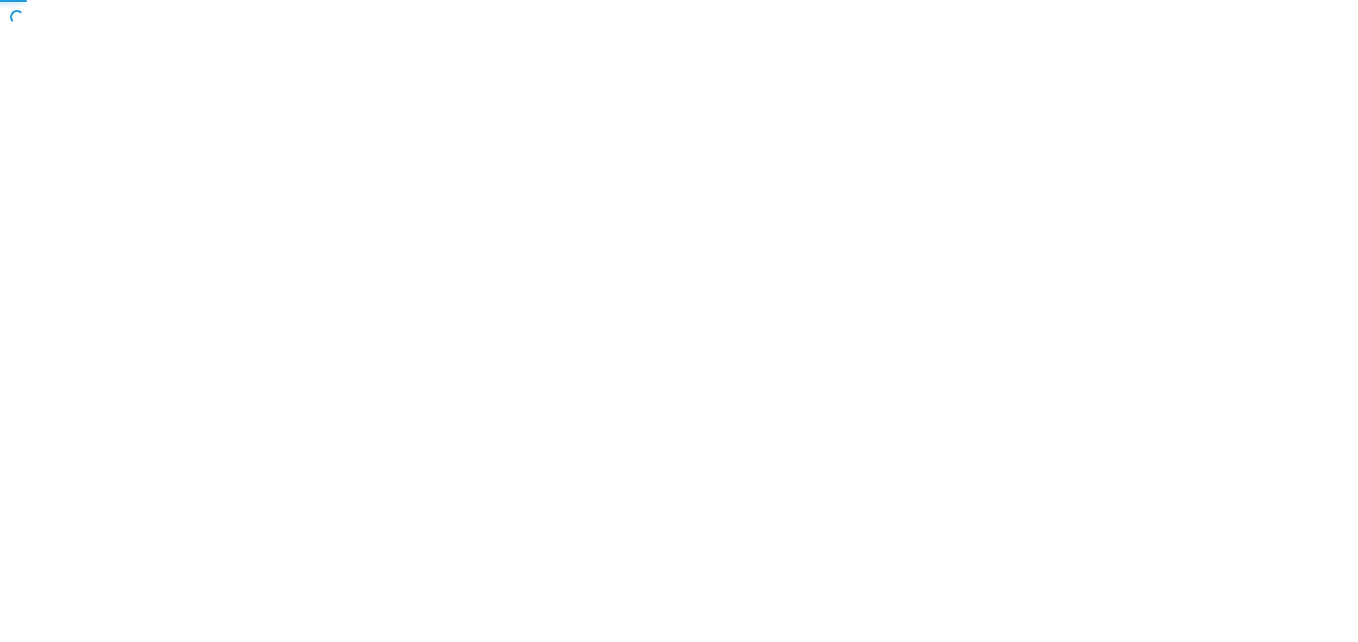 scroll, scrollTop: 0, scrollLeft: 0, axis: both 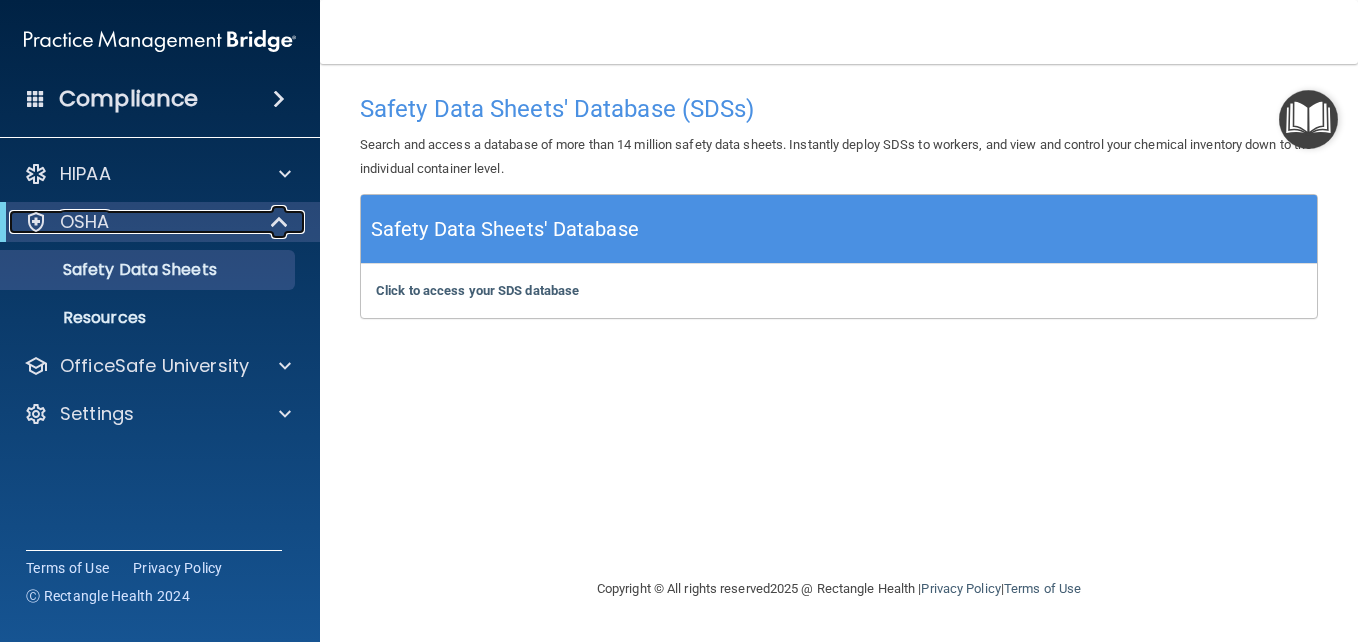 click on "OSHA" at bounding box center [132, 222] 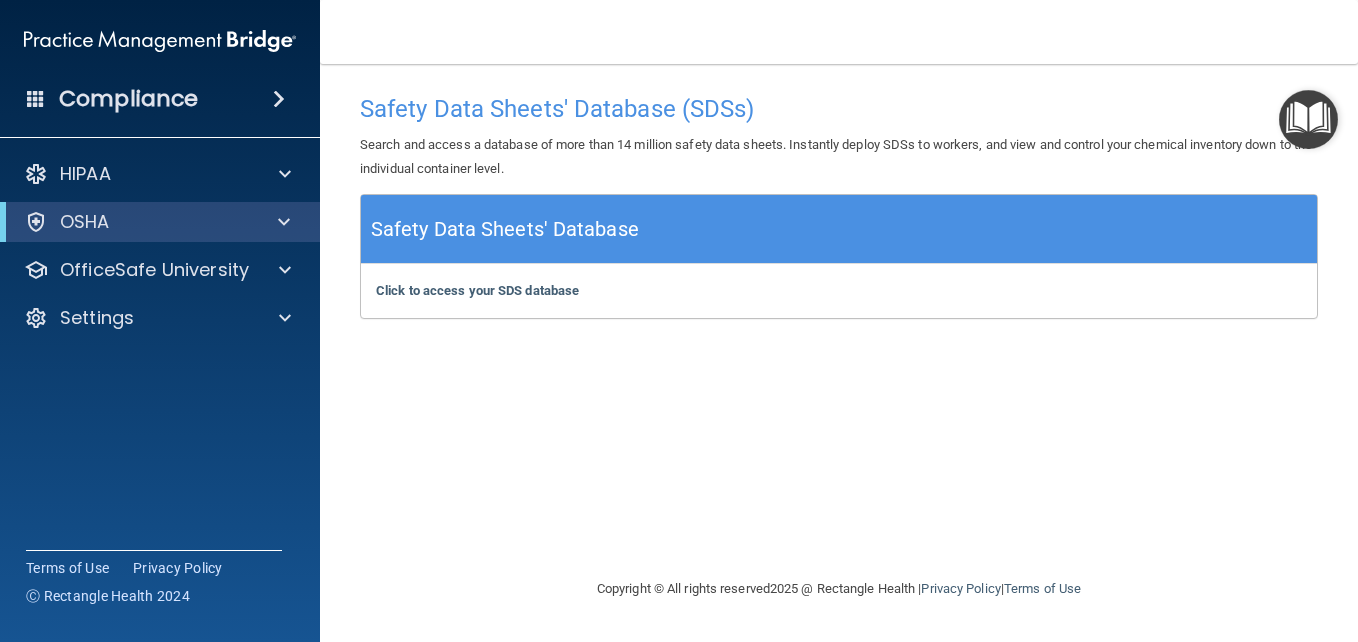 click on "Compliance" at bounding box center [128, 99] 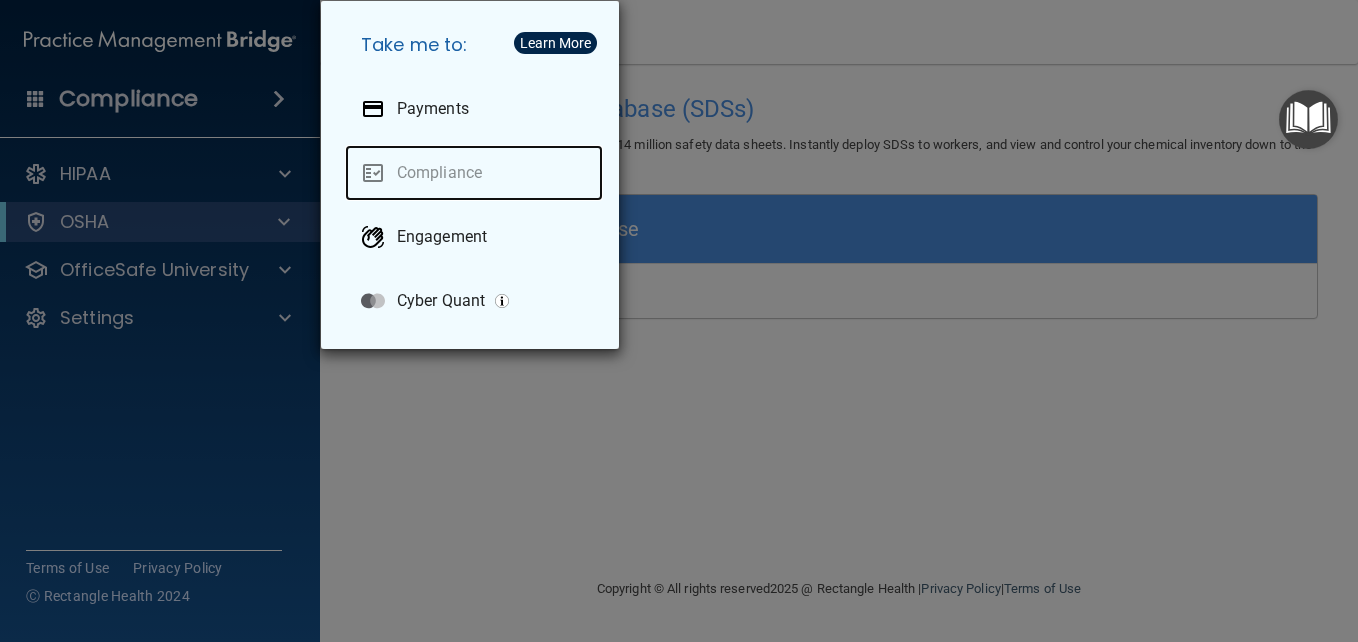 click on "Compliance" at bounding box center [474, 173] 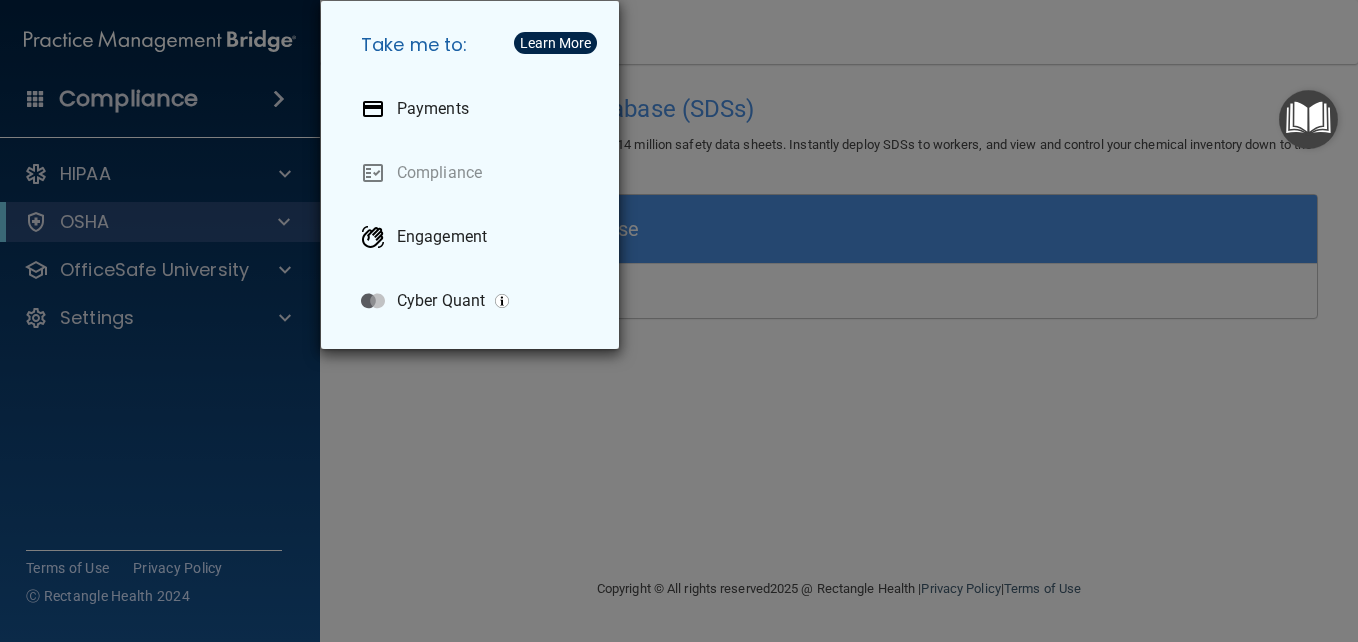 click on "Take me to:             Payments                   Compliance                     Engagement                     Cyber Quant" at bounding box center (679, 321) 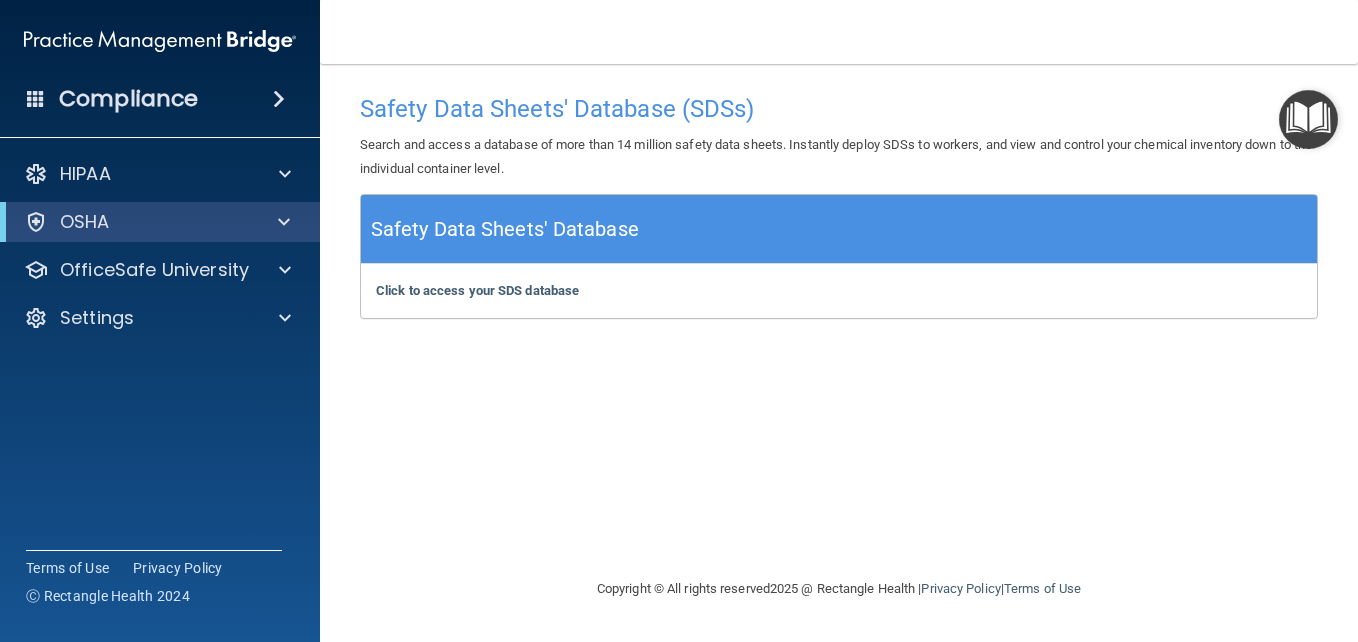 click at bounding box center (1308, 119) 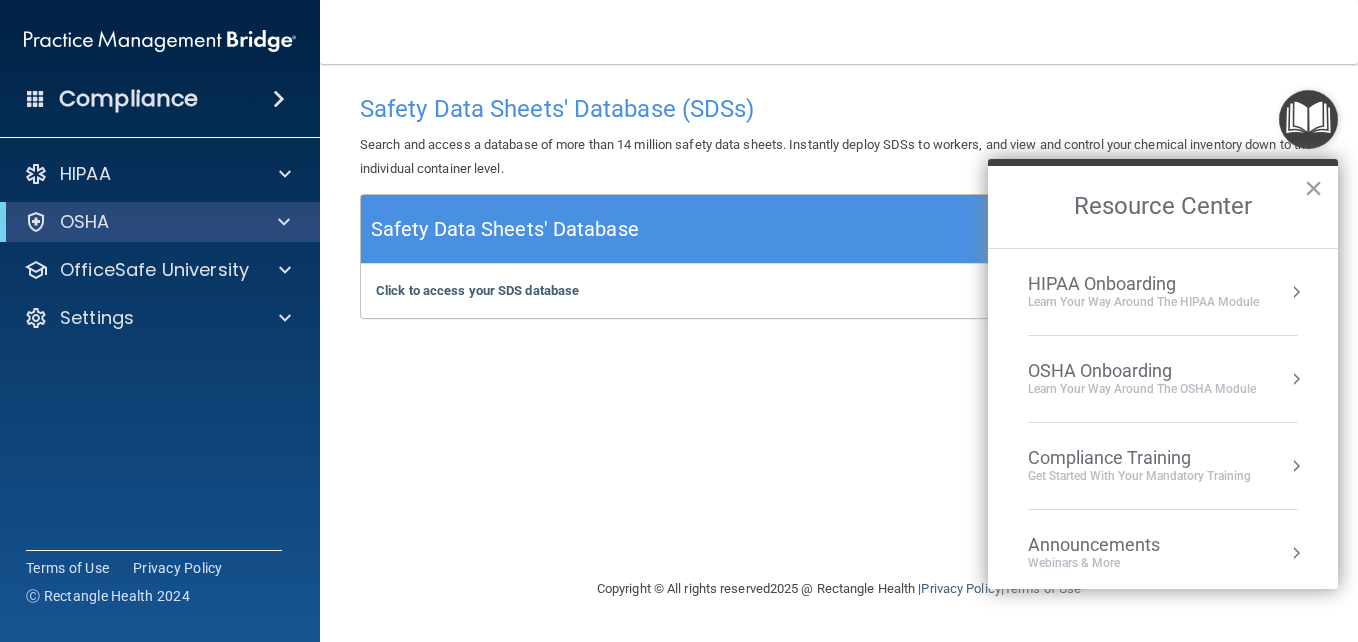 click on "OSHA Onboarding" at bounding box center (1142, 371) 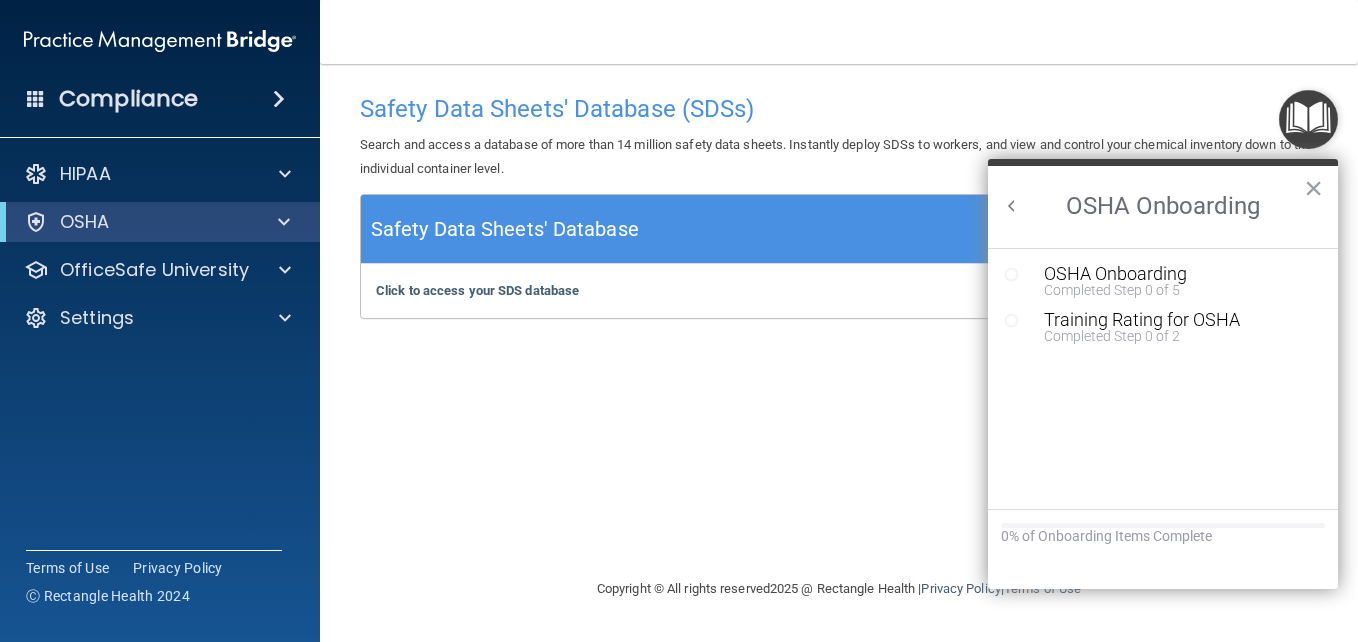 scroll, scrollTop: 0, scrollLeft: 0, axis: both 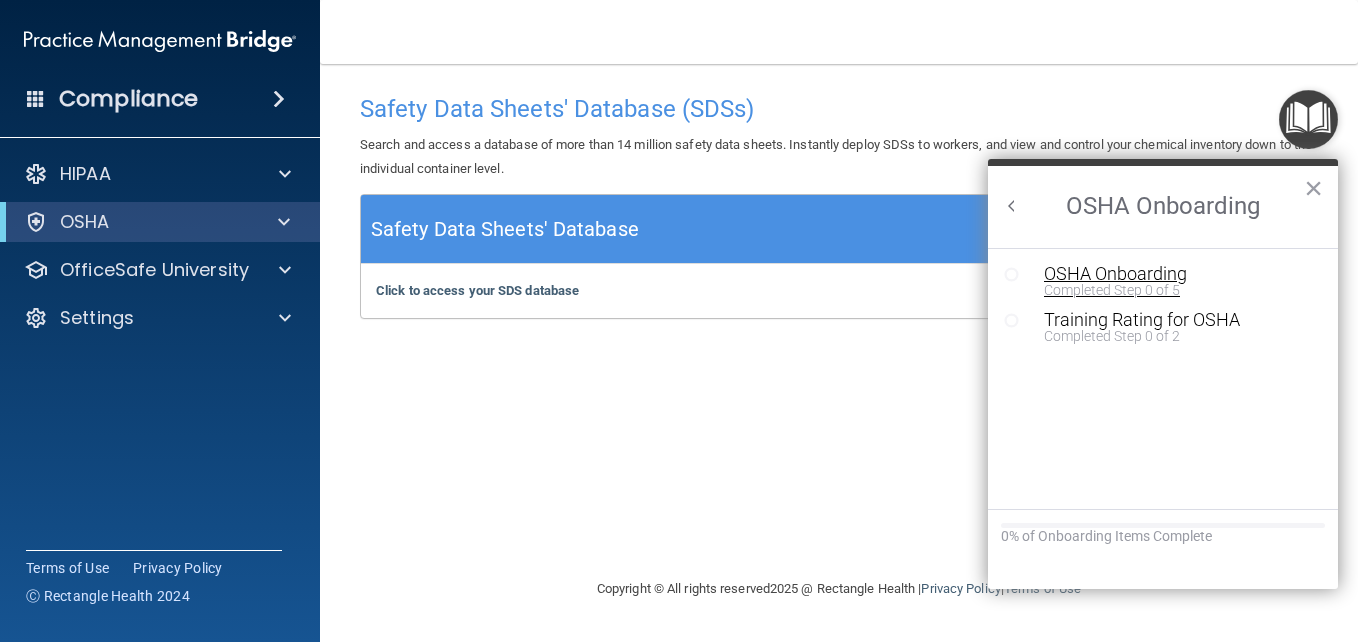 click on "OSHA Onboarding" at bounding box center (1178, 274) 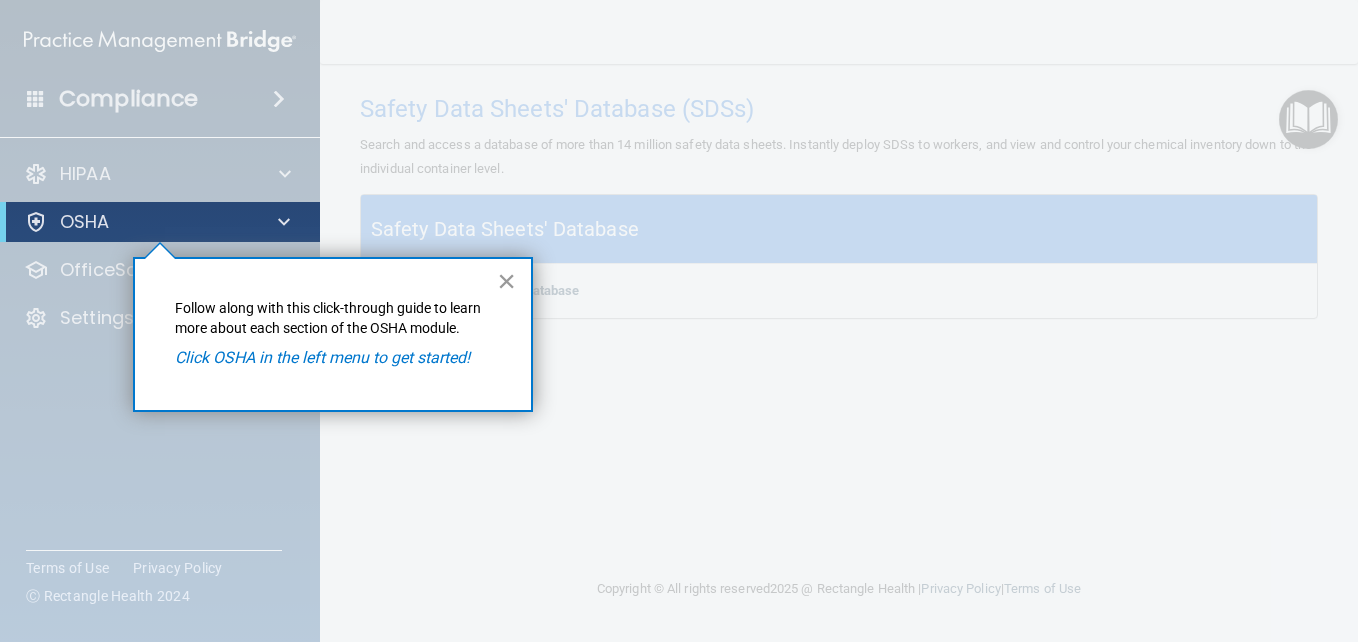 click on "×" at bounding box center [506, 281] 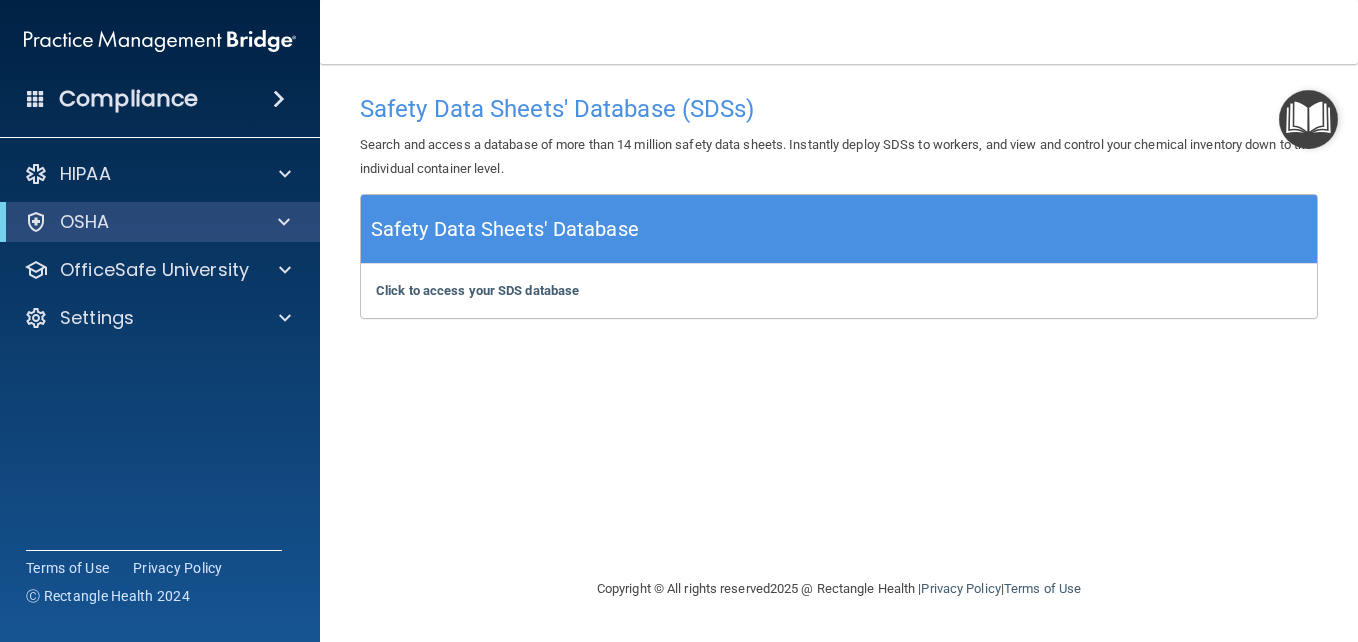 click at bounding box center (1308, 119) 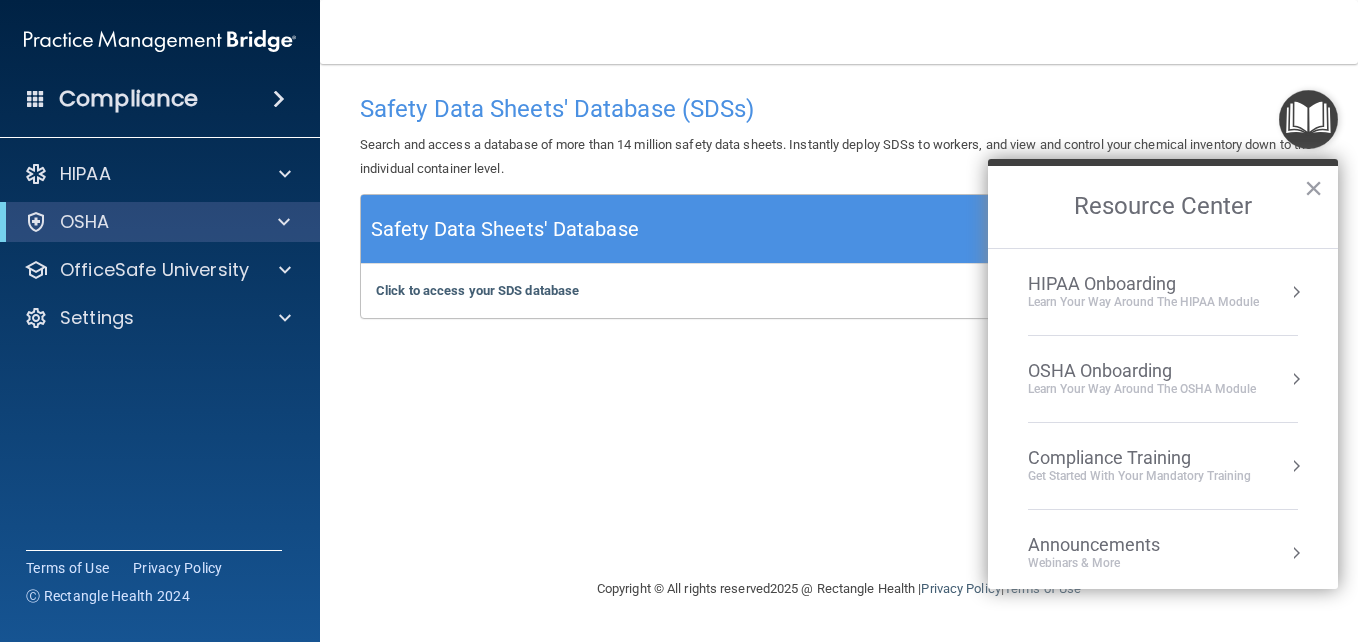 click on "OSHA Onboarding" at bounding box center (1142, 371) 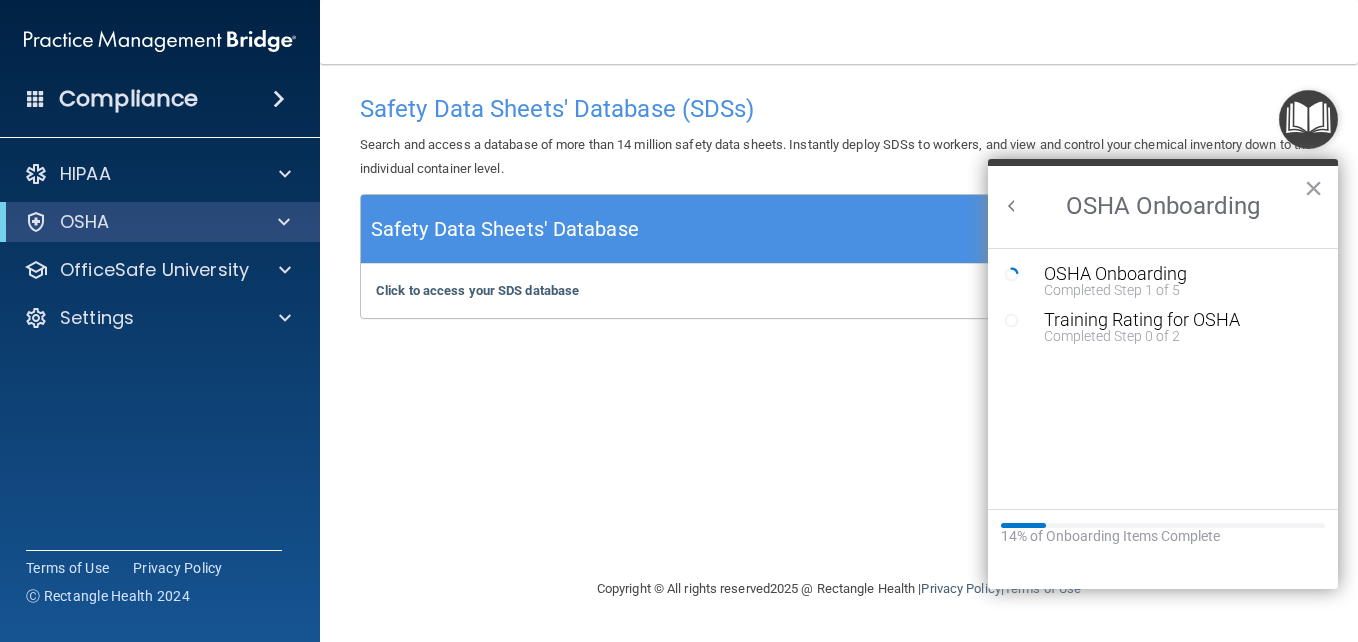 scroll, scrollTop: 0, scrollLeft: 0, axis: both 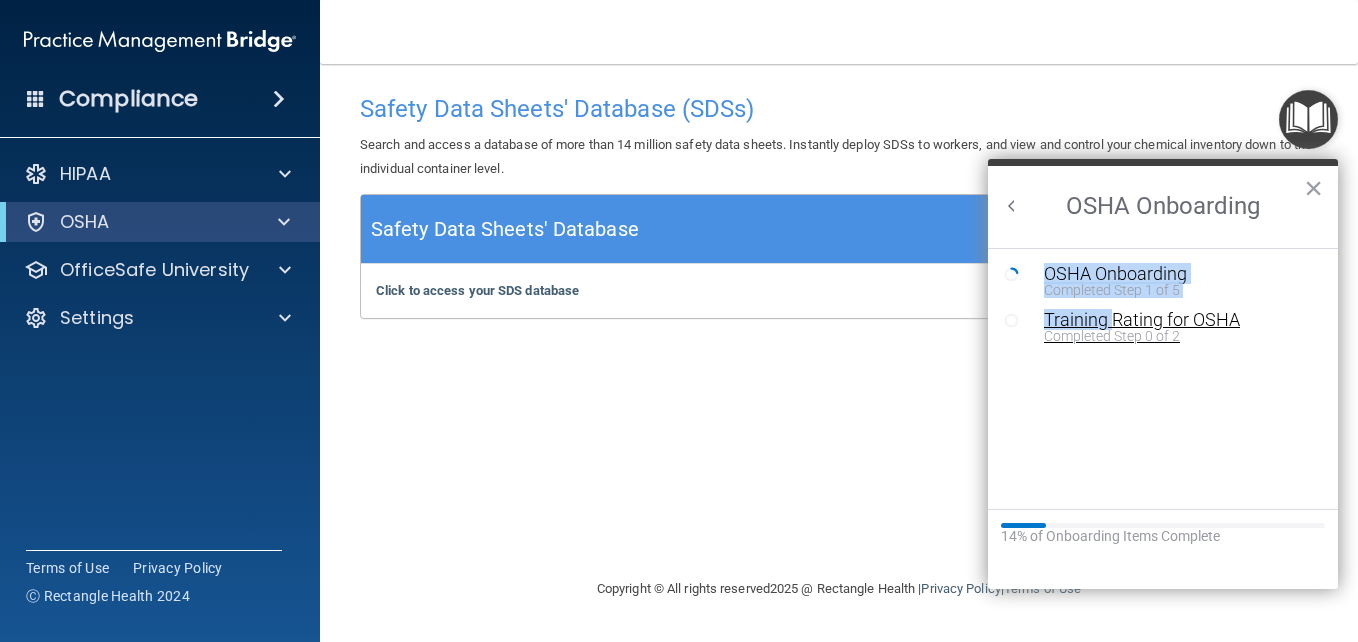 drag, startPoint x: 1116, startPoint y: 307, endPoint x: 1116, endPoint y: 326, distance: 19 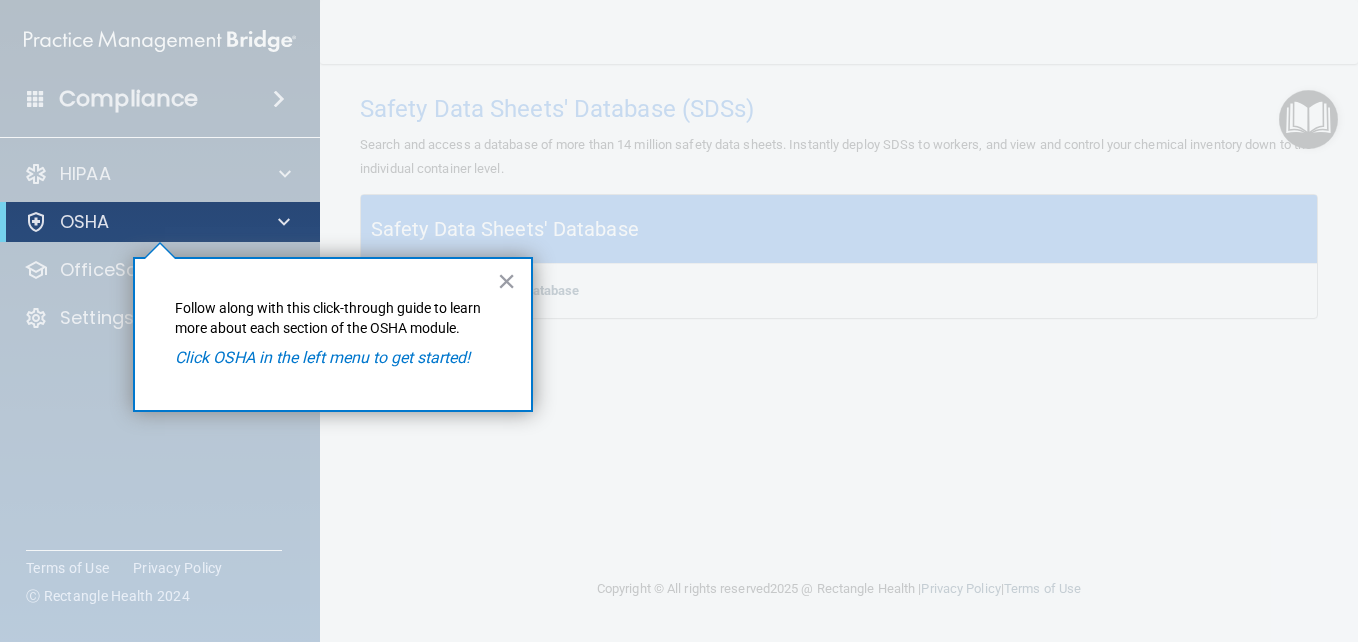 click on "Follow along with this click-through guide to learn more about each section of the OSHA module." at bounding box center [333, 318] 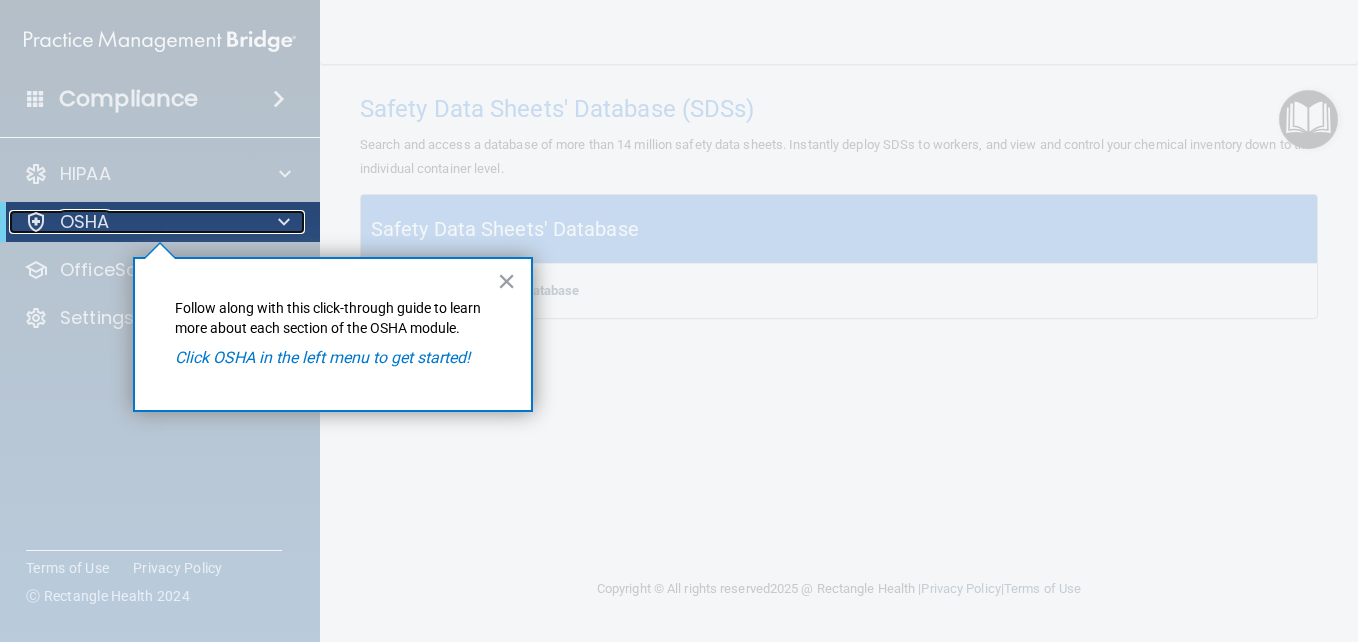 click at bounding box center (280, 222) 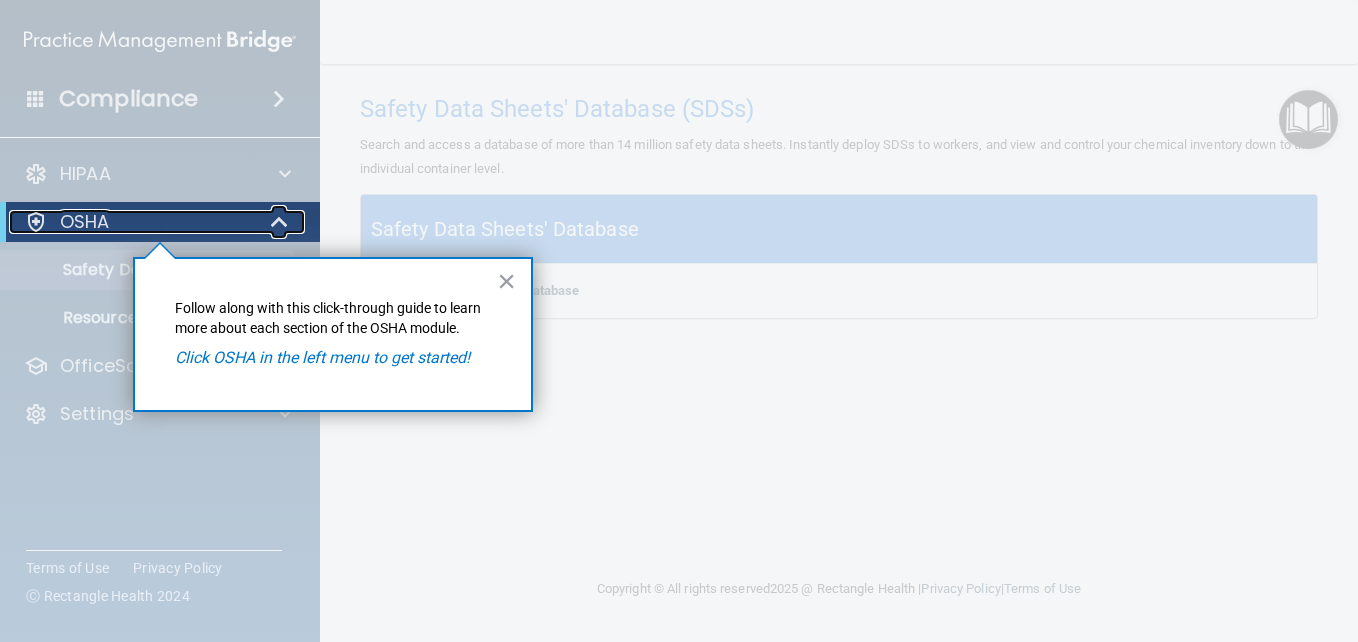 drag, startPoint x: 313, startPoint y: 354, endPoint x: 222, endPoint y: 222, distance: 160.32779 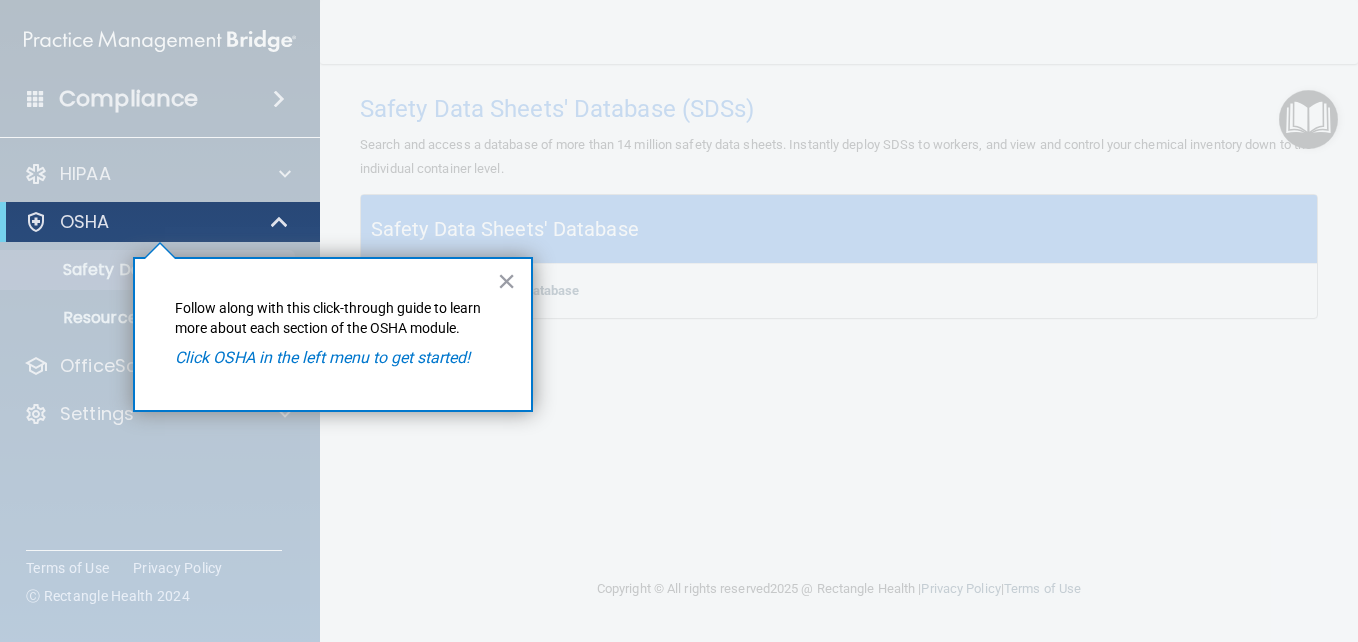drag, startPoint x: 222, startPoint y: 222, endPoint x: 195, endPoint y: 209, distance: 29.966648 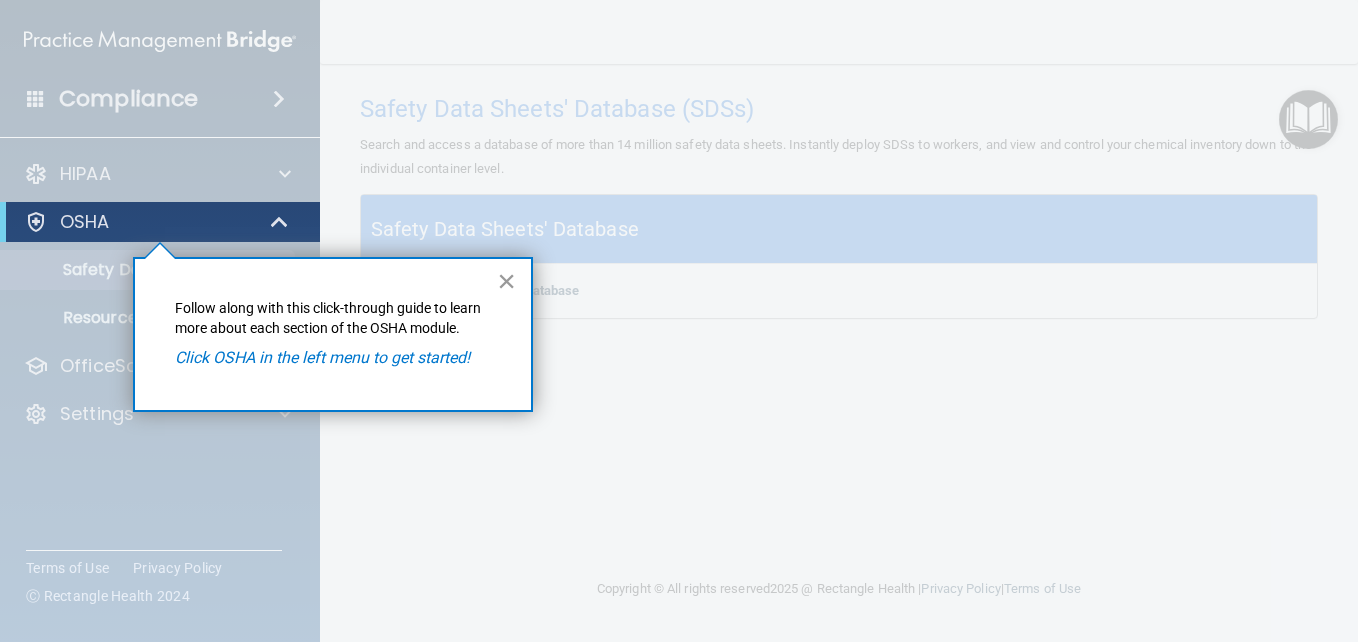 click on "×" at bounding box center (506, 281) 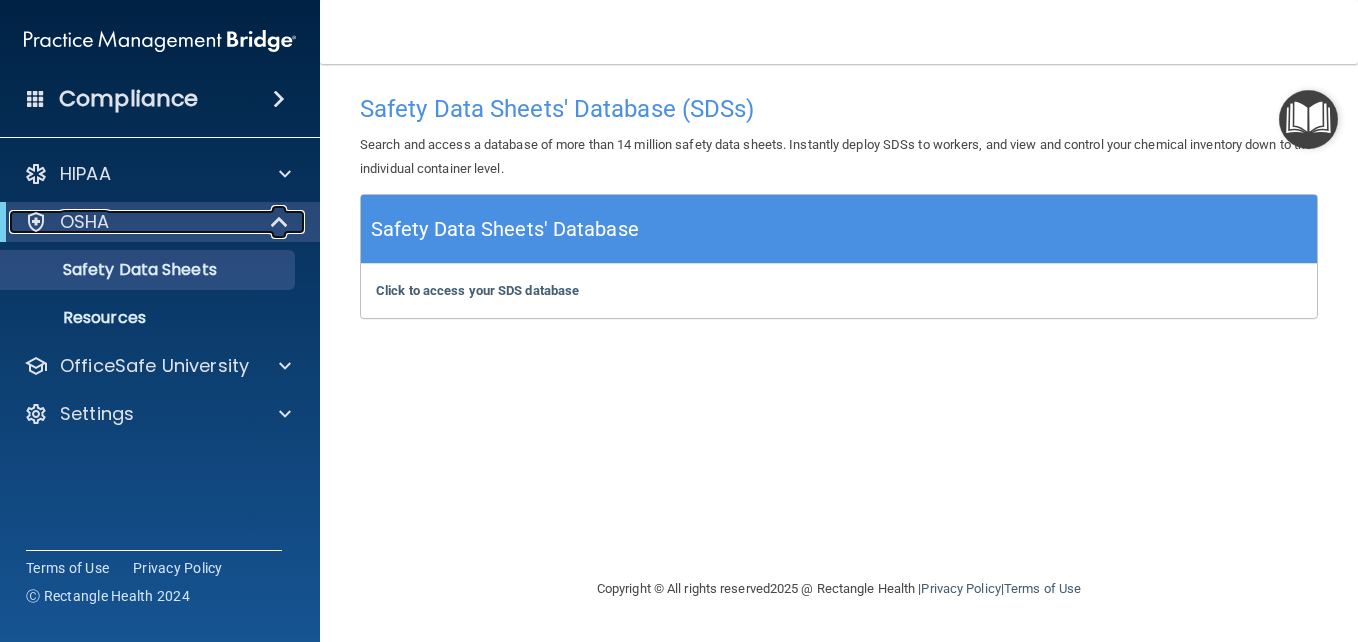 drag, startPoint x: 267, startPoint y: 204, endPoint x: 222, endPoint y: 210, distance: 45.39824 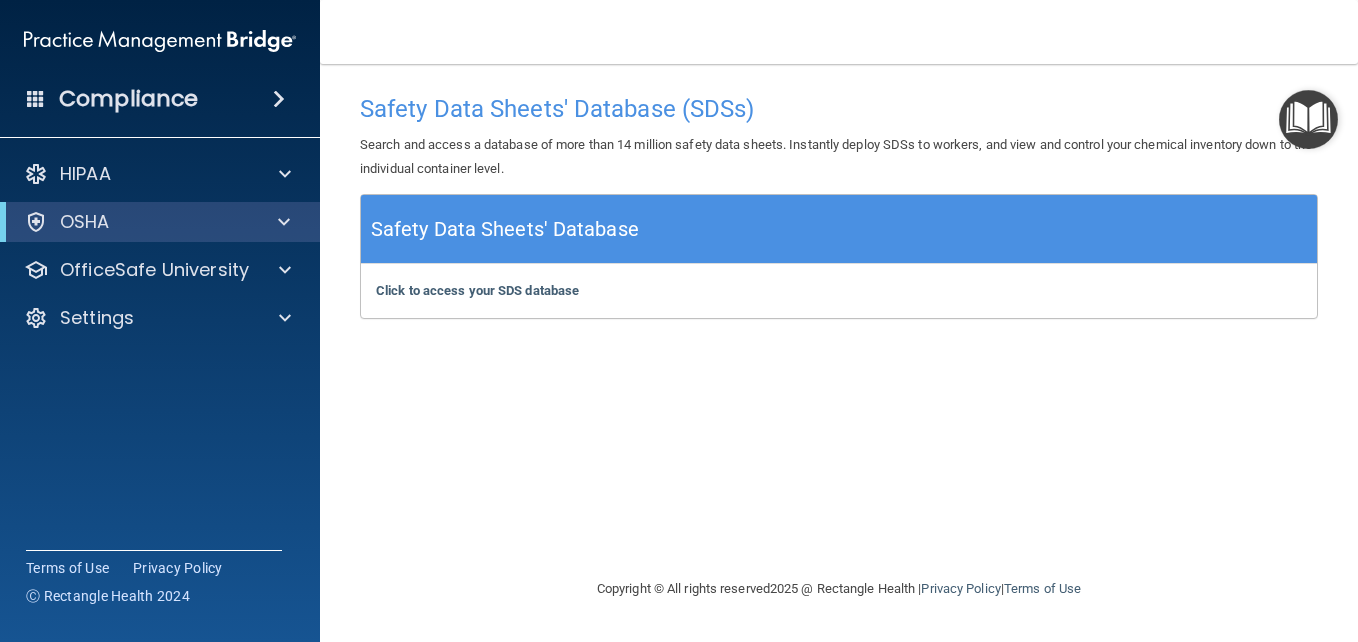 drag, startPoint x: 233, startPoint y: 217, endPoint x: 164, endPoint y: 208, distance: 69.58448 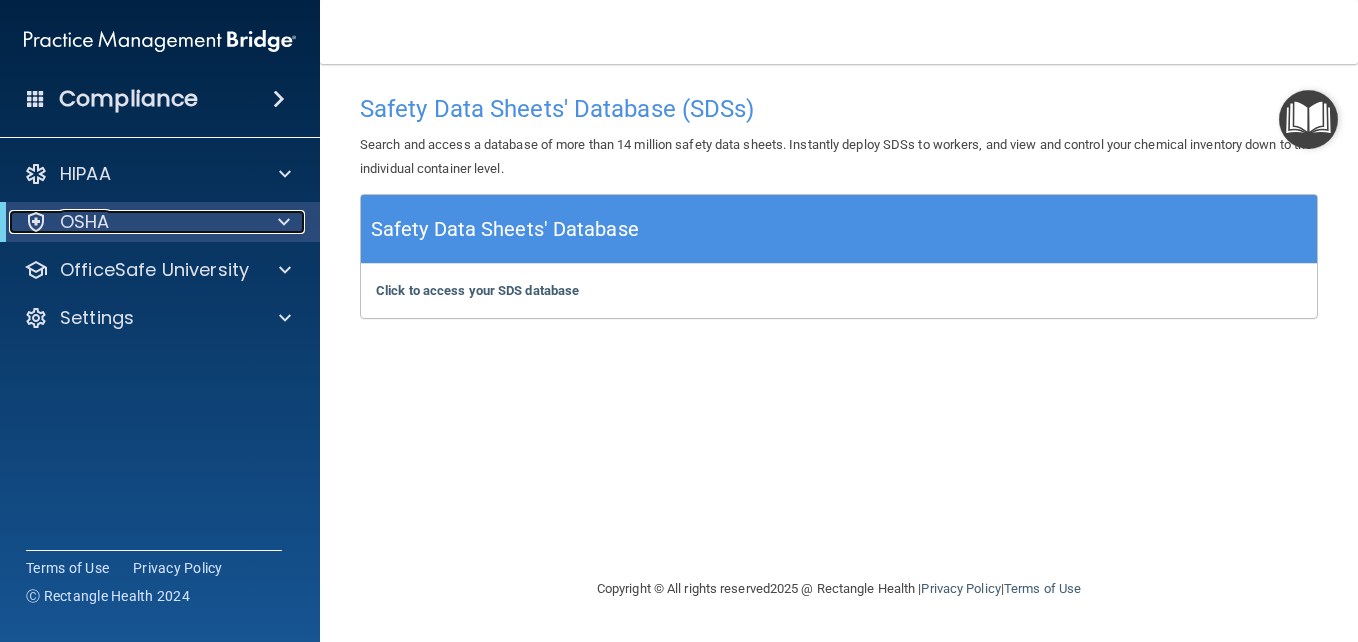 click at bounding box center [284, 222] 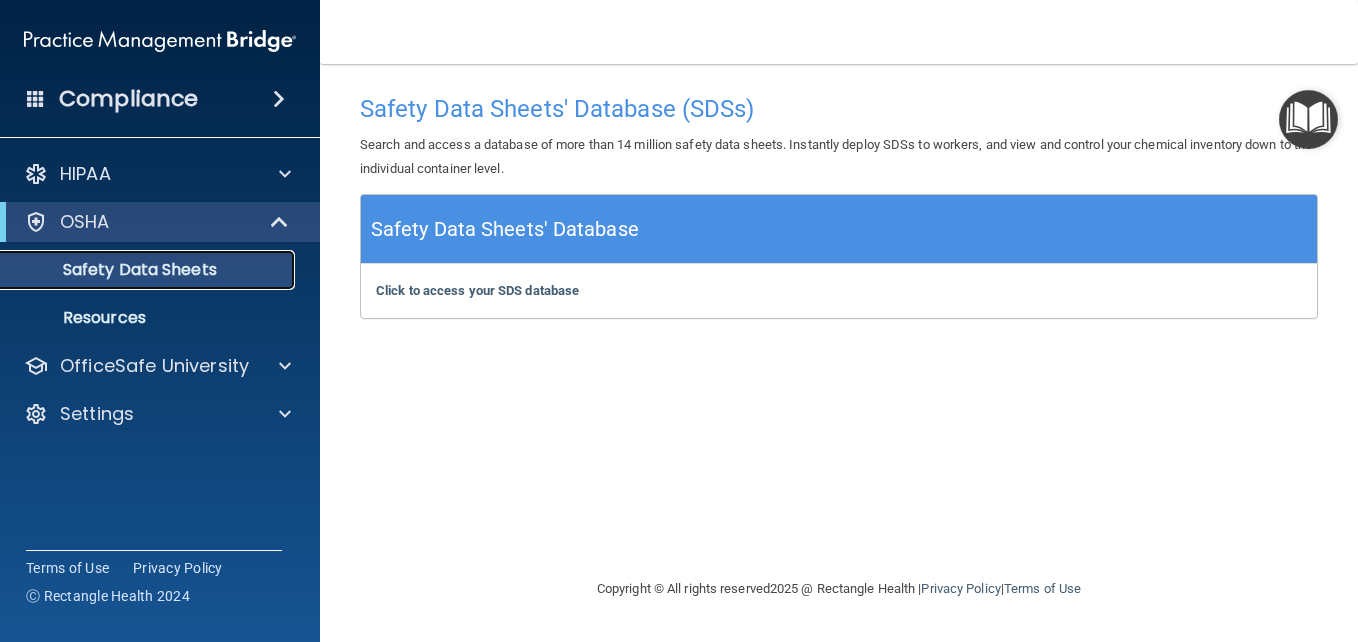 click on "Safety Data Sheets" at bounding box center (149, 270) 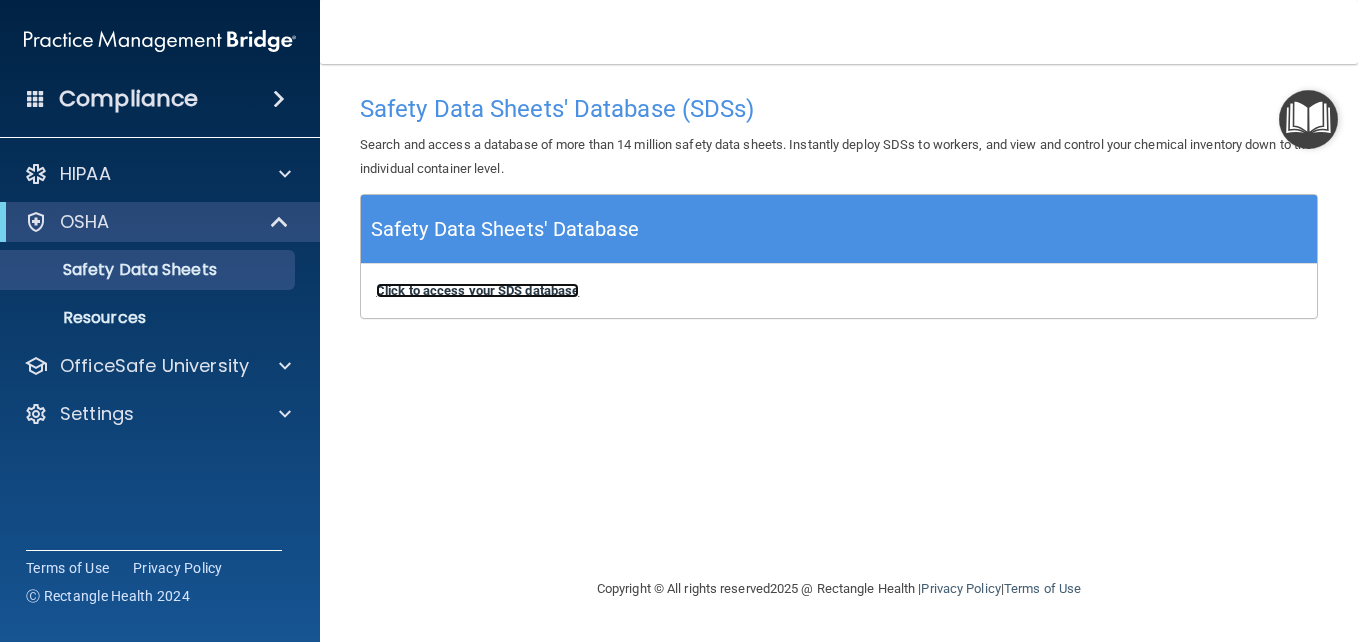 click on "Click to access your SDS database" at bounding box center (477, 290) 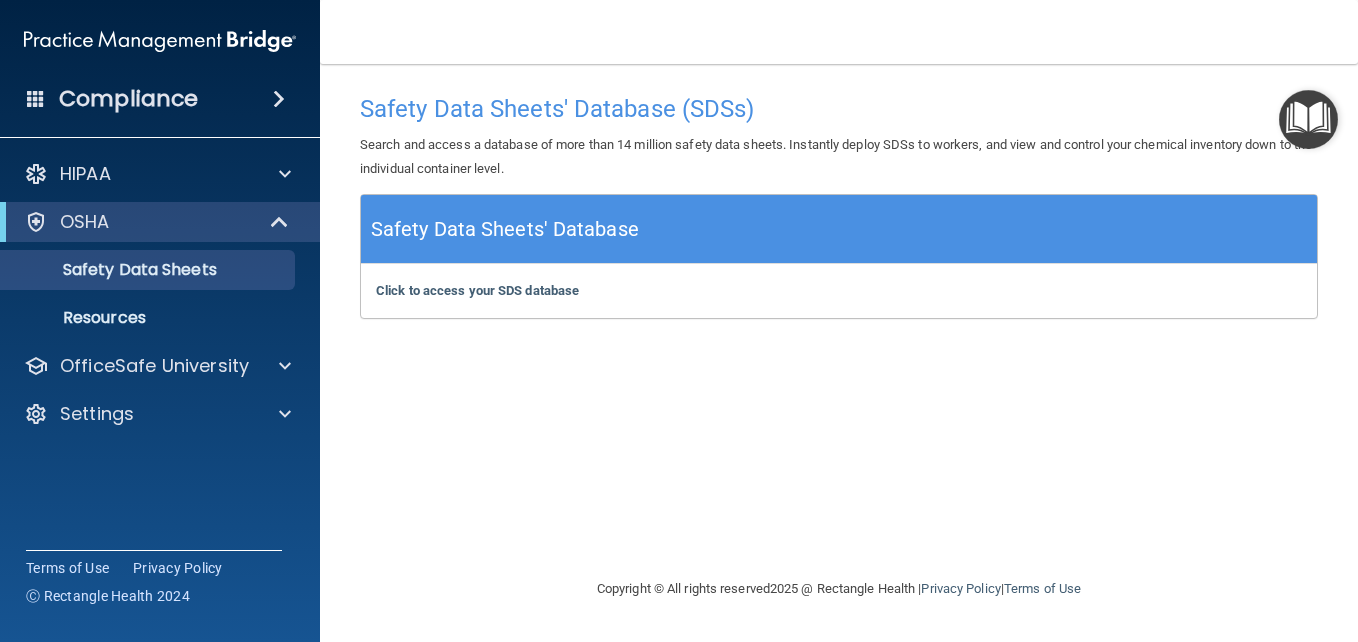 click on "HIPAA
Documents and Policies                 Report an Incident               Business Associates               Emergency Planning               Resources                 HIPAA Risk Assessment
OSHA
Documents               Safety Data Sheets               Self-Assessment                Injury and Illness Report                Resources
PCI
PCI Compliance                Merchant Savings Calculator
OfficeSafe University
HIPAA Training                   OSHA Training                   Continuing Education
Settings
My Account               My Users               Services                 Sign Out" at bounding box center [160, 298] 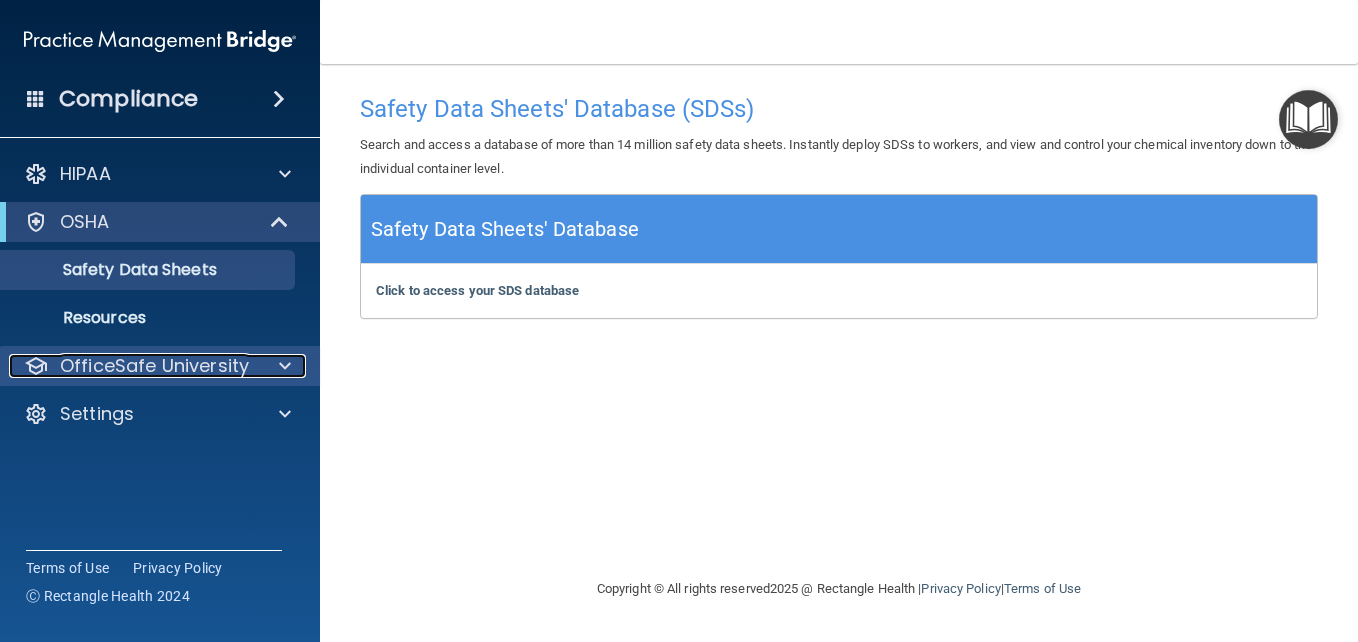 click at bounding box center [285, 366] 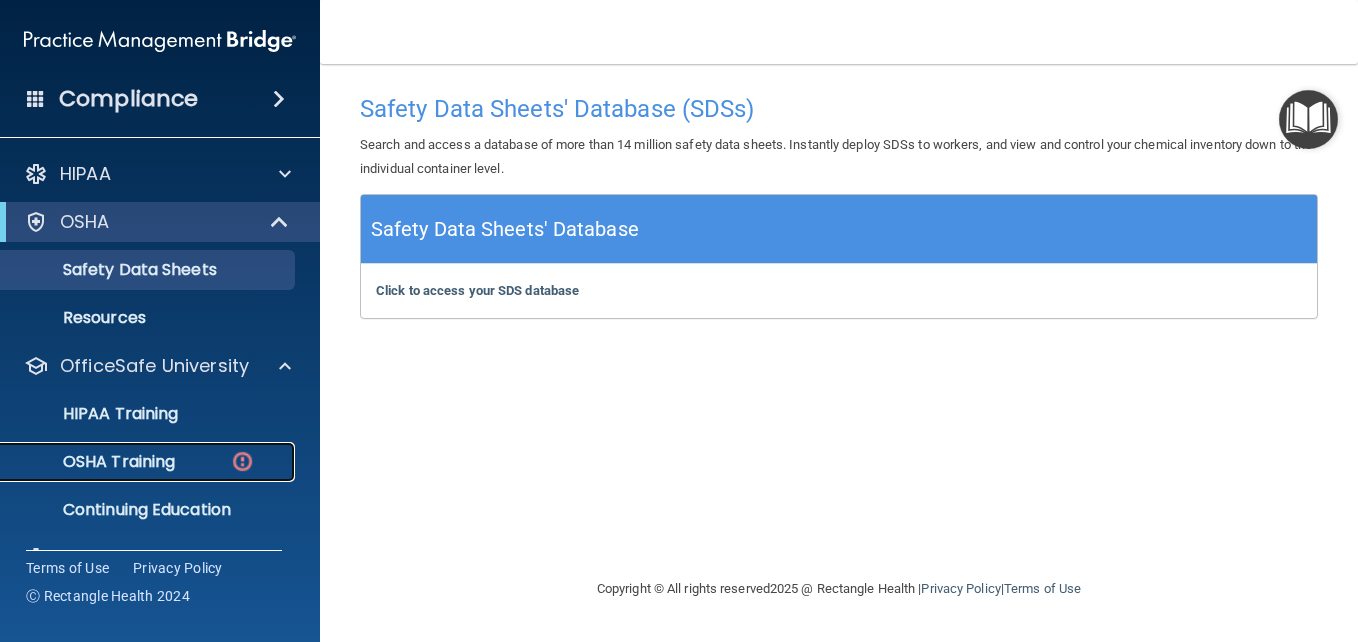 click on "OSHA Training" at bounding box center [149, 462] 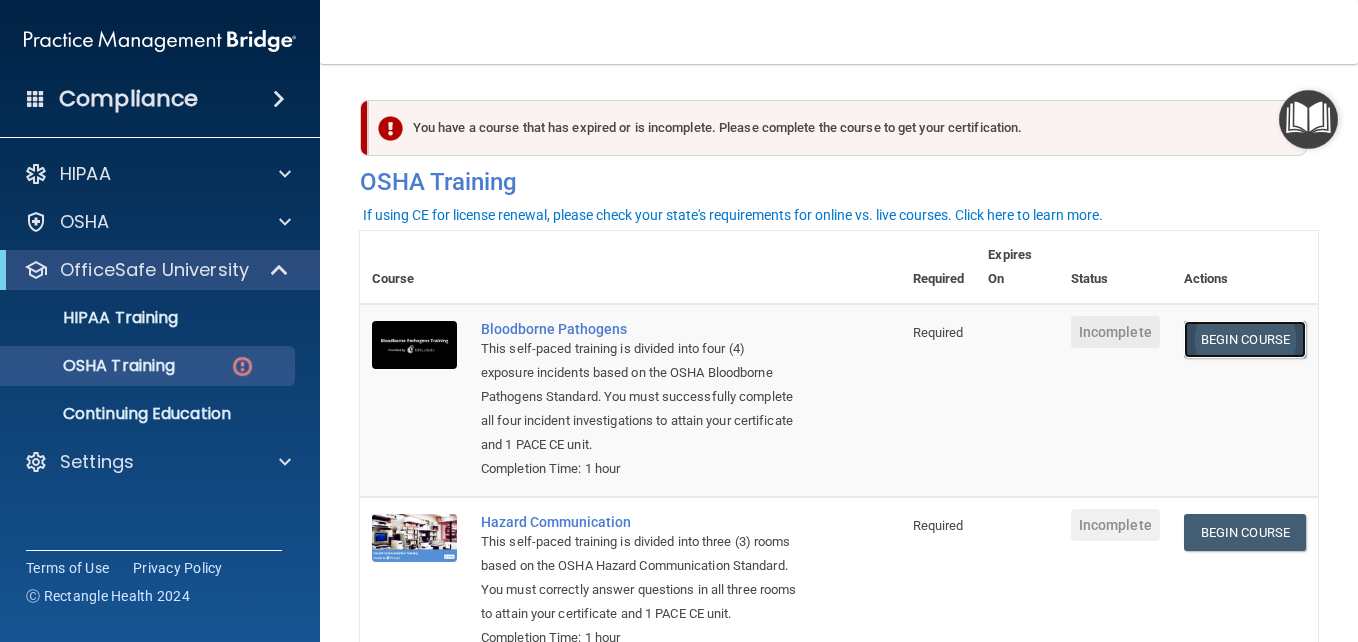 click on "Begin Course" at bounding box center [1245, 339] 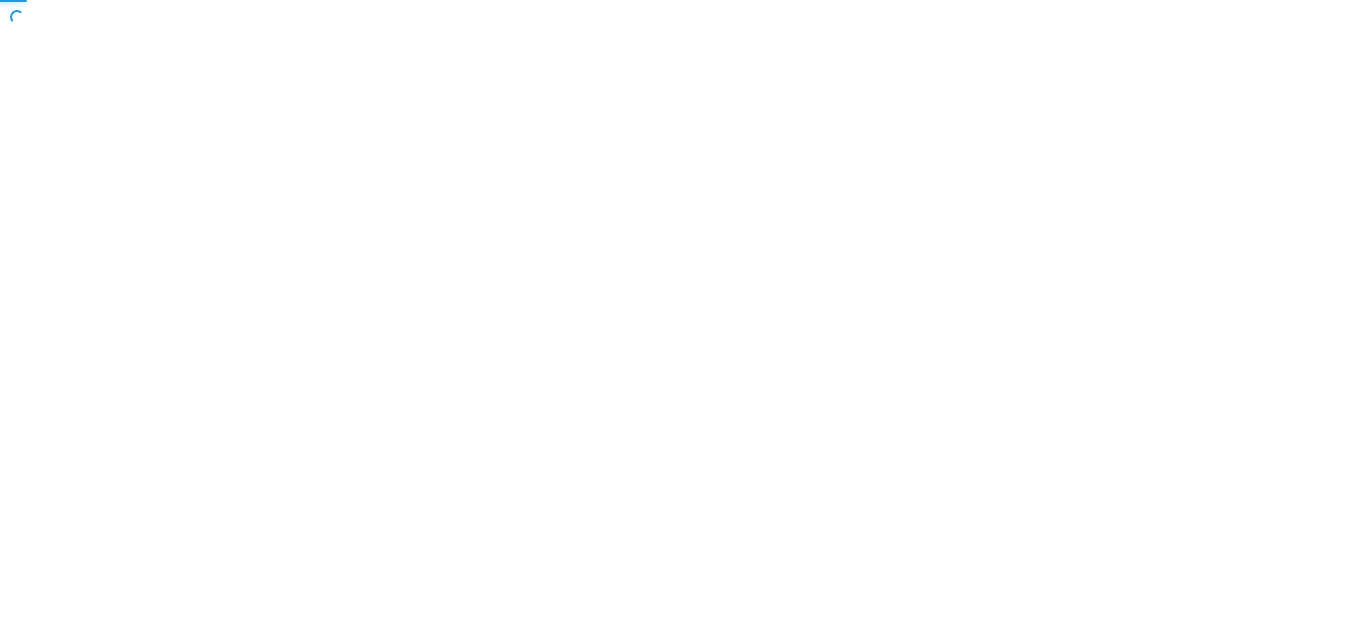 scroll, scrollTop: 0, scrollLeft: 0, axis: both 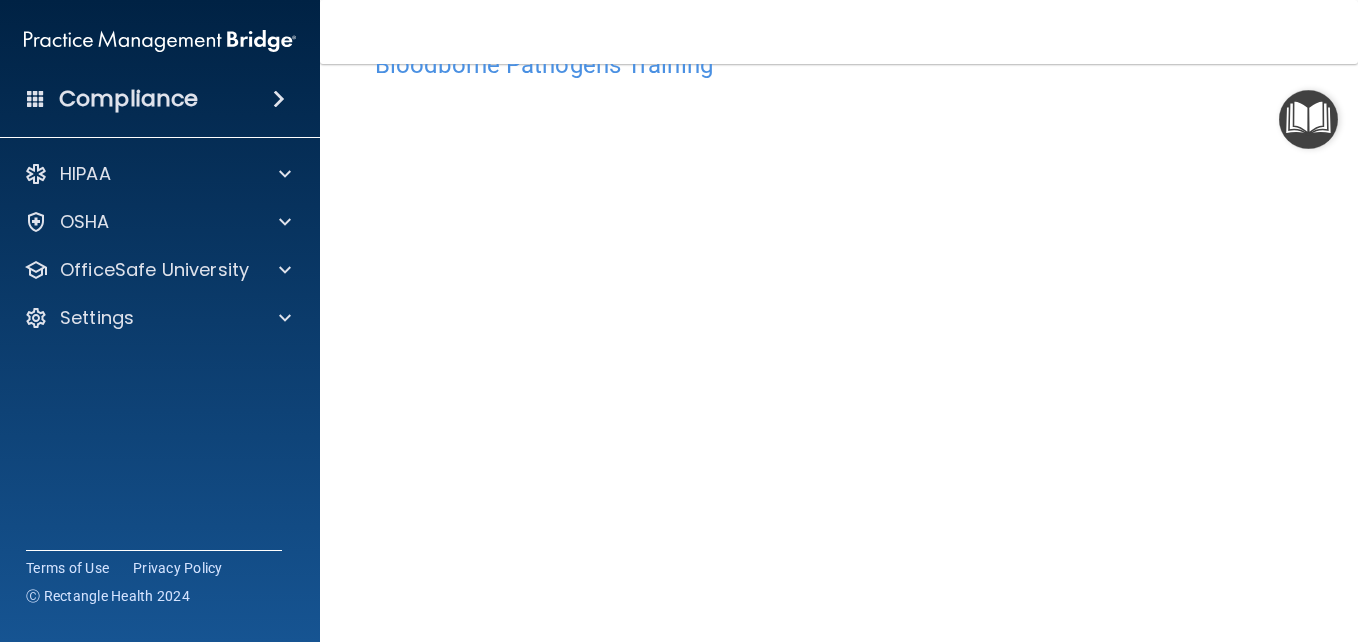 drag, startPoint x: 1342, startPoint y: 223, endPoint x: 1339, endPoint y: 267, distance: 44.102154 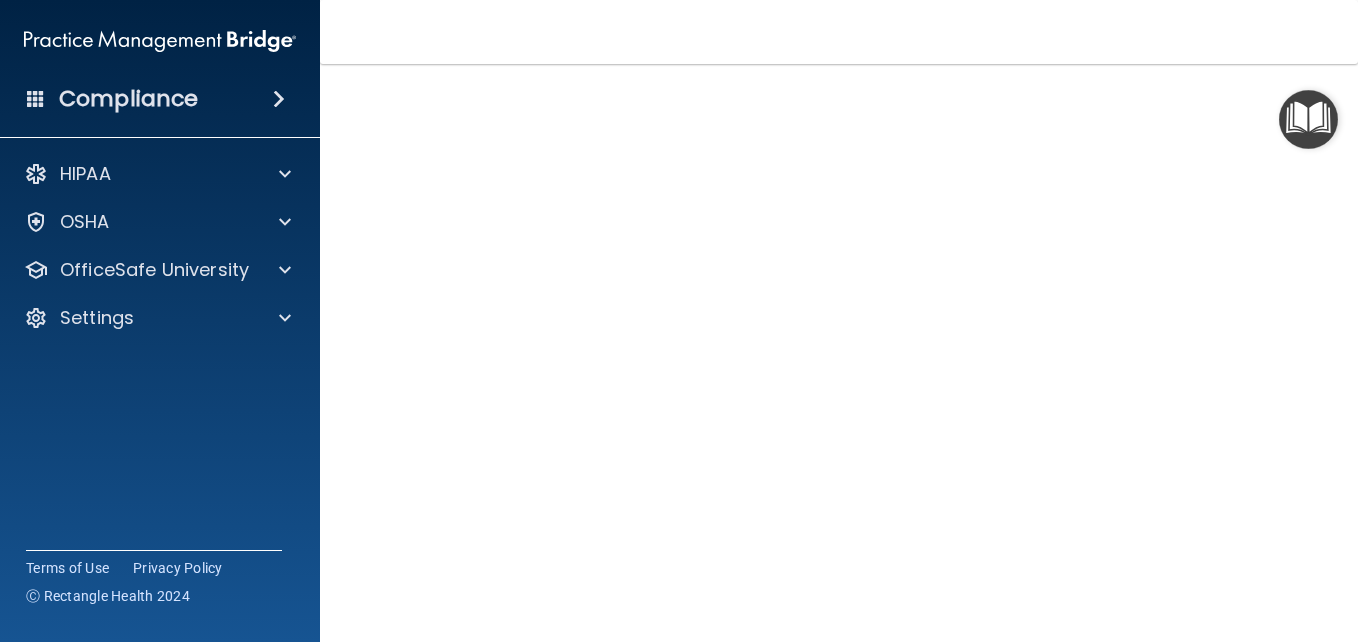scroll, scrollTop: 162, scrollLeft: 0, axis: vertical 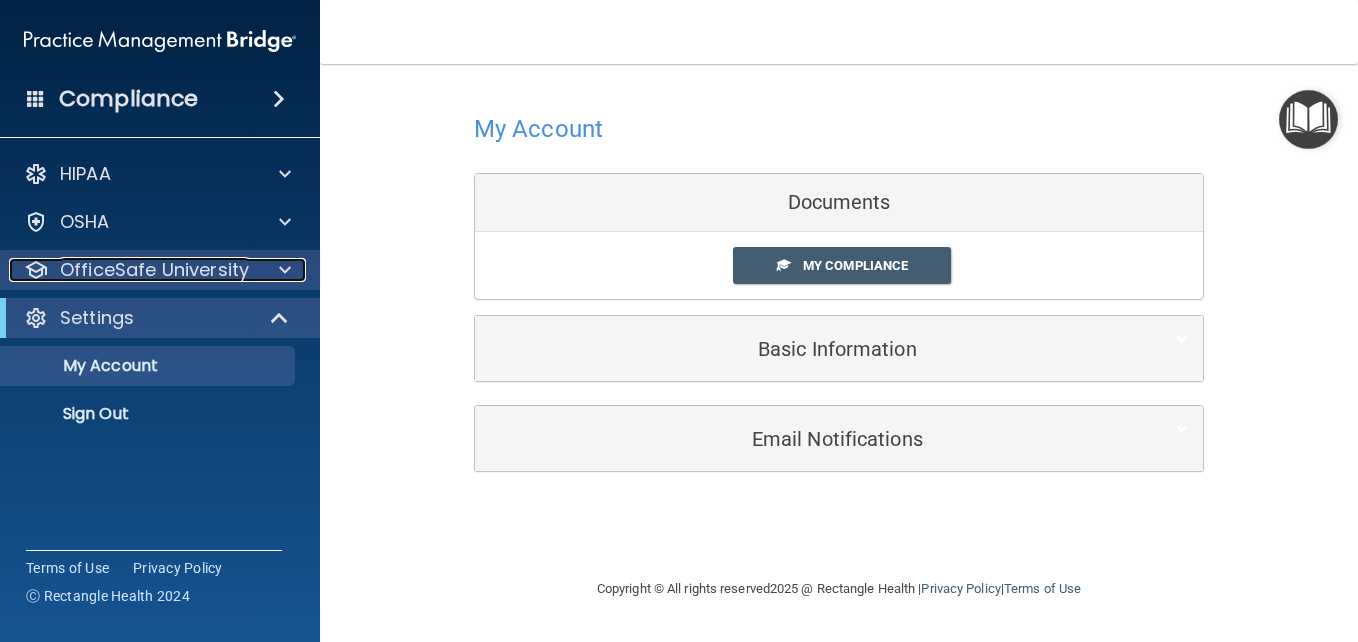 click on "OfficeSafe University" at bounding box center [133, 270] 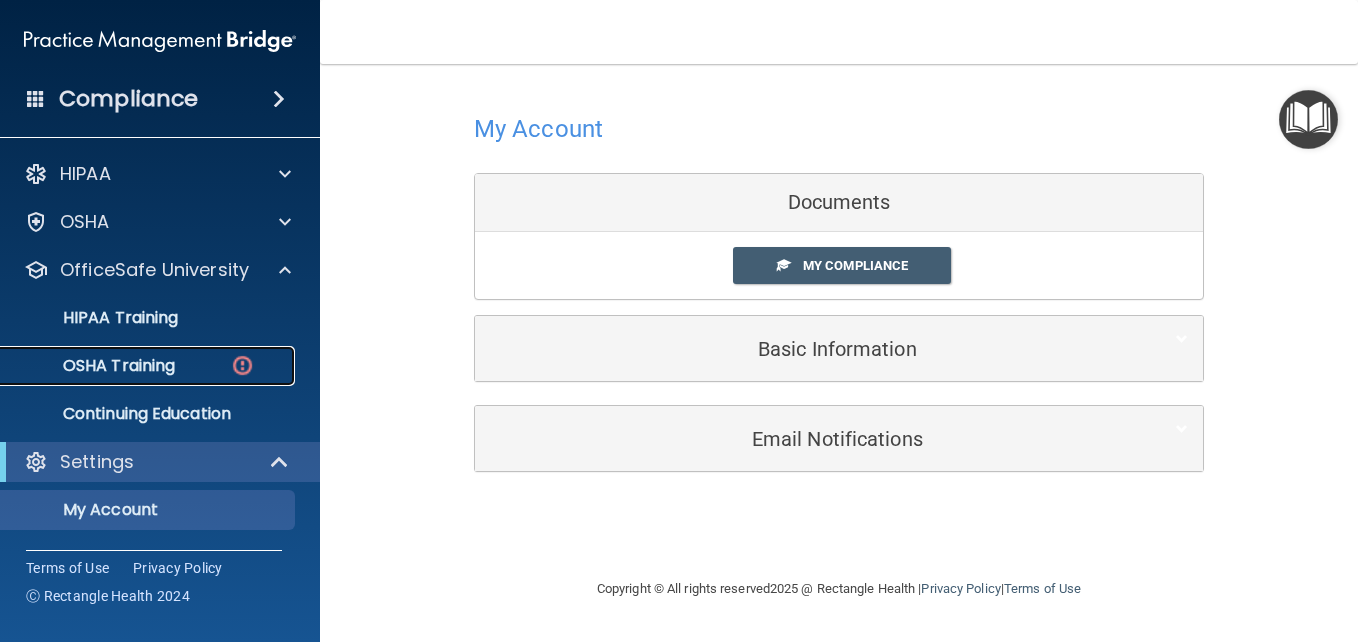 click on "OSHA Training" at bounding box center [137, 366] 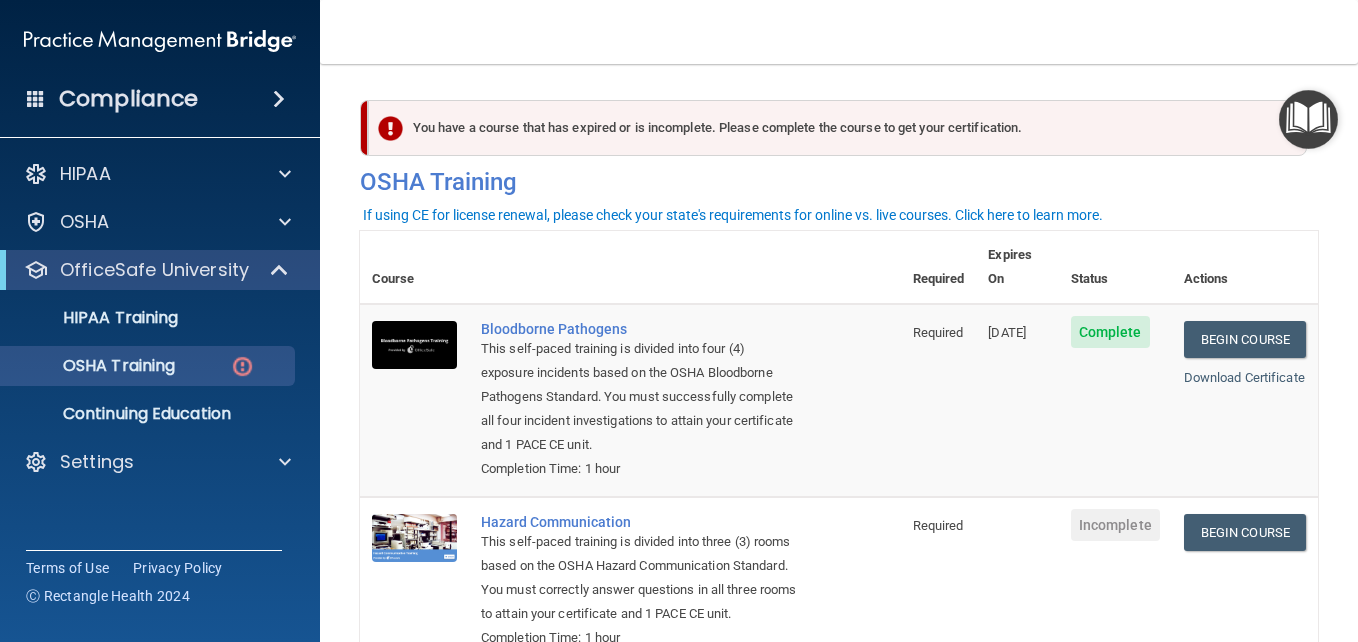 click on "Begin Course       Download Certificate" at bounding box center (1245, 581) 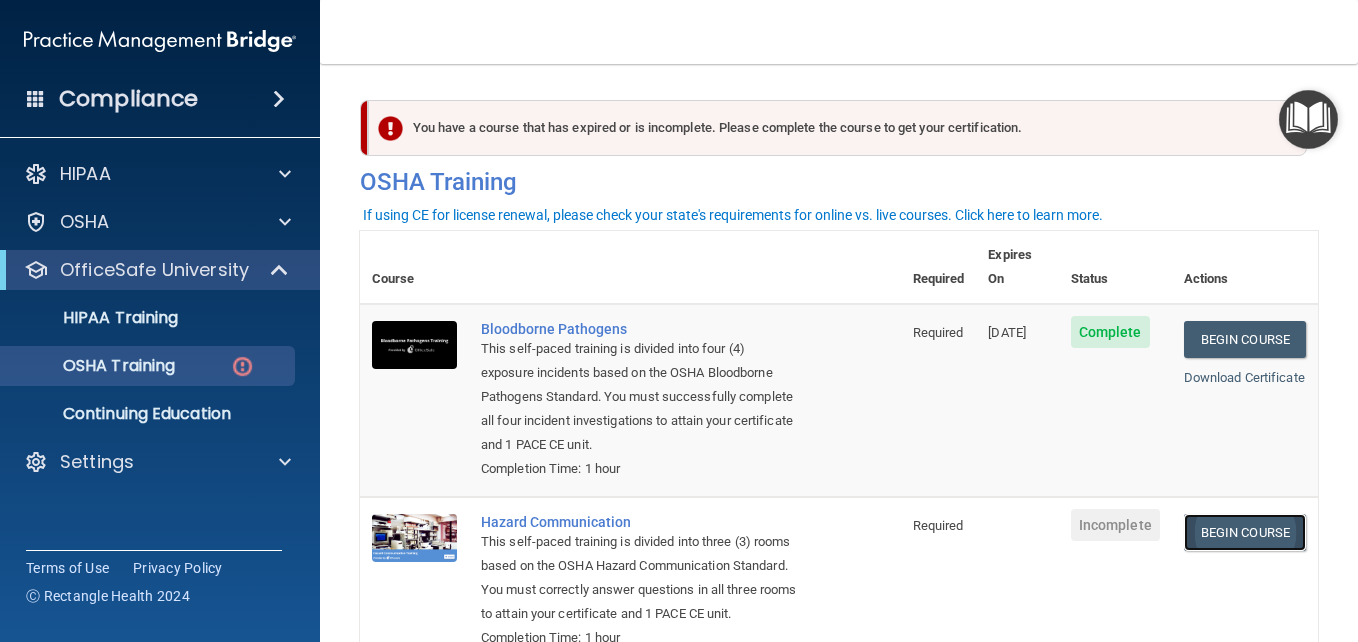click on "Begin Course" at bounding box center (1245, 532) 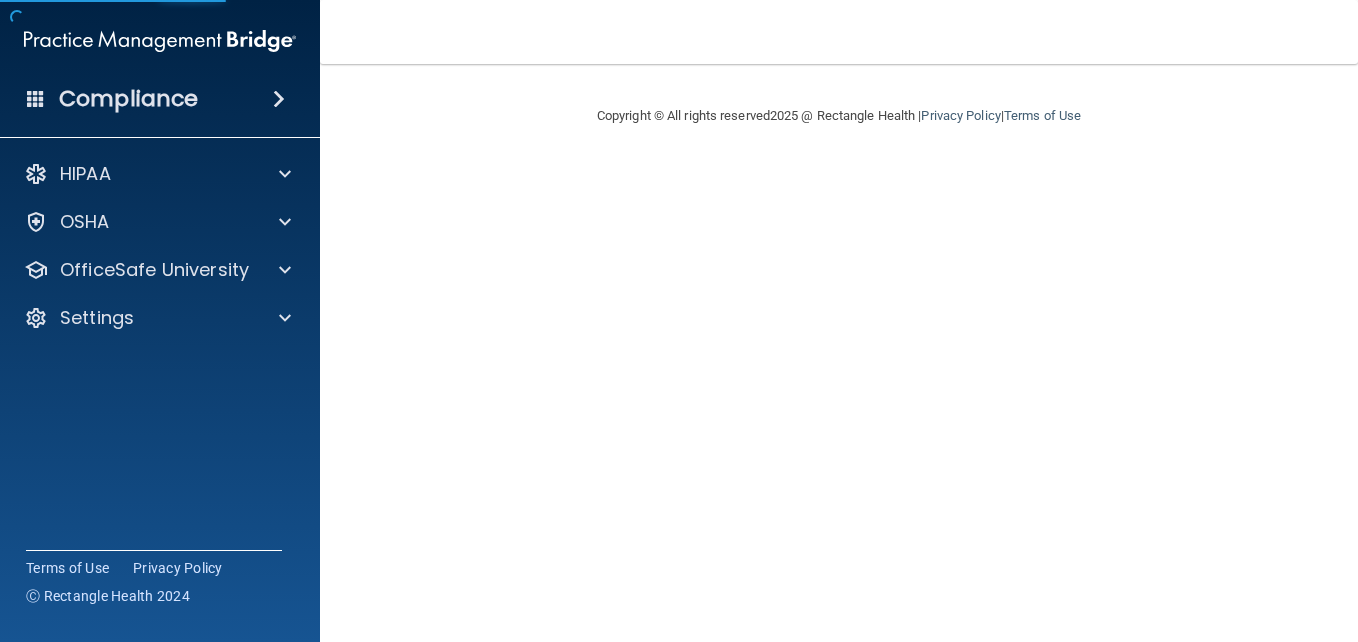 scroll, scrollTop: 0, scrollLeft: 0, axis: both 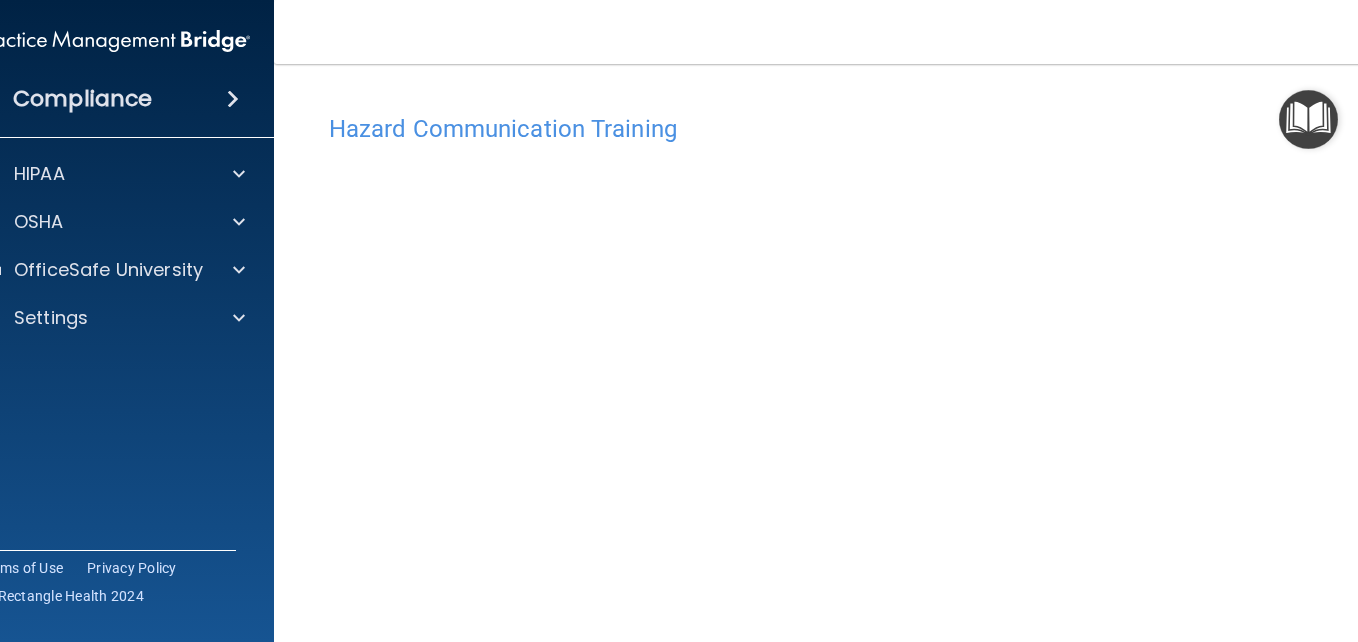 click on "Toggle navigation                                                                                                     Monica Suarez   m.suaz27@gmail.com                            Manage My Enterprise              Growing Smiles - Mount Laurel     Manage My Location" at bounding box center [839, 32] 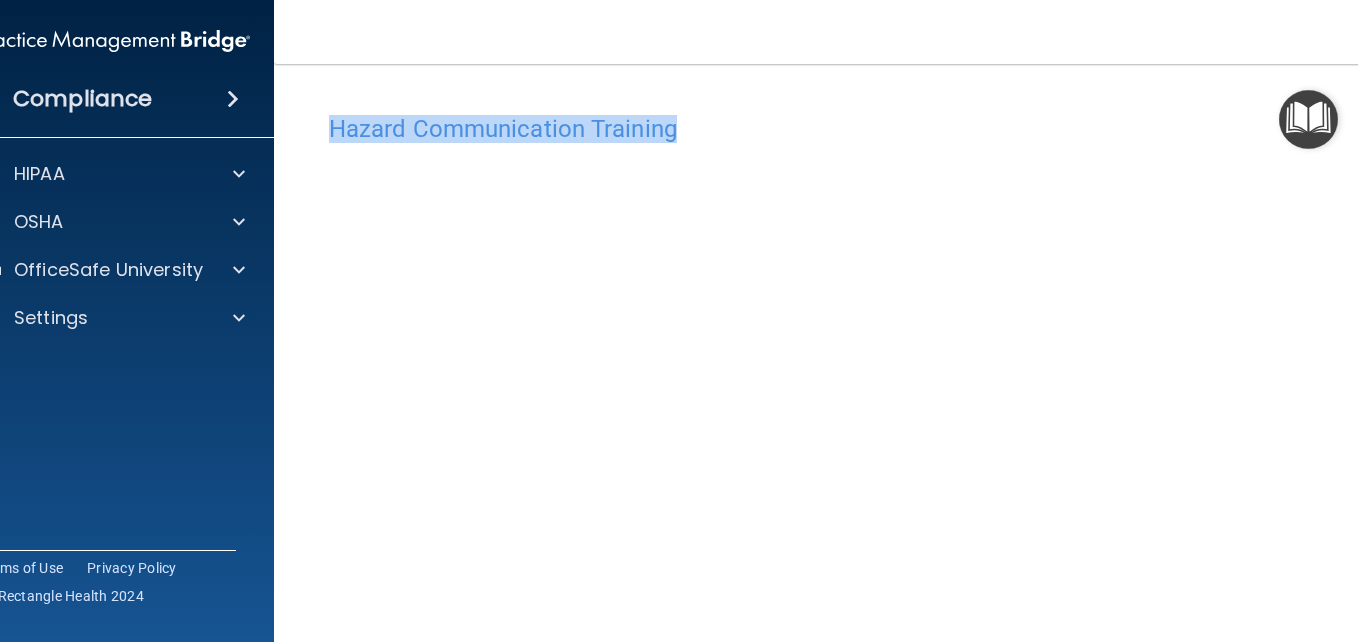 drag, startPoint x: 1017, startPoint y: 83, endPoint x: 1044, endPoint y: -6, distance: 93.00538 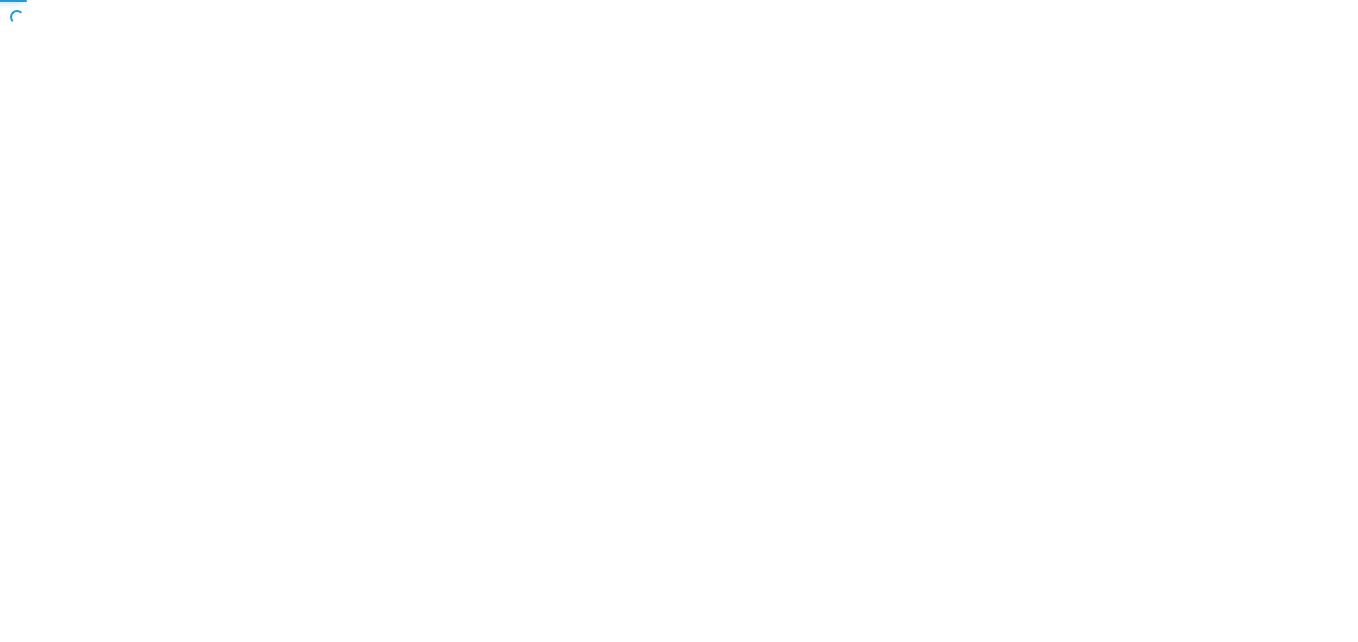 scroll, scrollTop: 0, scrollLeft: 0, axis: both 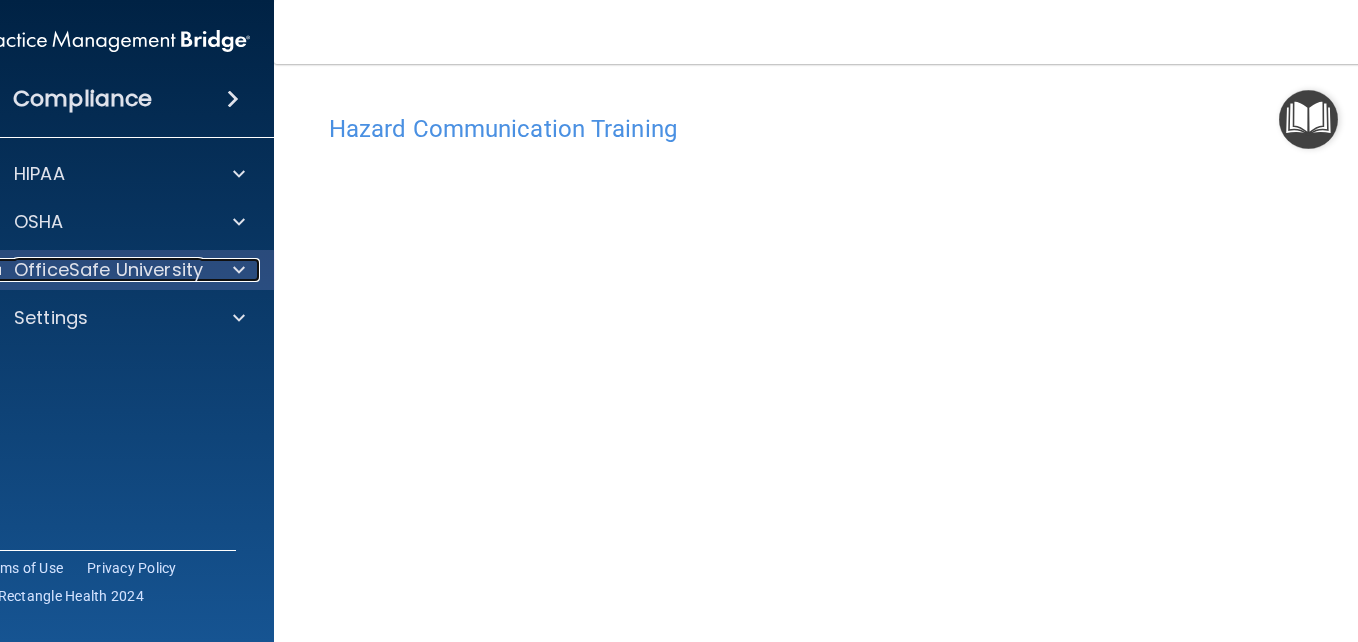 click at bounding box center [236, 270] 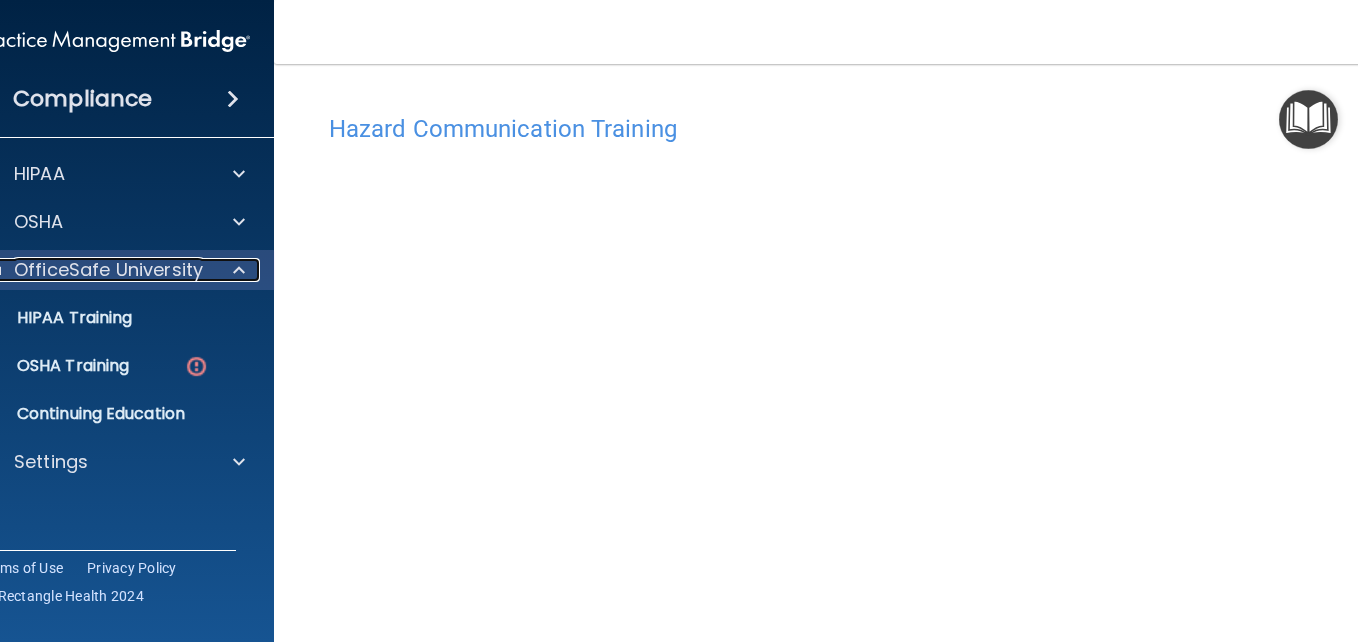 click at bounding box center [236, 270] 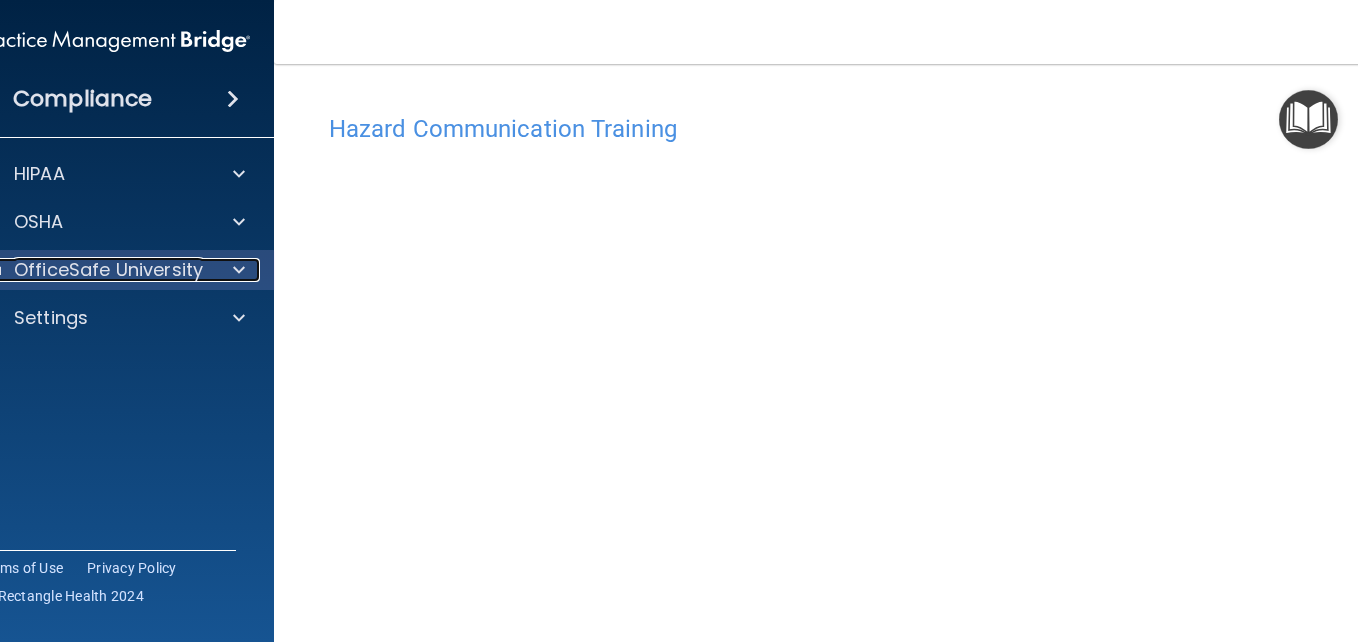click at bounding box center (236, 270) 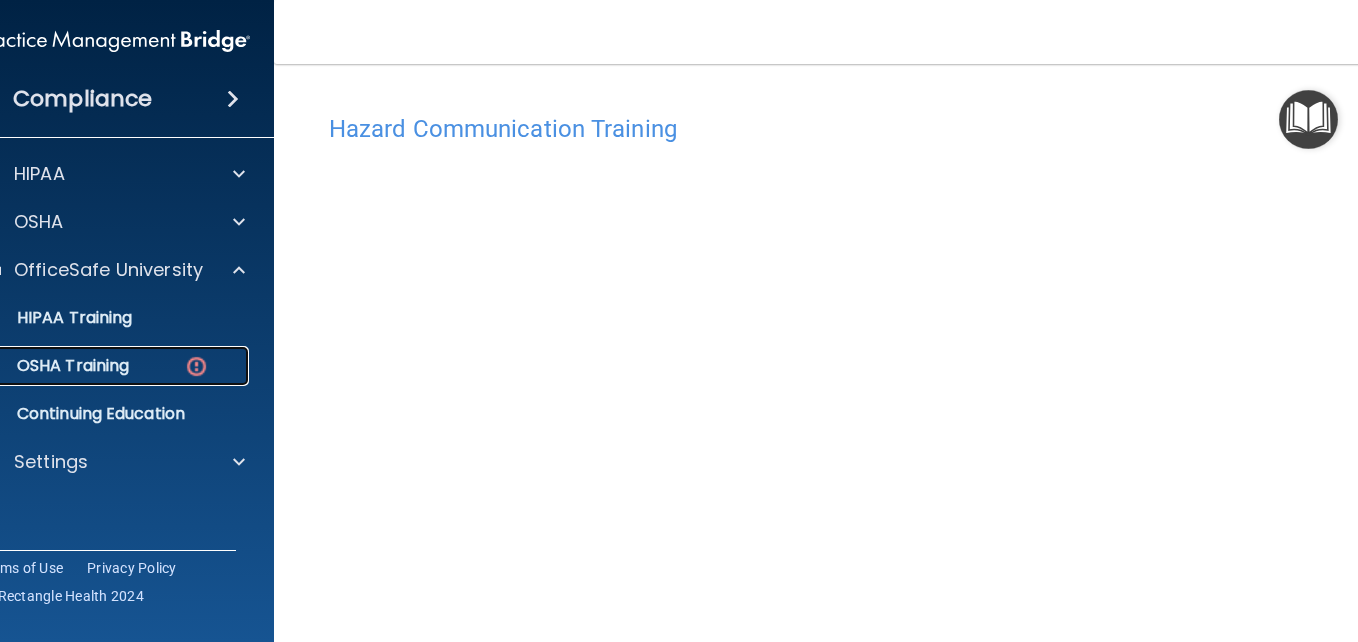 click at bounding box center [196, 366] 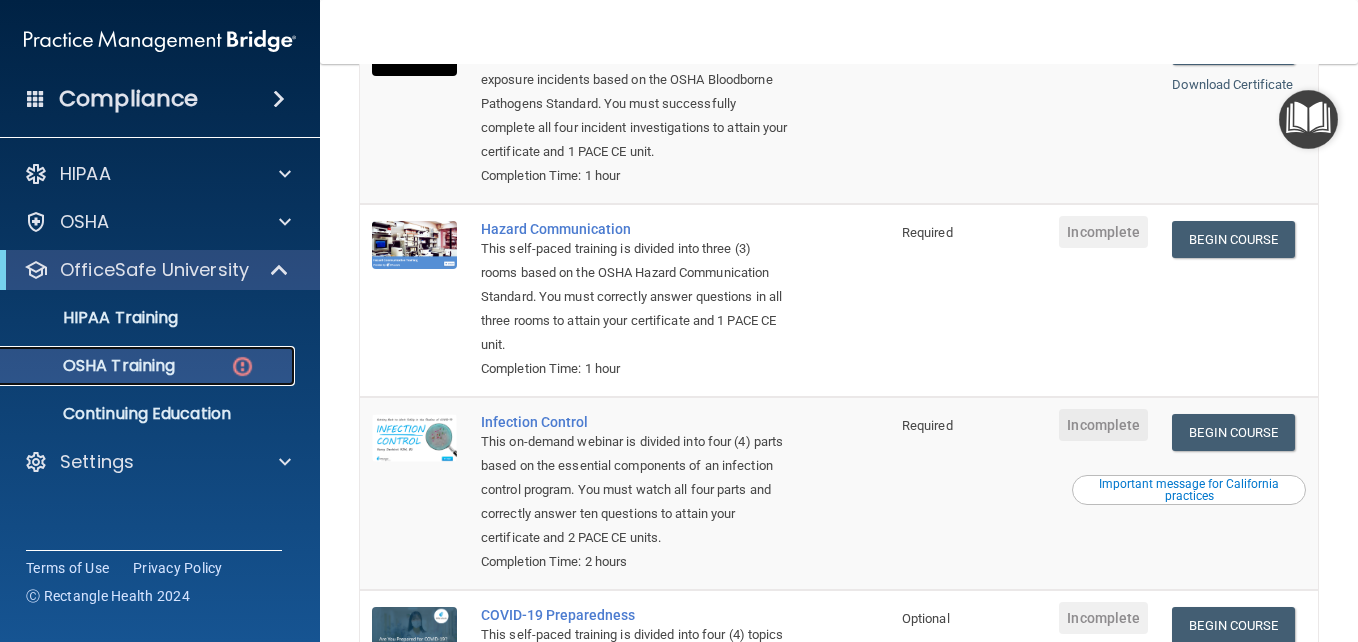 scroll, scrollTop: 297, scrollLeft: 0, axis: vertical 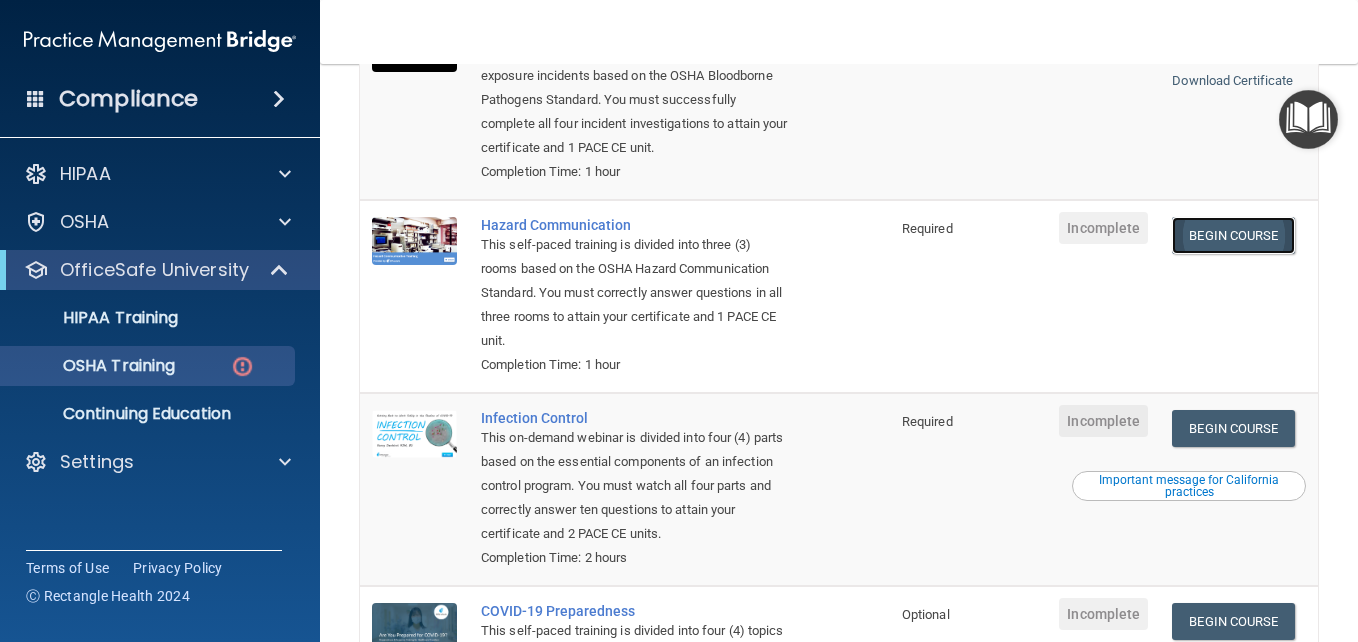 click on "Begin Course" at bounding box center (1233, 235) 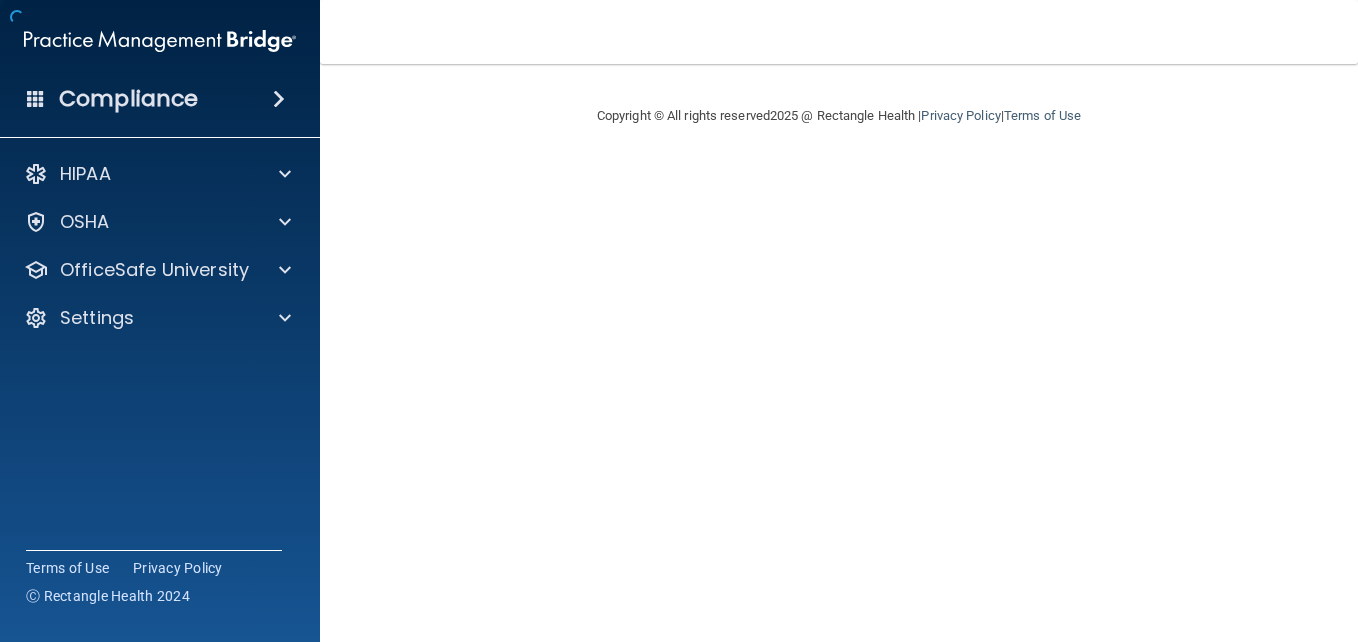 scroll, scrollTop: 0, scrollLeft: 0, axis: both 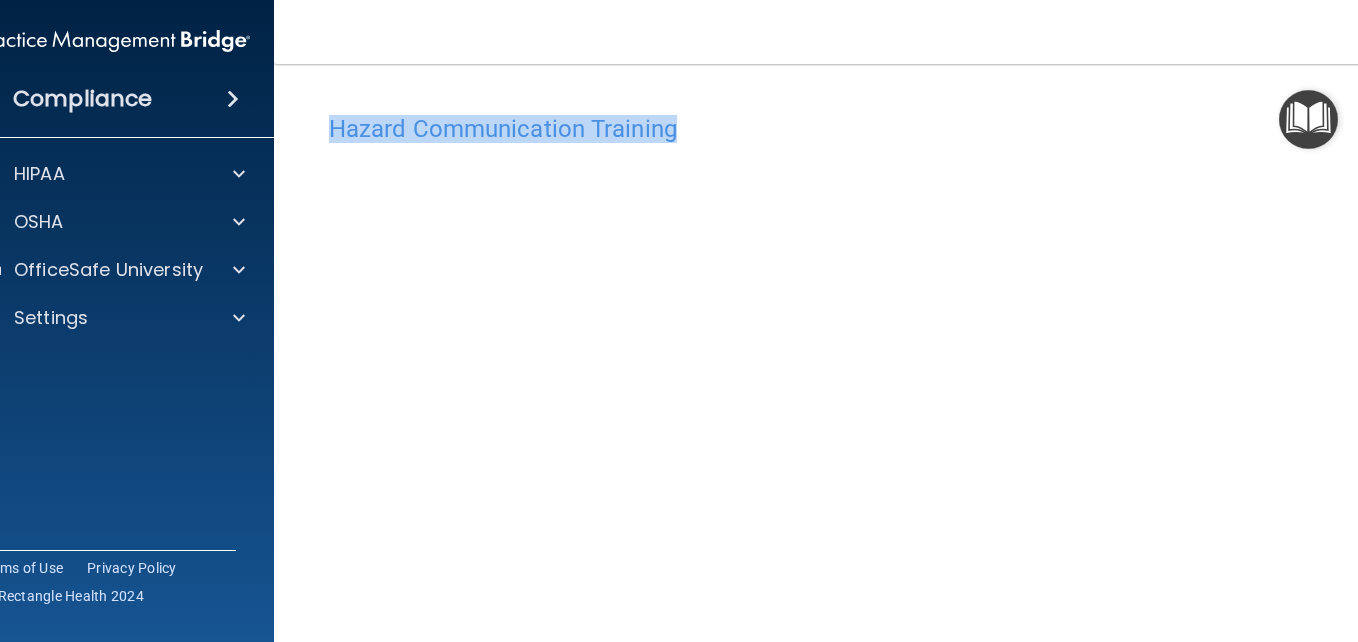 drag, startPoint x: 1180, startPoint y: 113, endPoint x: 1170, endPoint y: 6, distance: 107.46627 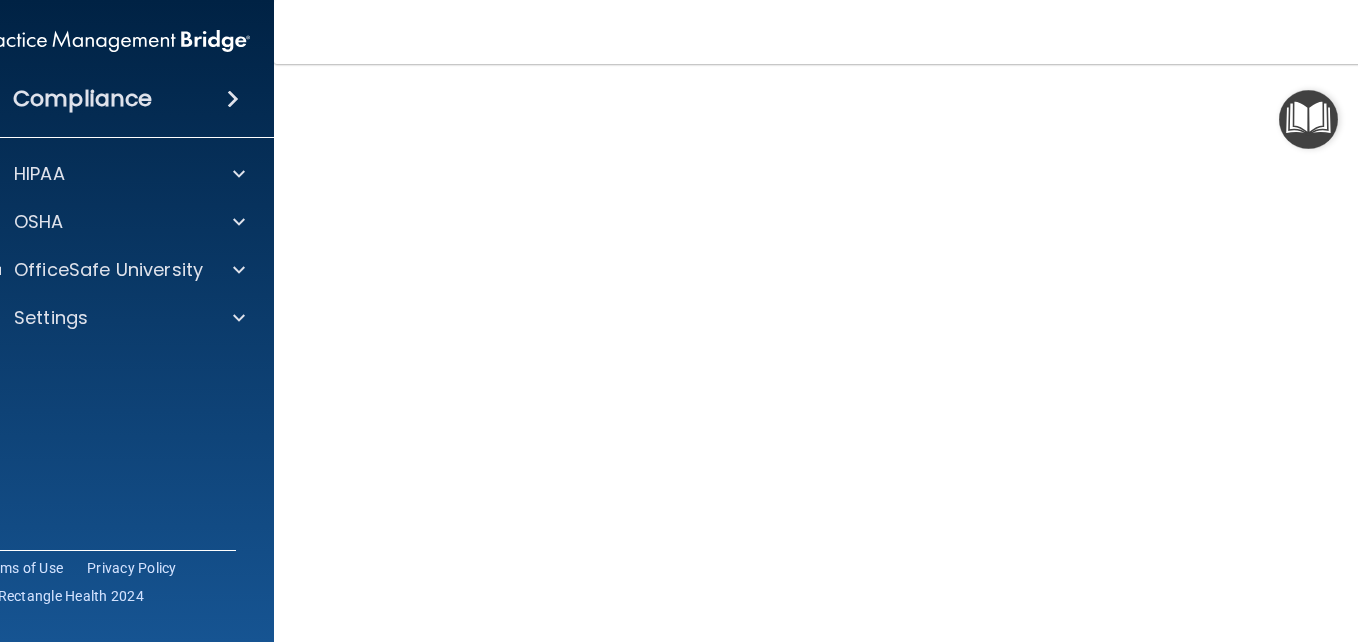 scroll, scrollTop: 110, scrollLeft: 0, axis: vertical 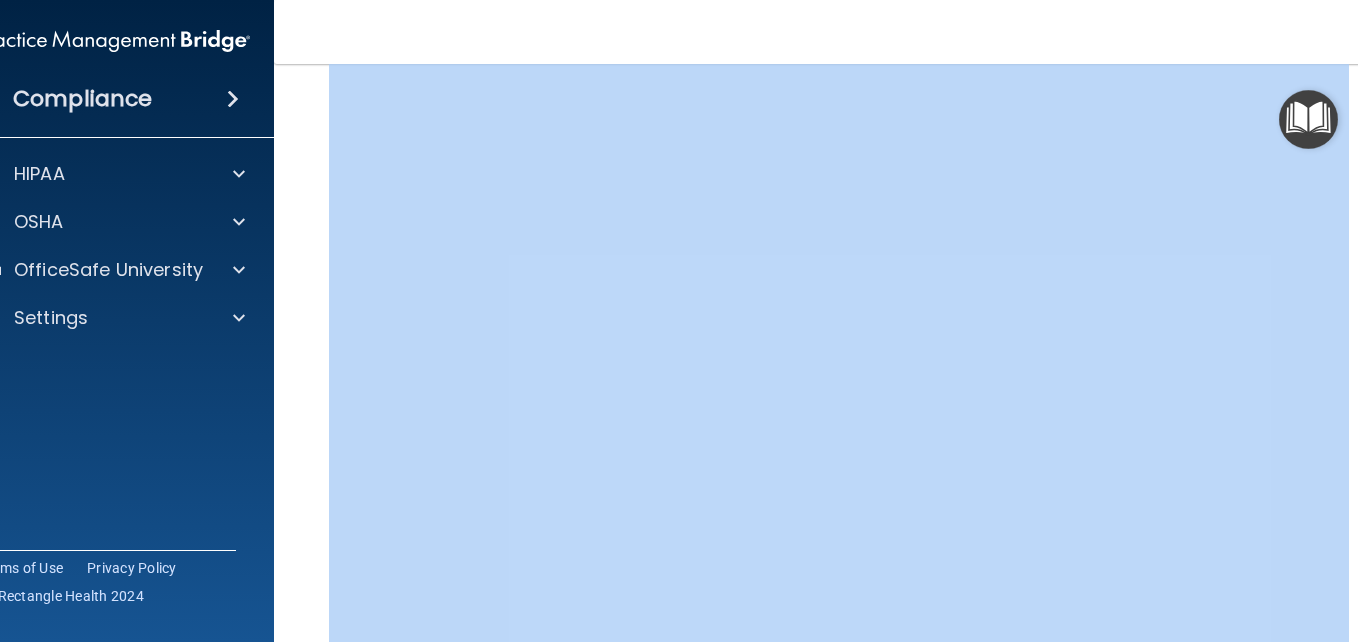 click on "Hazard Communication Training         This course doesn’t expire until . Are you sure you want to take this course now?   Take the course anyway!" at bounding box center (839, 362) 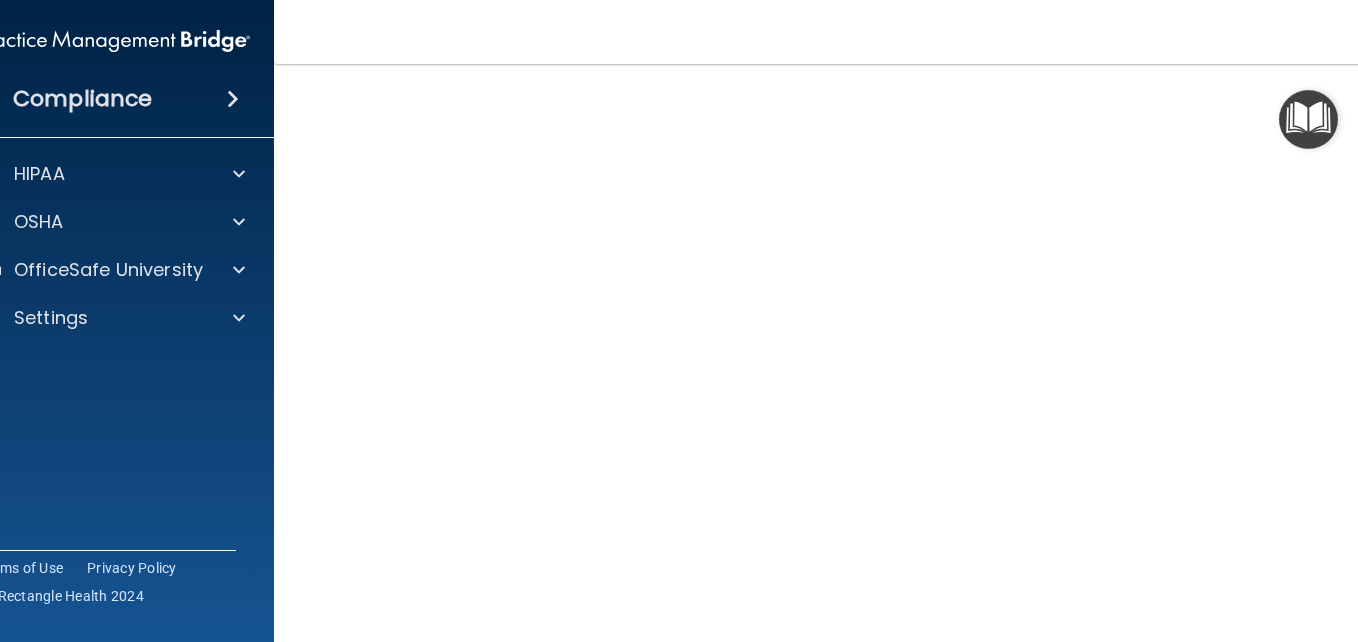 click on "Hazard Communication Training         This course doesn’t expire until . Are you sure you want to take this course now?   Take the course anyway!" at bounding box center [839, 322] 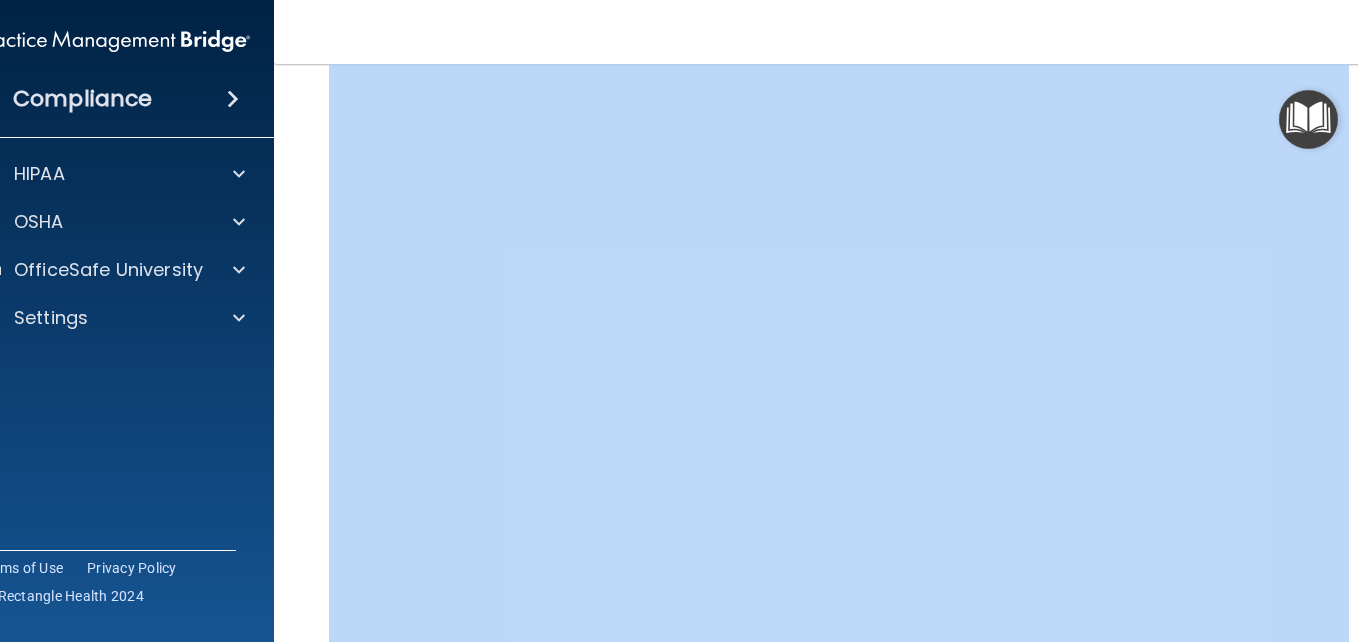 click on "Hazard Communication Training         This course doesn’t expire until . Are you sure you want to take this course now?   Take the course anyway!" at bounding box center (839, 362) 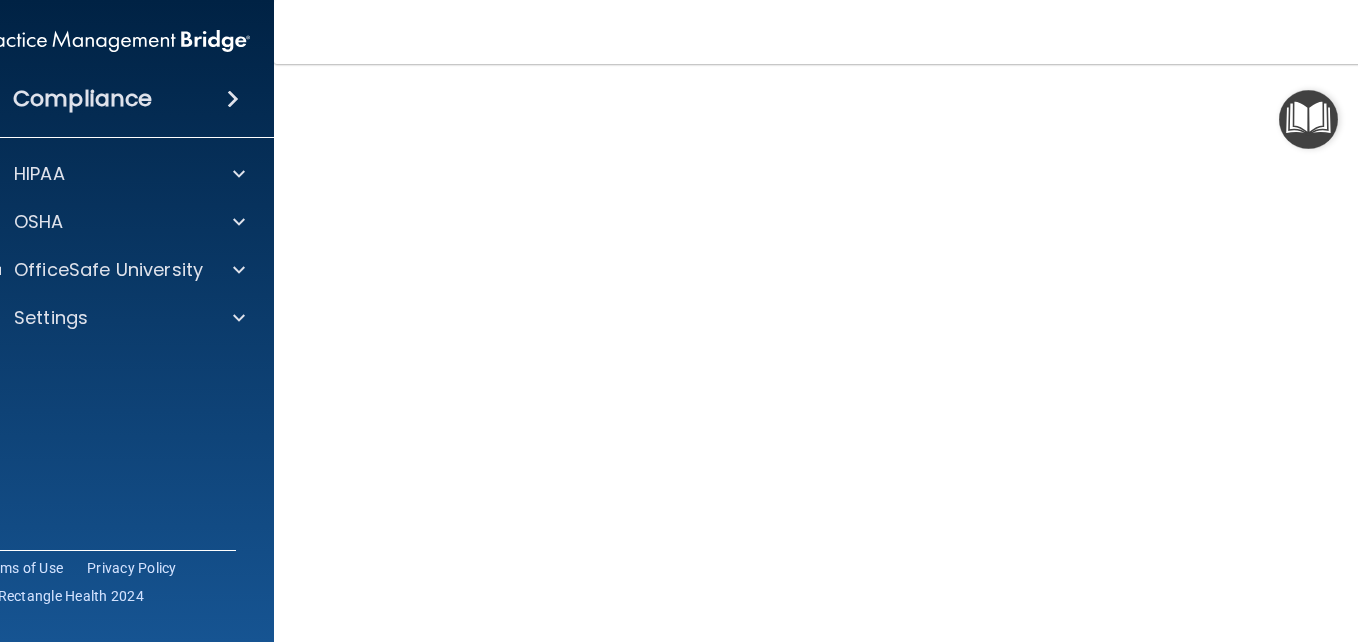click on "Hazard Communication Training         This course doesn’t expire until . Are you sure you want to take this course now?   Take the course anyway!" at bounding box center [839, 362] 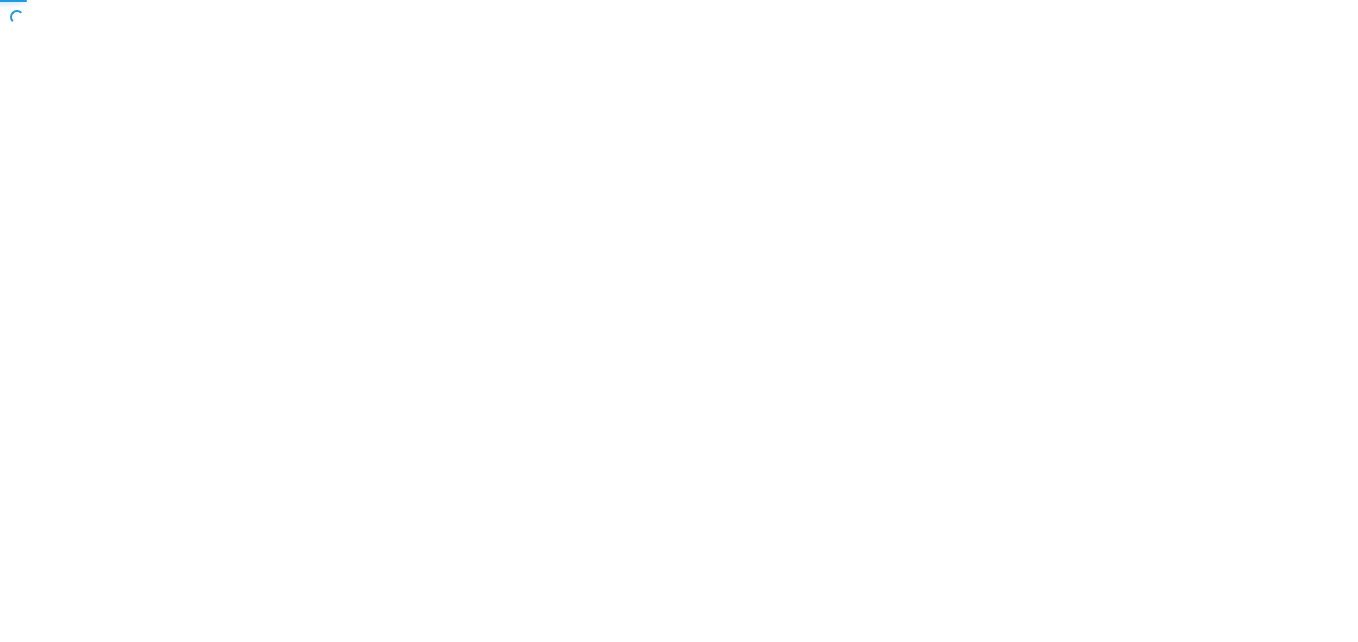 scroll, scrollTop: 0, scrollLeft: 0, axis: both 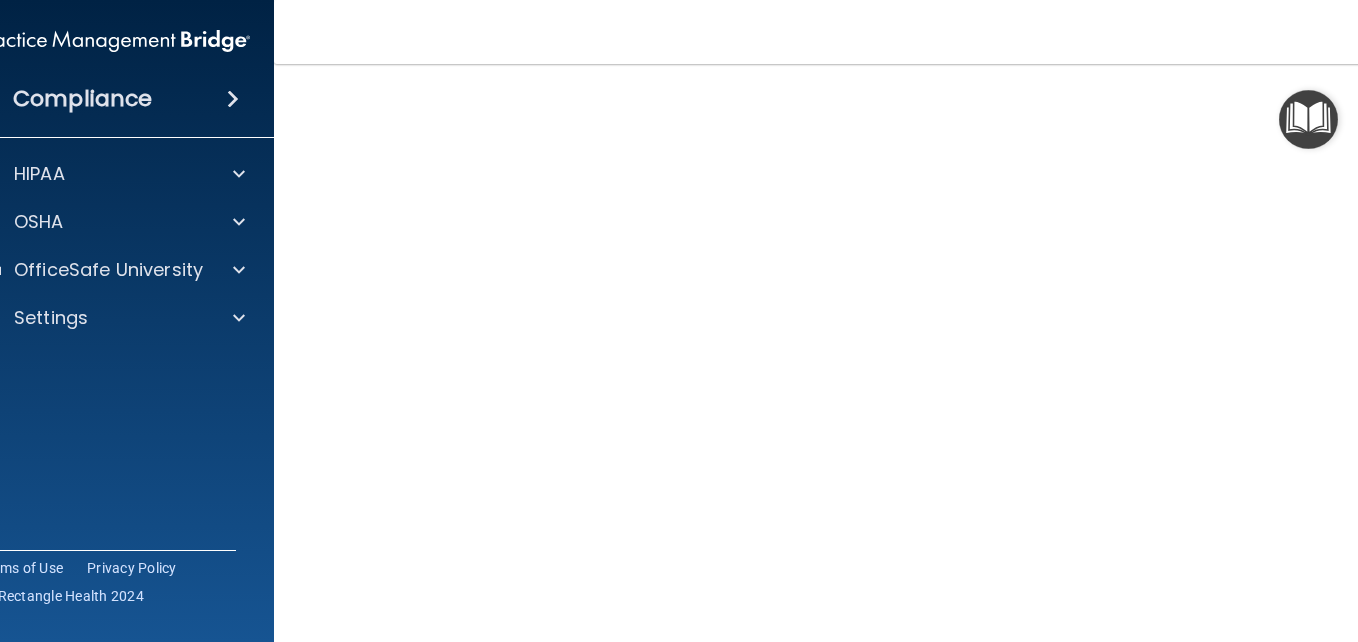 drag, startPoint x: 1347, startPoint y: 420, endPoint x: 1361, endPoint y: 529, distance: 109.89541 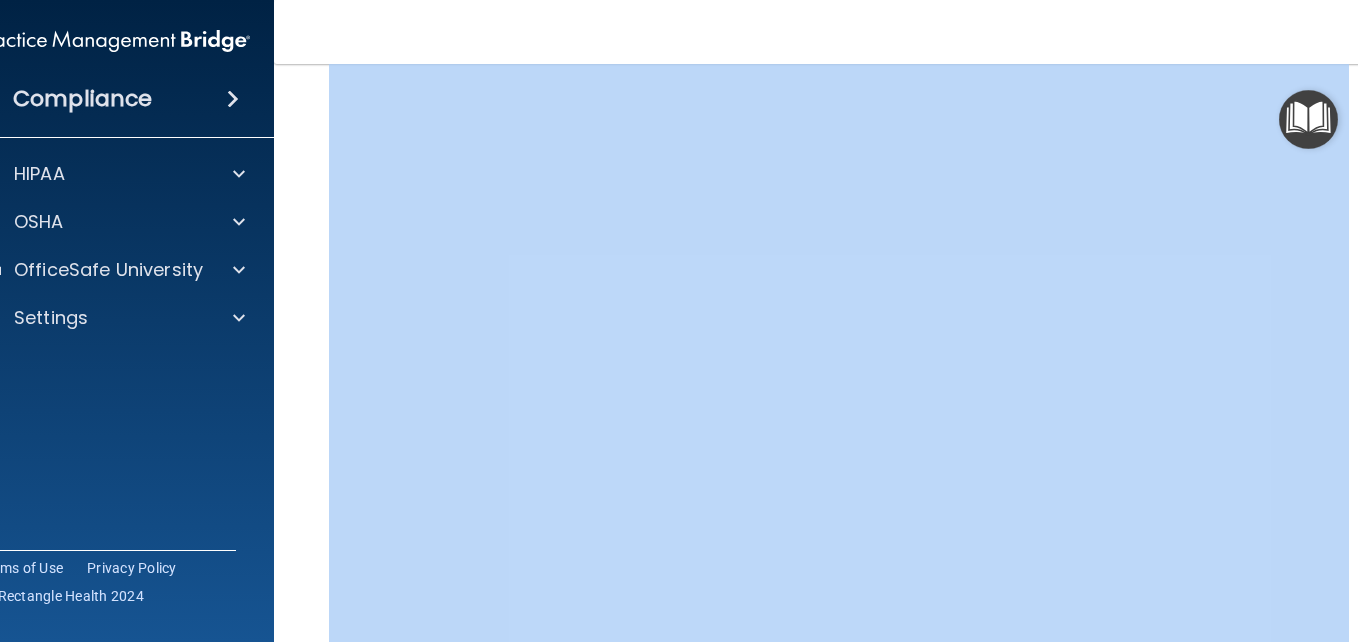 click on "Hazard Communication Training         This course doesn’t expire until . Are you sure you want to take this course now?   Take the course anyway!" at bounding box center [839, 362] 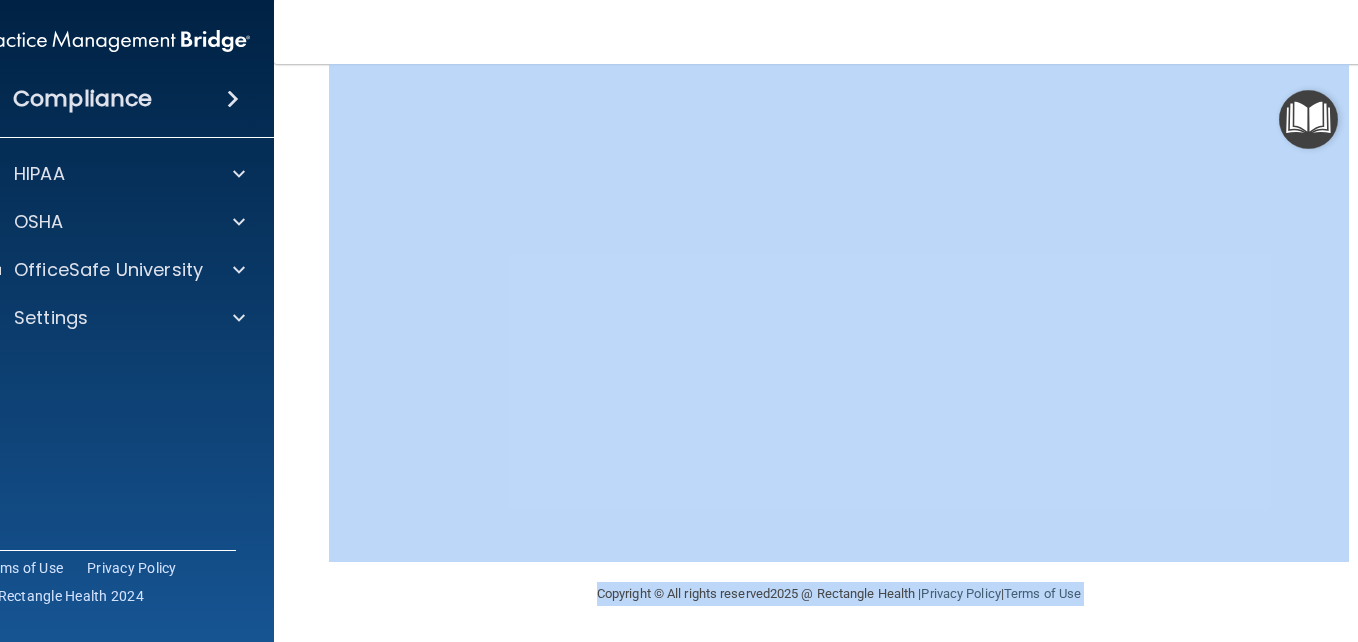 click on "Copyright © All rights reserved  2025 @ Rectangle Health |  Privacy Policy  |  Terms of Use" at bounding box center [839, 592] 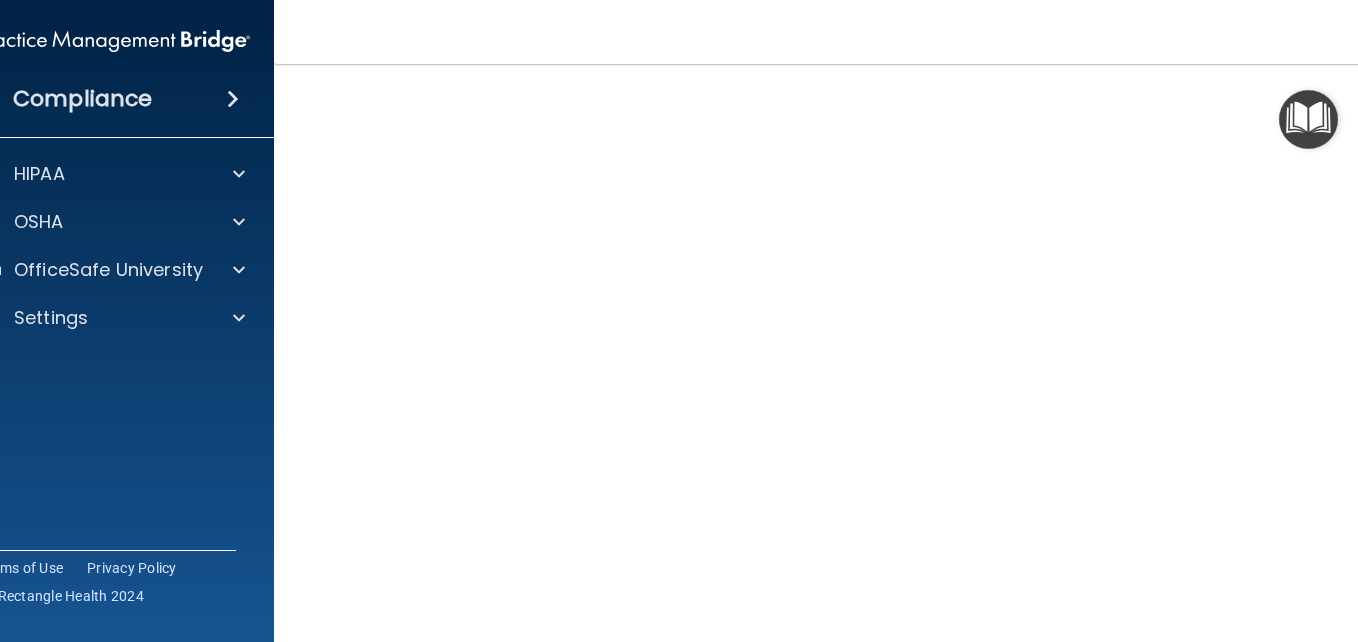 scroll, scrollTop: 110, scrollLeft: 0, axis: vertical 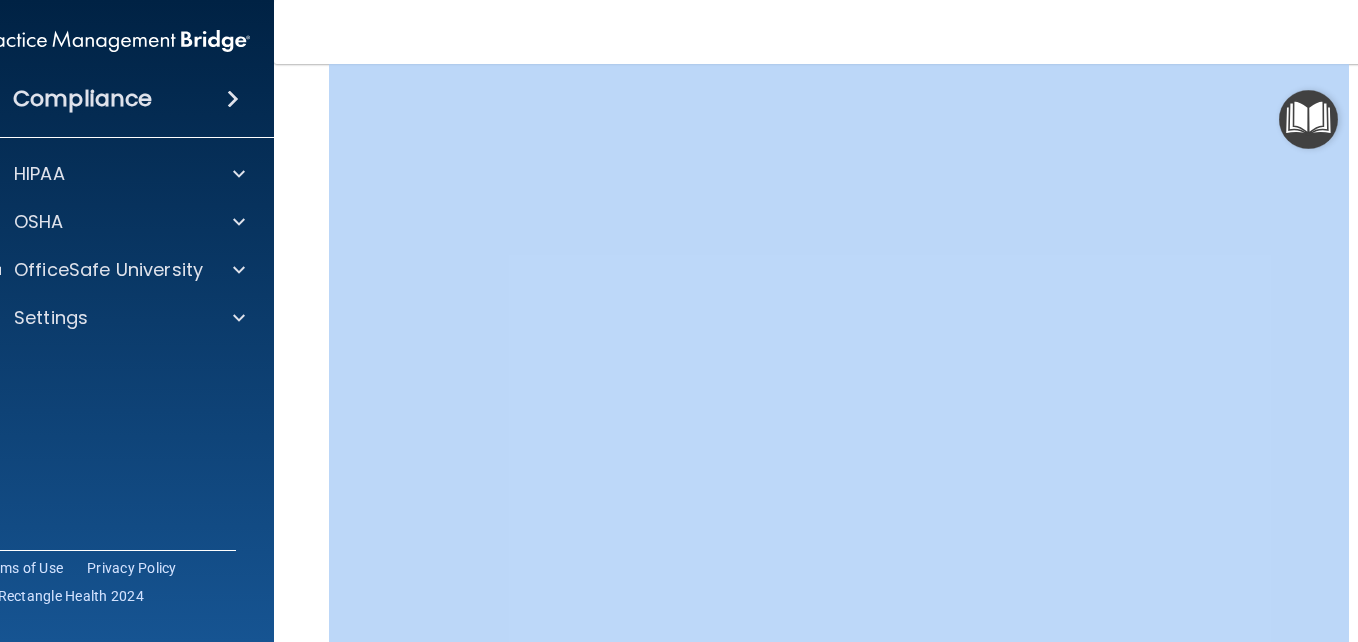 click on "Hazard Communication Training         This course doesn’t expire until . Are you sure you want to take this course now?   Take the course anyway!" at bounding box center [839, 362] 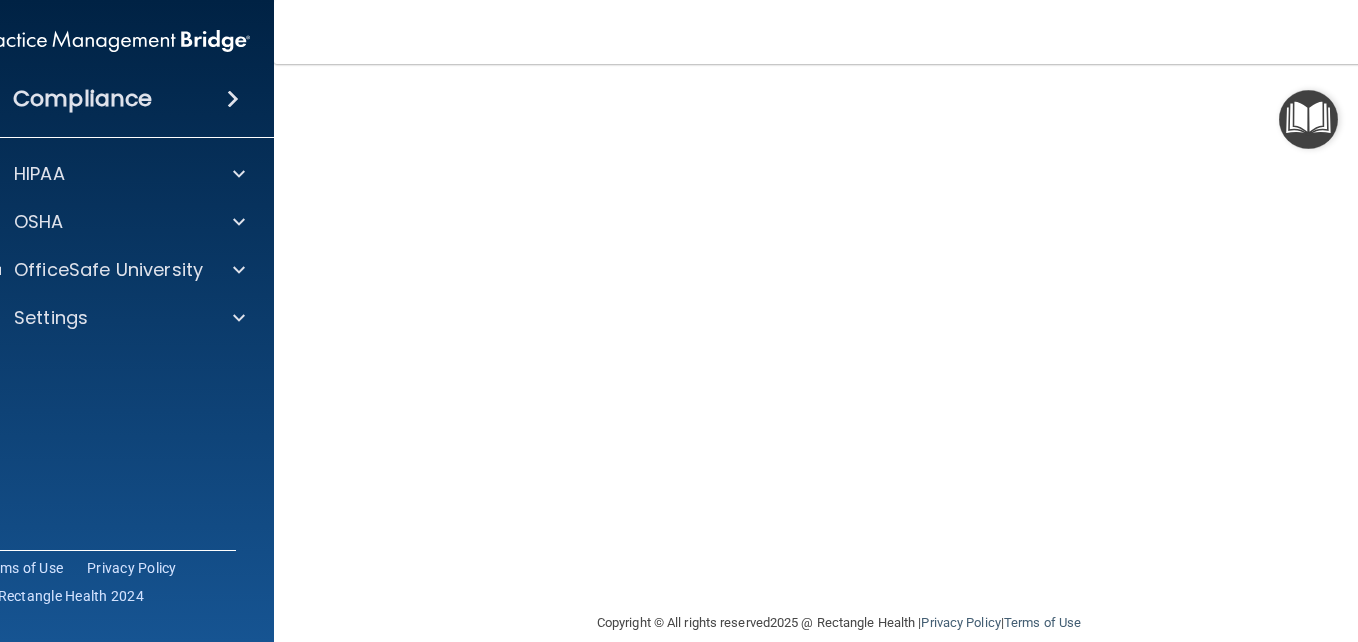 scroll, scrollTop: 110, scrollLeft: 0, axis: vertical 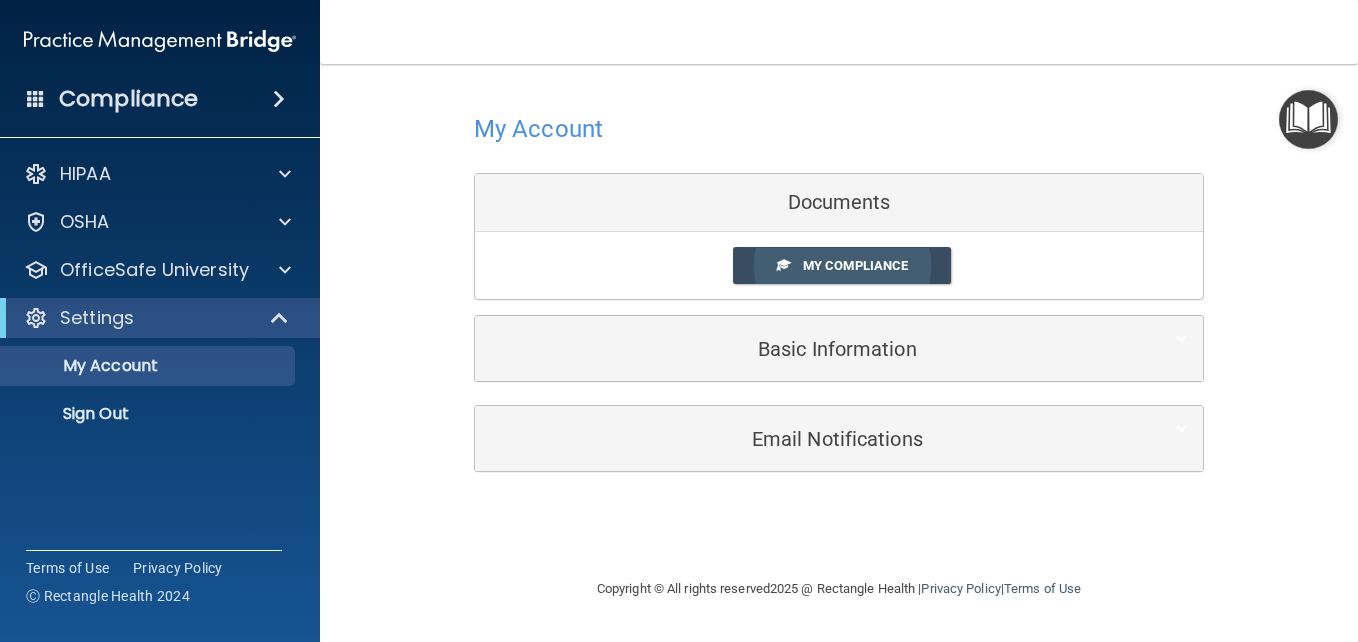 click on "My Compliance" at bounding box center [855, 265] 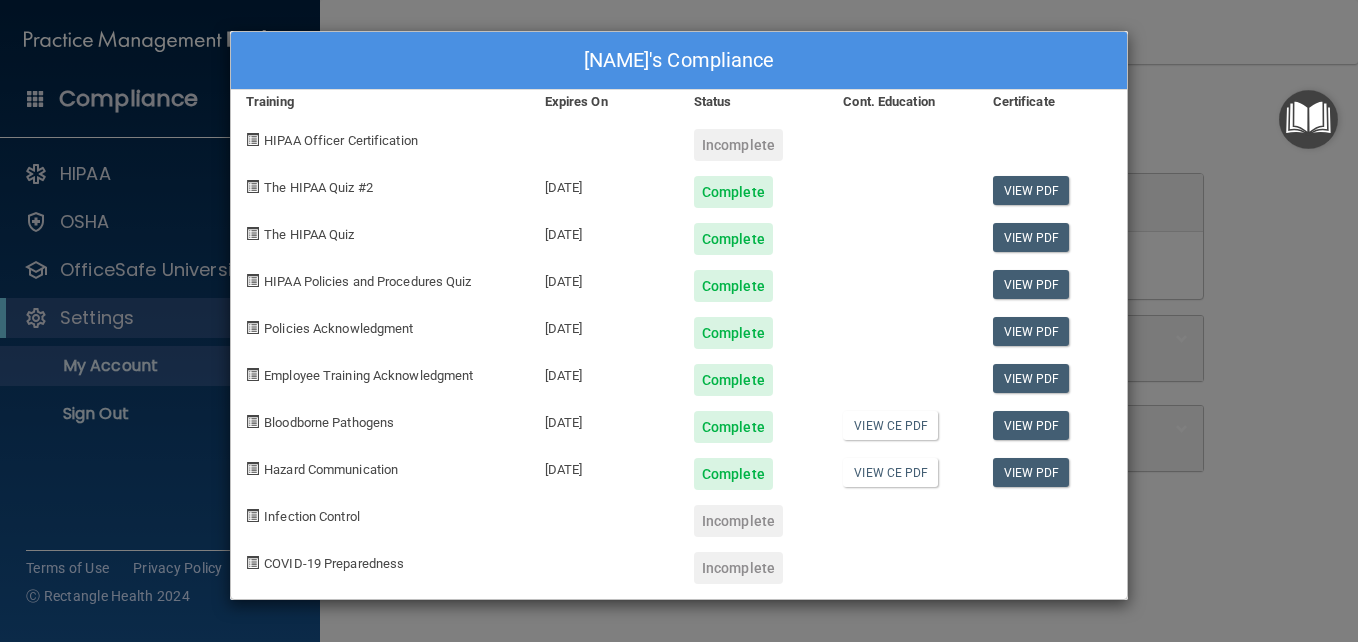 click on "Monica Suarez's Compliance      Training   Expires On   Status   Cont. Education   Certificate         HIPAA Officer Certification             Incomplete                      The HIPAA Quiz #2      03/04/2026       Complete              View PDF         The HIPAA Quiz      03/04/2026       Complete              View PDF         HIPAA Policies and Procedures Quiz      03/07/2026       Complete              View PDF         Policies Acknowledgment      03/06/2026       Complete              View PDF         Employee Training Acknowledgment      03/06/2026       Complete              View PDF         Bloodborne Pathogens      08/02/2026       Complete        View CE PDF       View PDF         Hazard Communication      08/02/2026       Complete        View CE PDF       View PDF         Infection Control             Incomplete                      COVID-19 Preparedness             Incomplete" at bounding box center (679, 321) 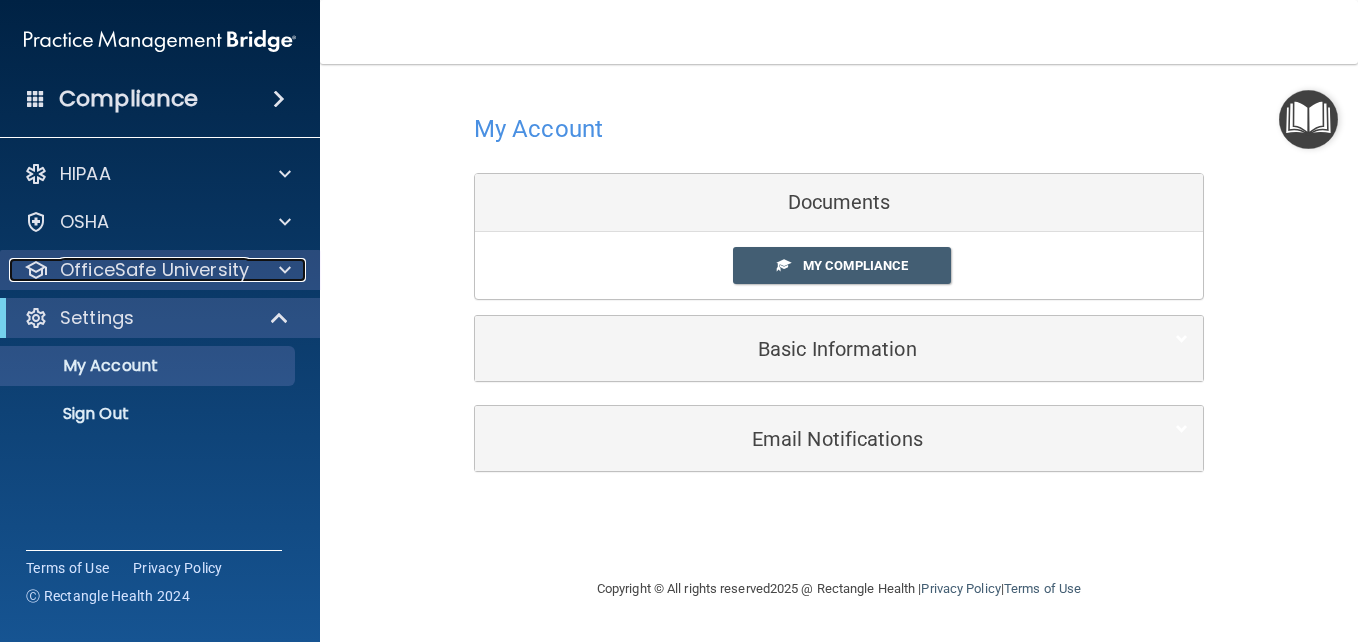click at bounding box center (282, 270) 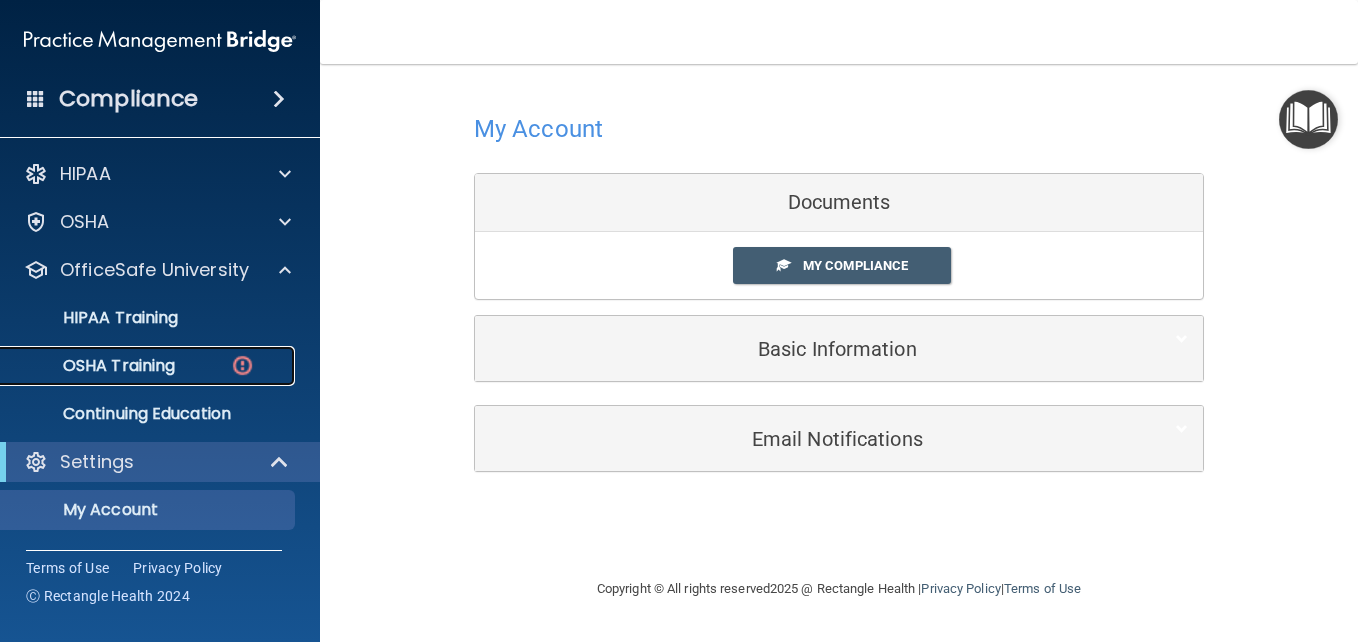 click at bounding box center (242, 365) 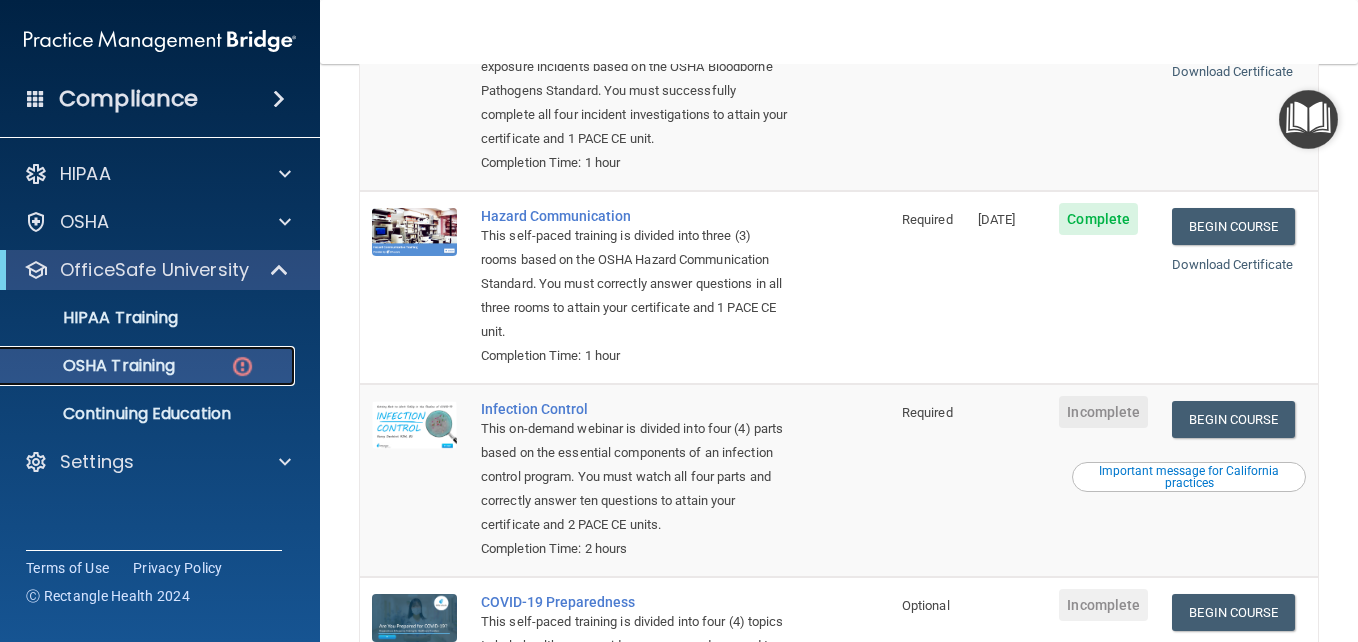 scroll, scrollTop: 346, scrollLeft: 0, axis: vertical 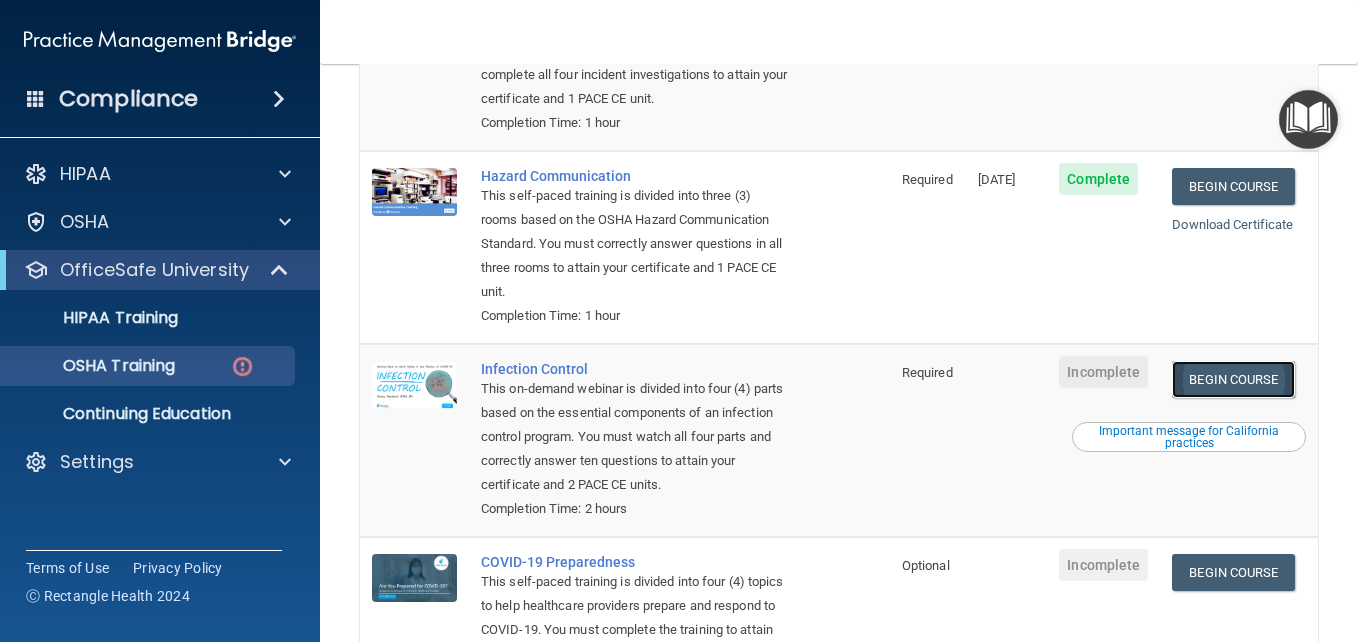 click on "Begin Course" at bounding box center (1233, 379) 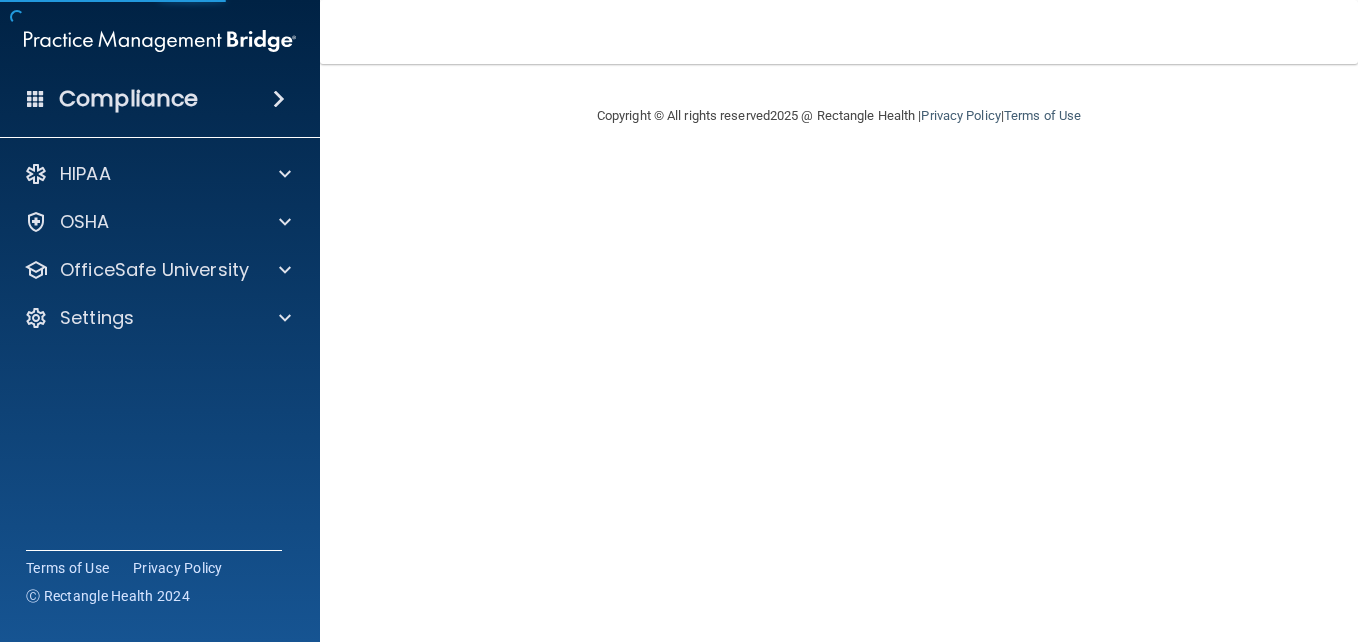 scroll, scrollTop: 0, scrollLeft: 0, axis: both 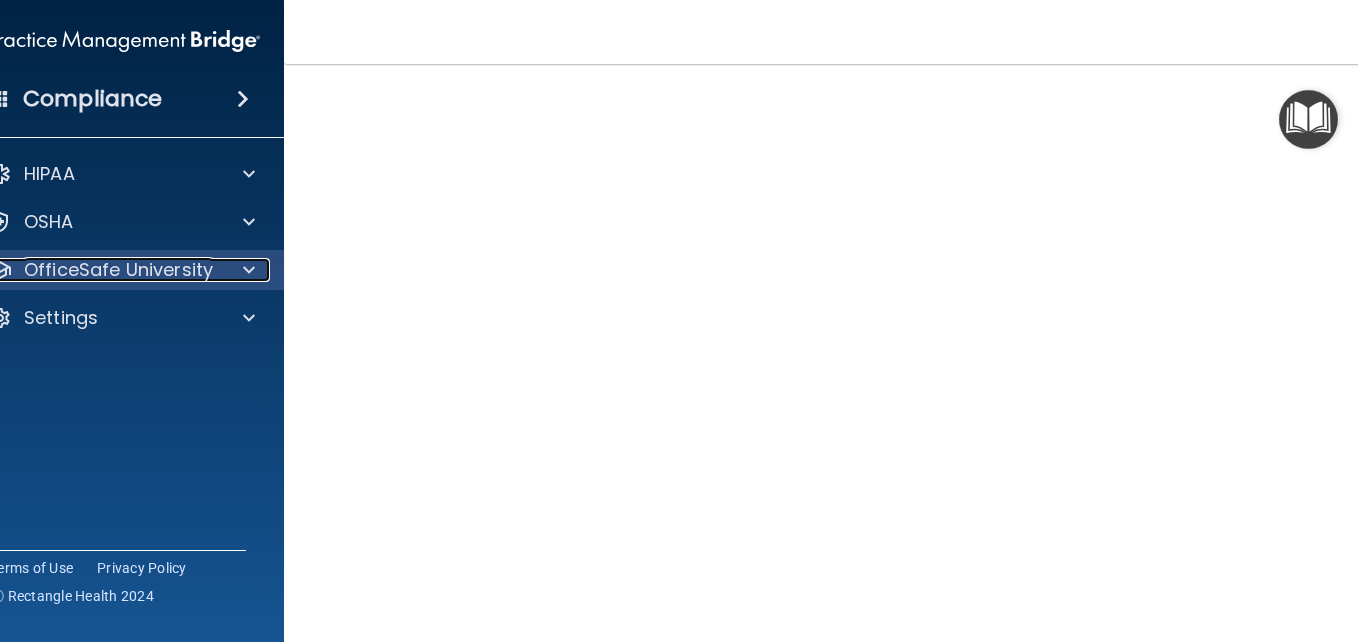 click on "OfficeSafe University" at bounding box center (118, 270) 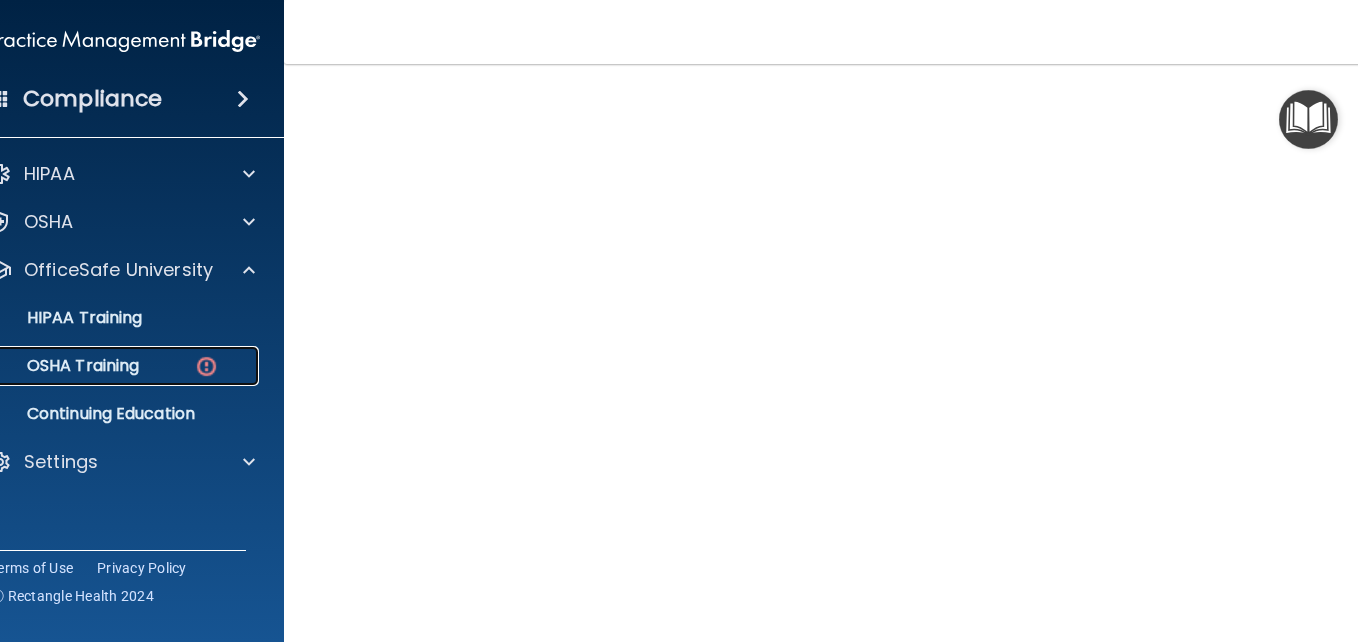 click on "OSHA Training" at bounding box center (101, 366) 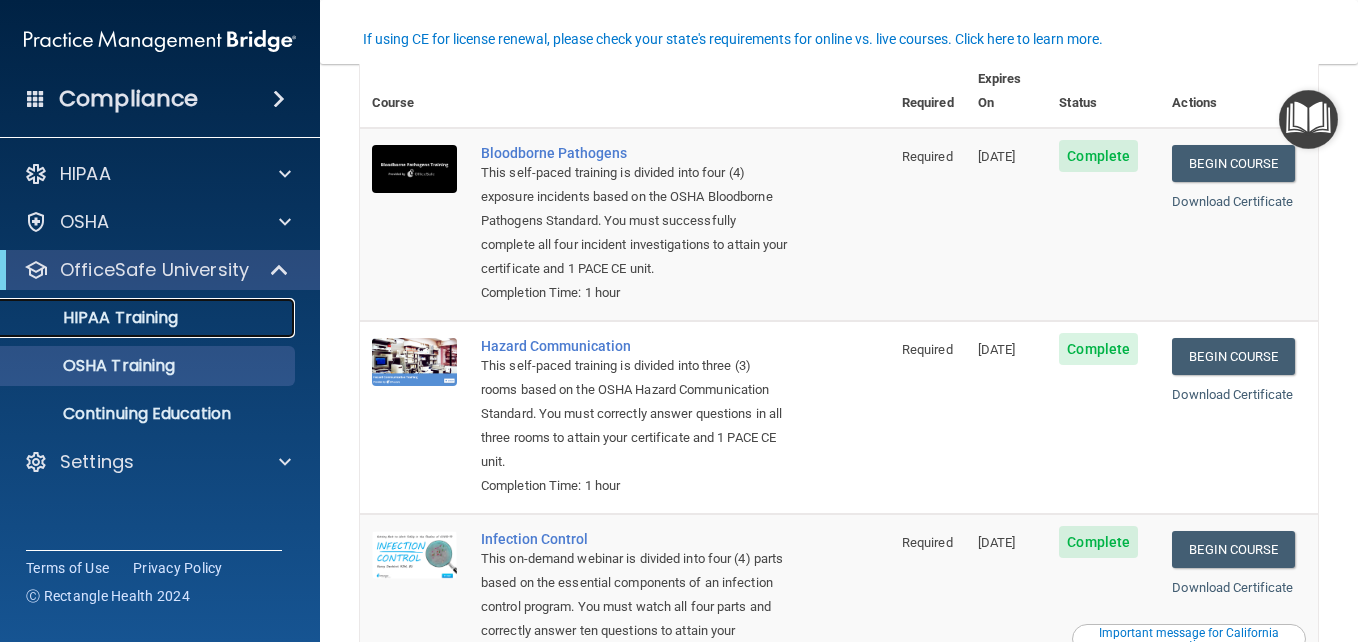 click on "HIPAA Training" at bounding box center (137, 318) 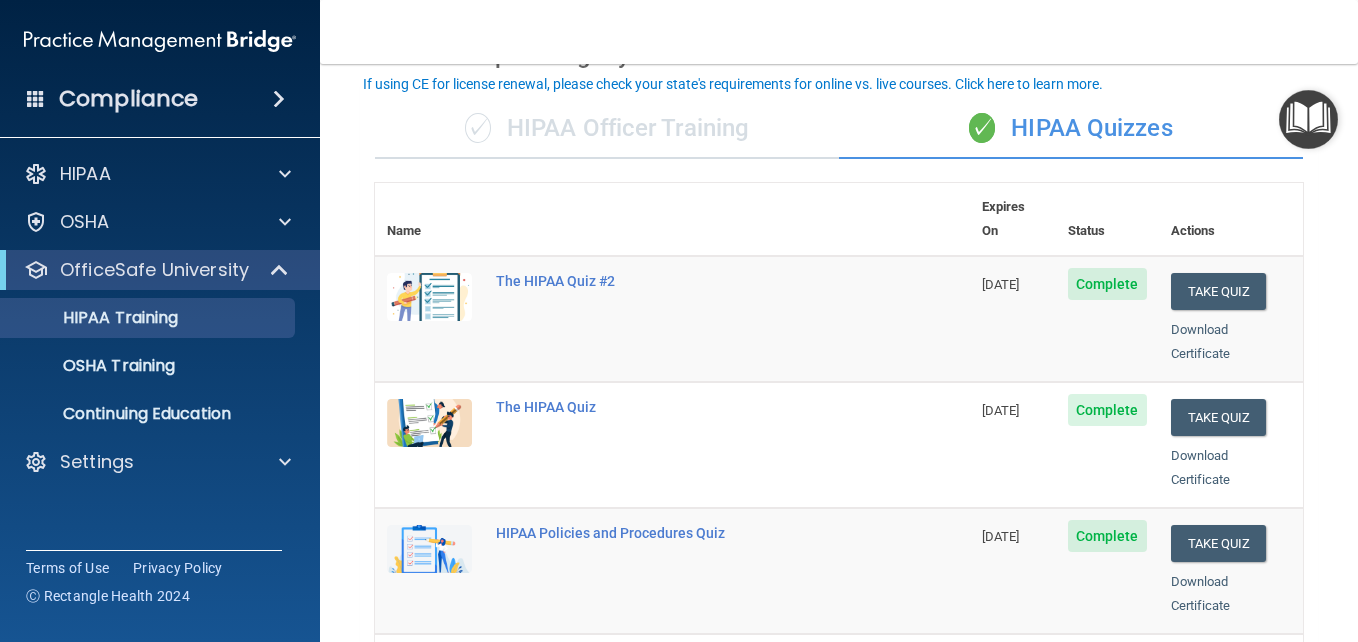 click on "✓   HIPAA Officer Training" at bounding box center (607, 129) 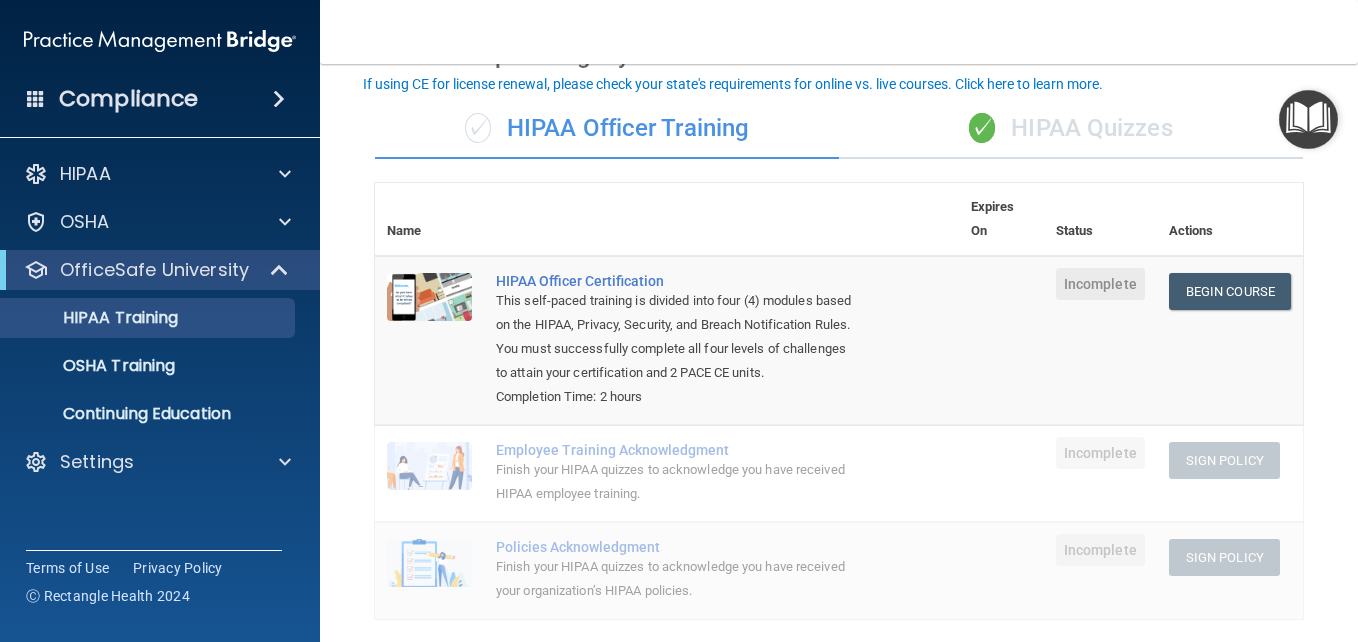 click on "✓   HIPAA Quizzes" at bounding box center [1071, 129] 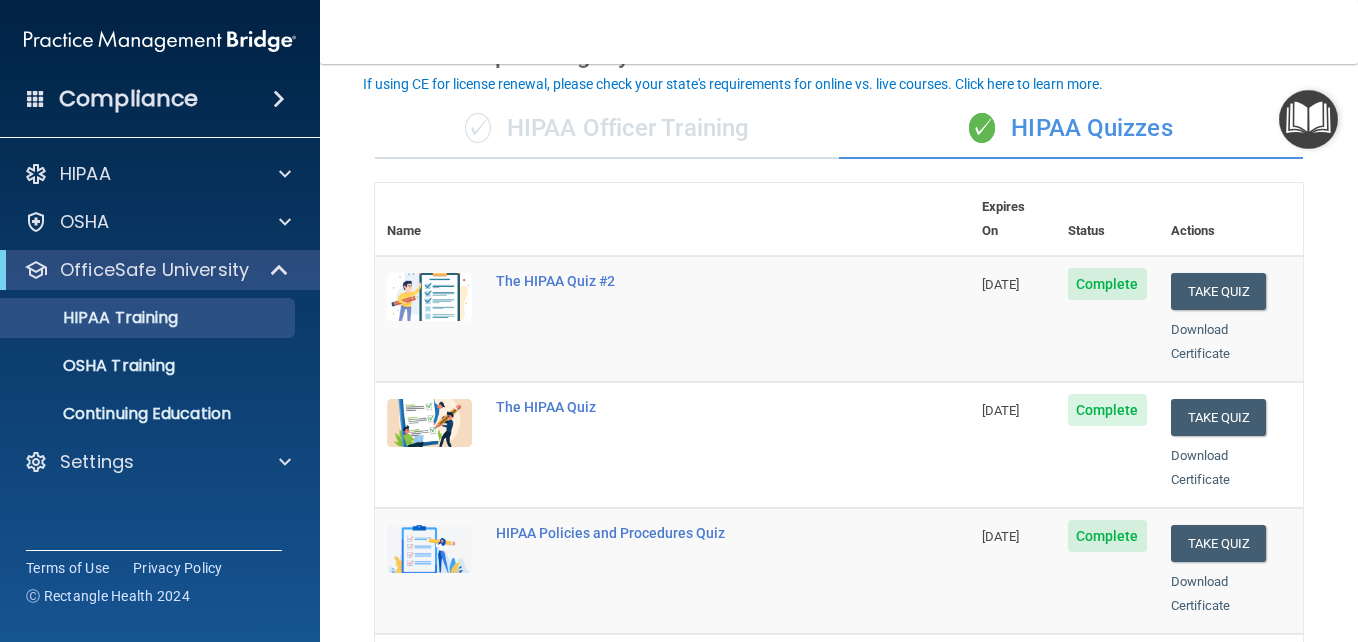 click on "✓   HIPAA Officer Training" at bounding box center [607, 129] 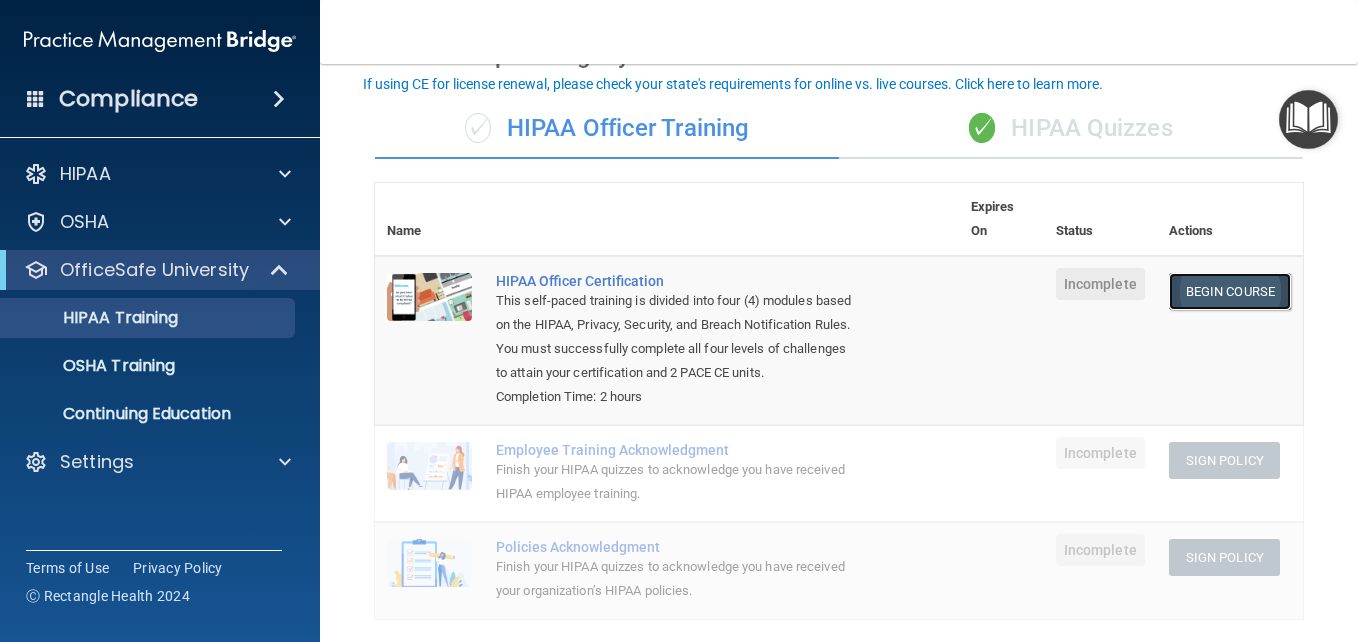 click on "Begin Course" at bounding box center (1230, 291) 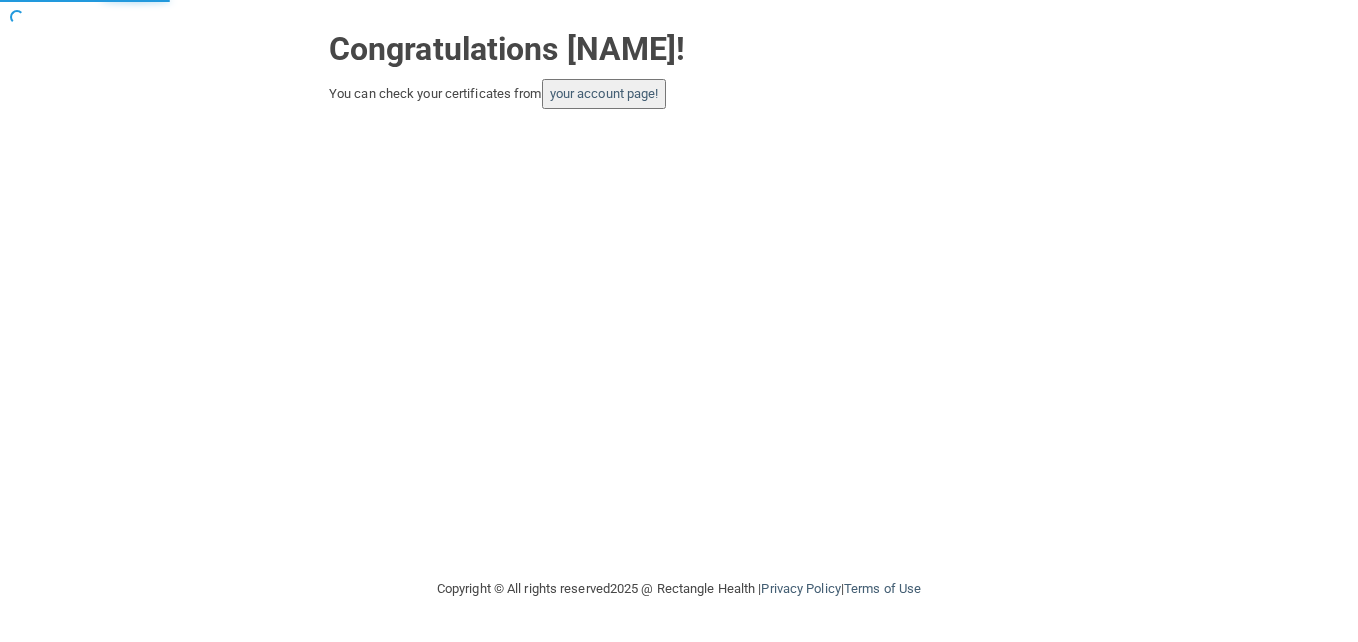 scroll, scrollTop: 0, scrollLeft: 0, axis: both 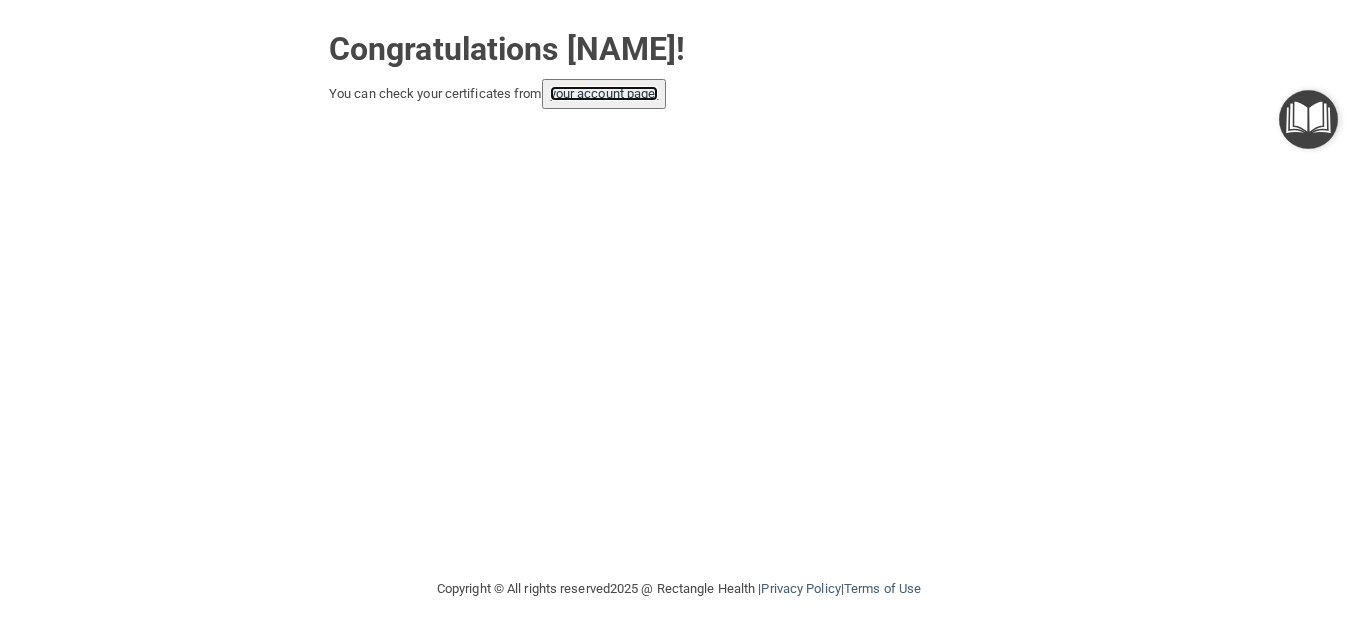 click on "your account page!" at bounding box center (604, 93) 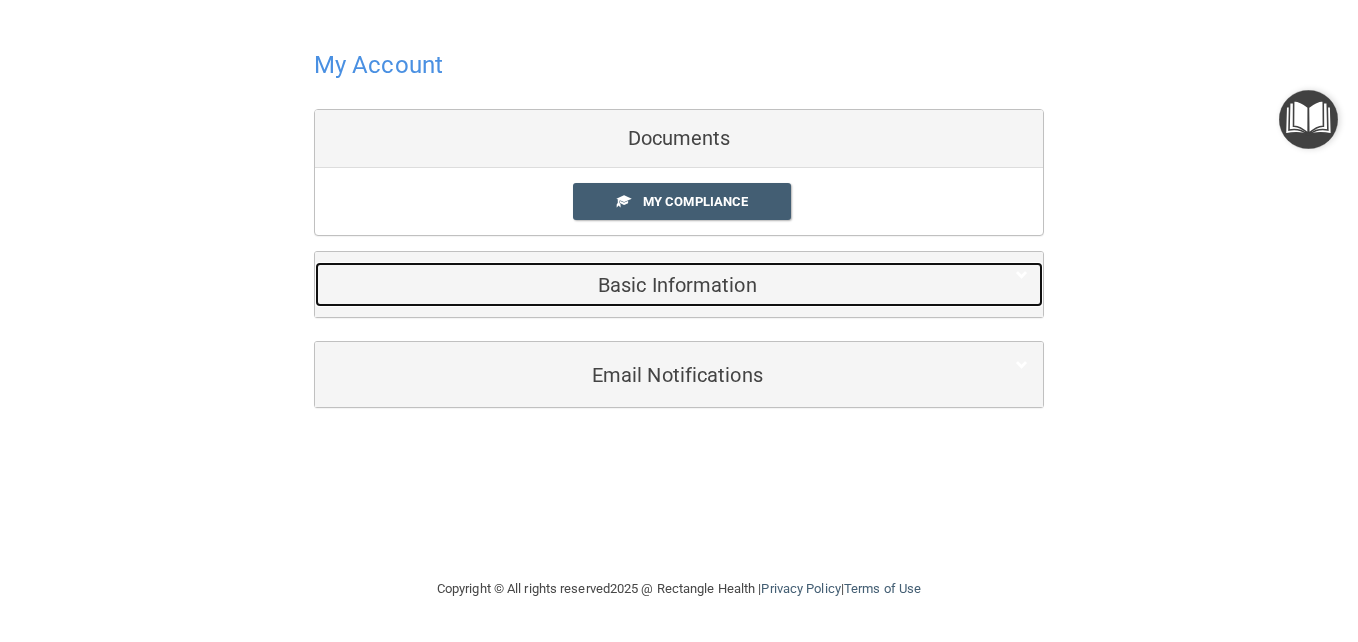 click on "Basic Information" at bounding box center [648, 284] 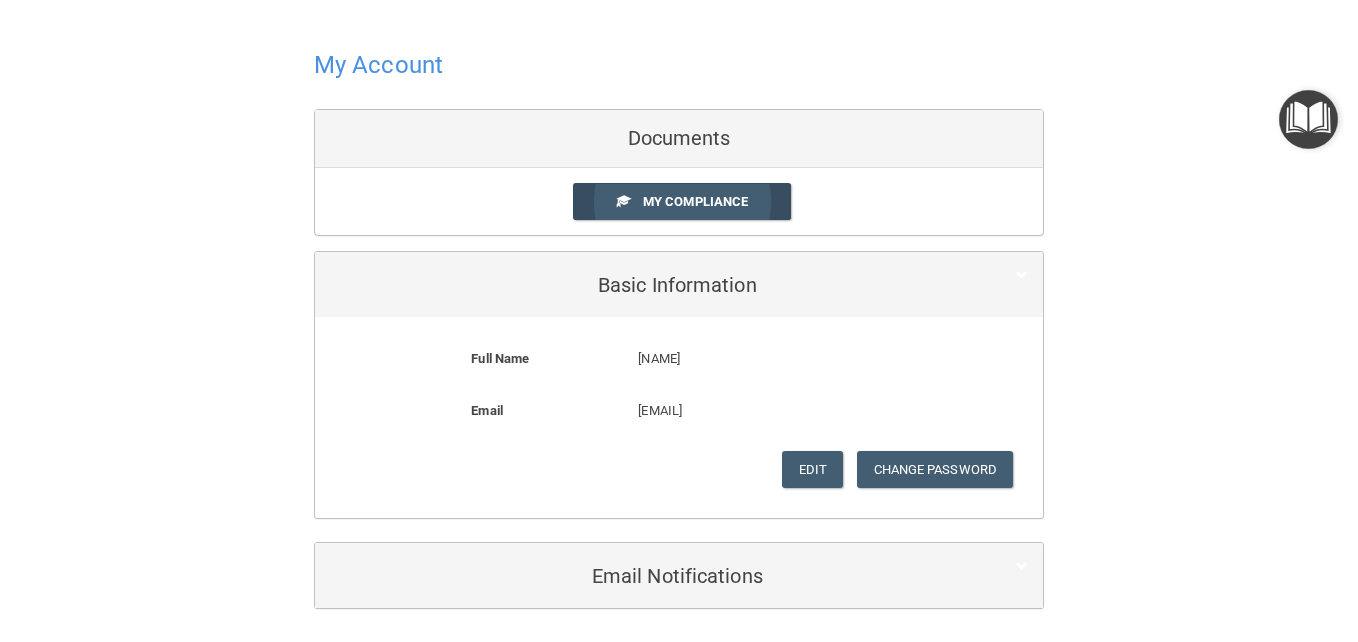 click on "My Compliance" at bounding box center [695, 201] 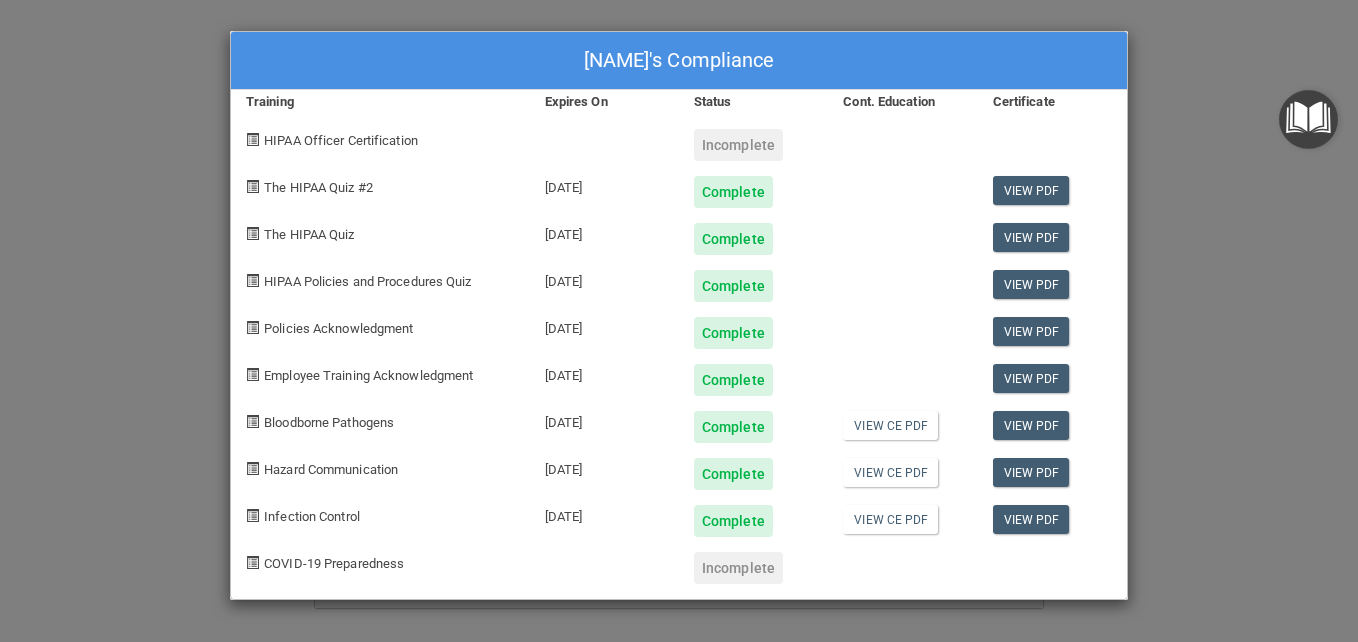 click on "[NAME]'s Compliance      Training   Expires On   Status   Cont. Education   Certificate         HIPAA Officer Certification             Incomplete                      The HIPAA Quiz #2       Complete              View PDF         The HIPAA Quiz       Complete              View PDF         HIPAA Policies and Procedures Quiz       Complete              View PDF         Policies Acknowledgment       Complete              View PDF         Employee Training Acknowledgment       Complete              View PDF         Bloodborne Pathogens        View CE PDF       View PDF         Hazard Communication        View CE PDF       View PDF         Infection Control        View CE PDF       View PDF         COVID-19 Preparedness             Incomplete" at bounding box center [679, 321] 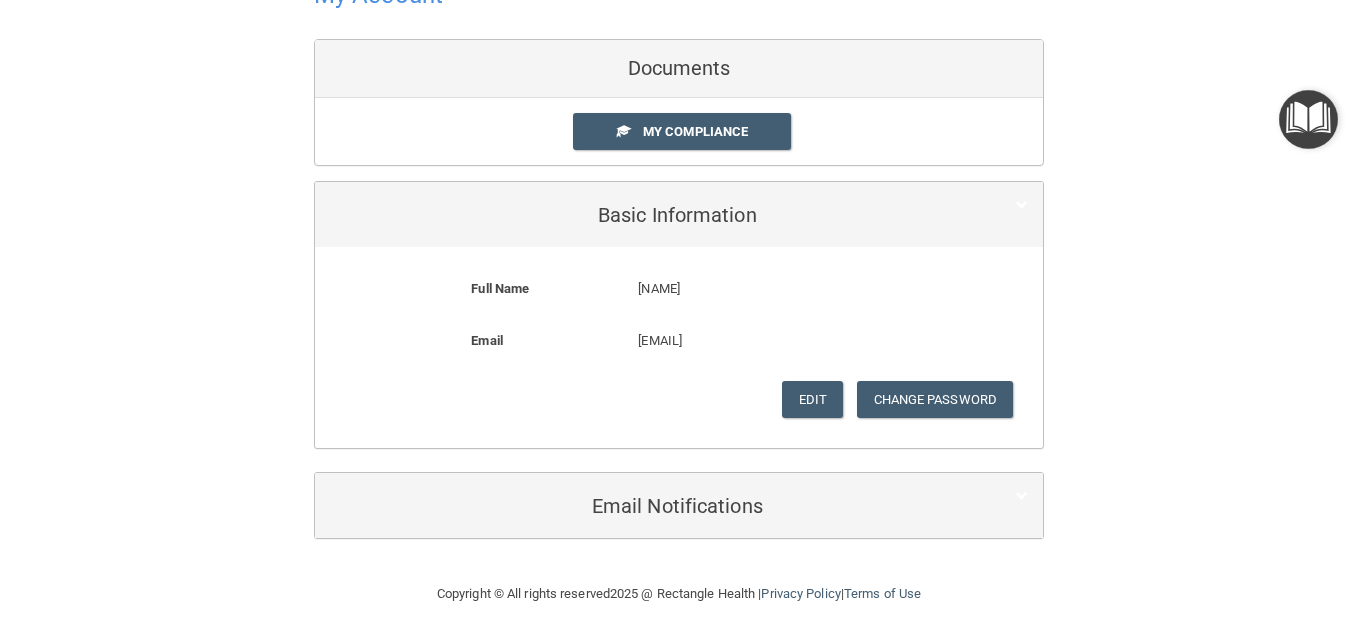 scroll, scrollTop: 0, scrollLeft: 0, axis: both 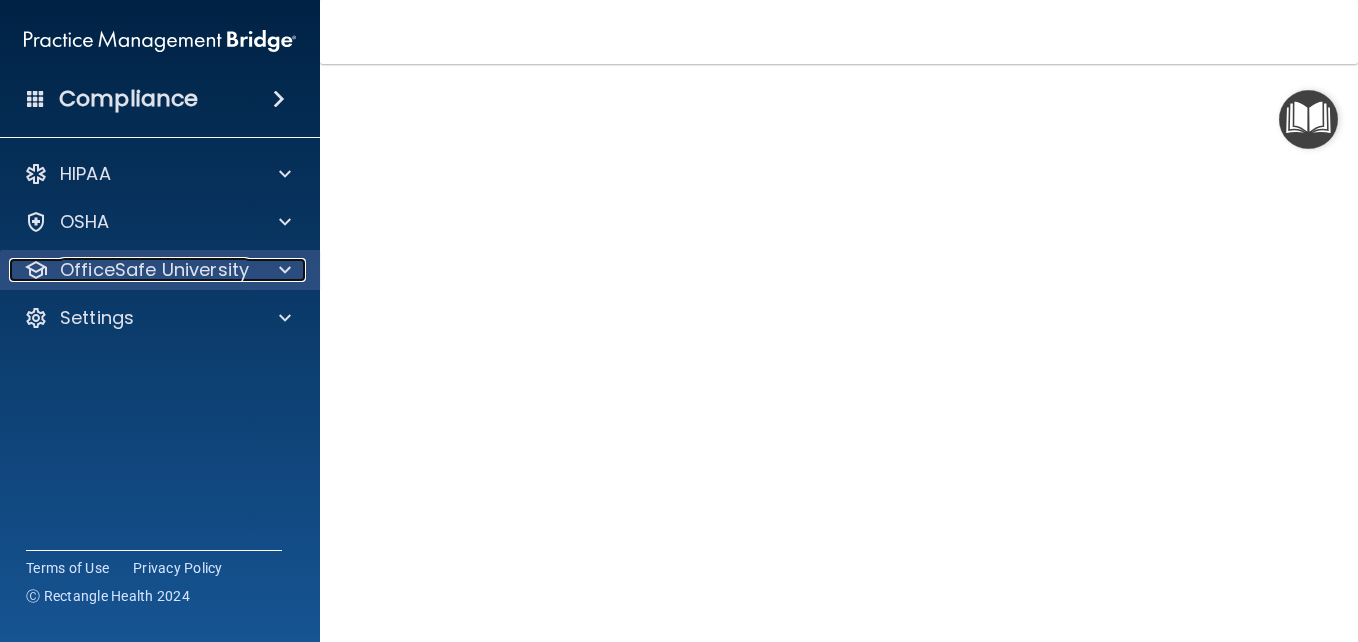 click at bounding box center [285, 270] 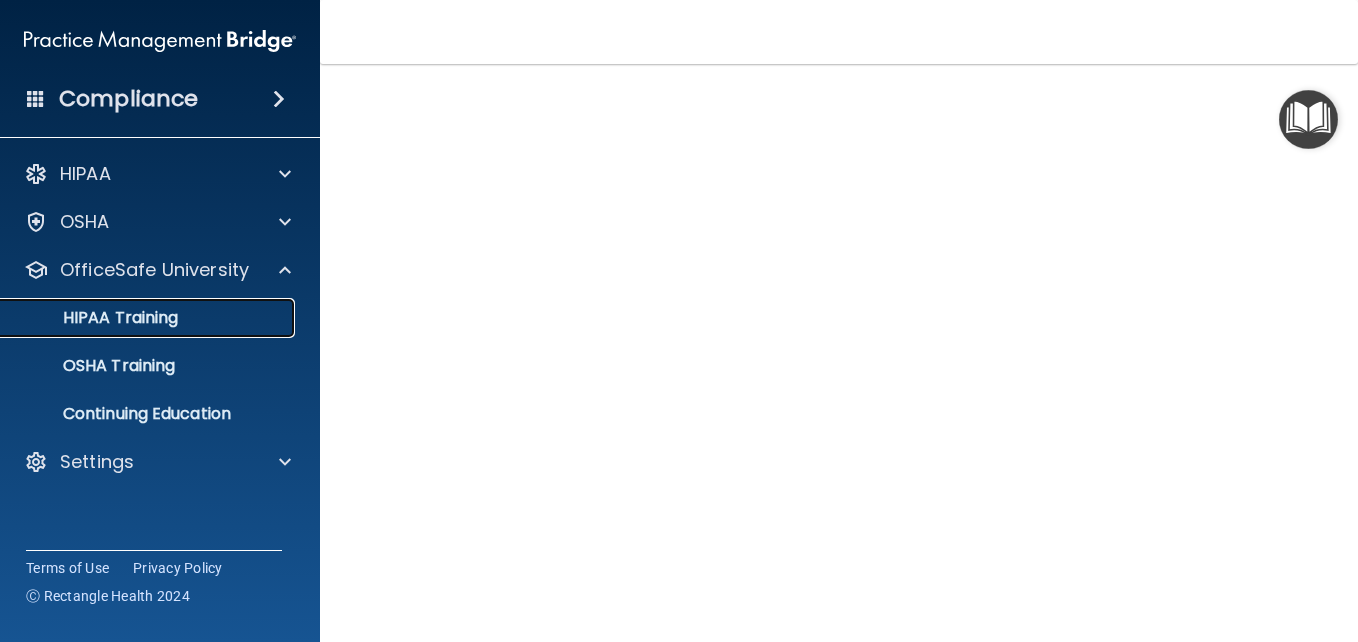 click on "HIPAA Training" at bounding box center [149, 318] 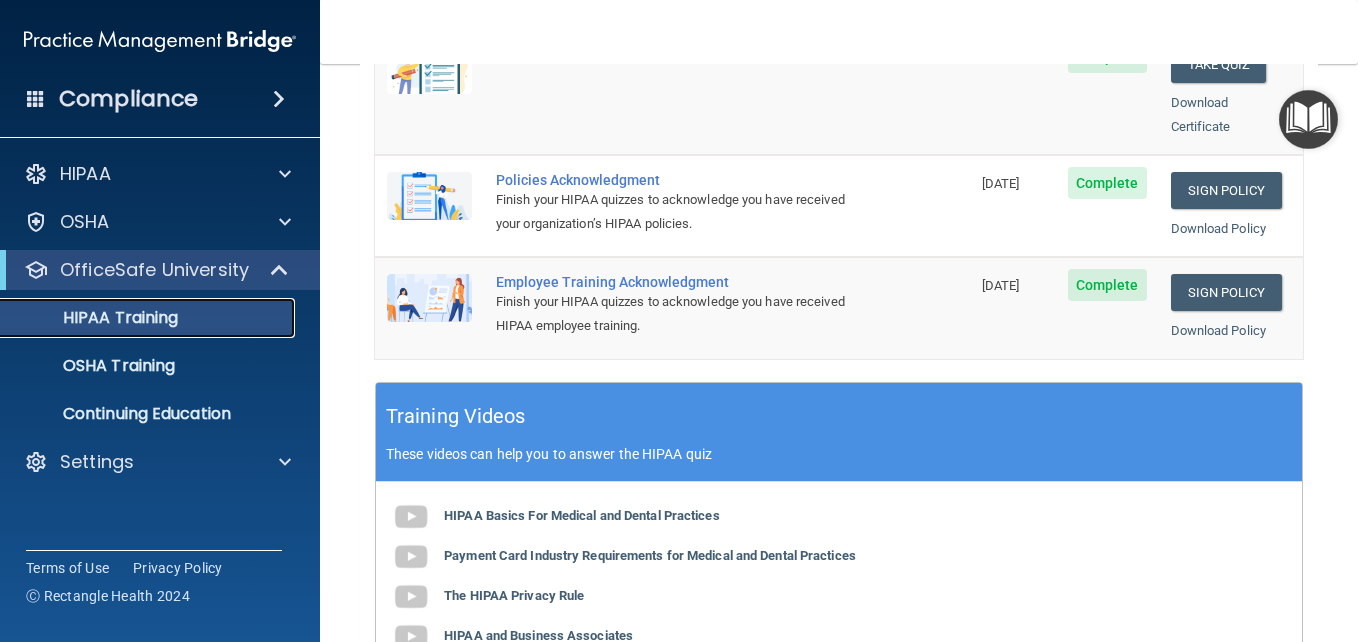 scroll, scrollTop: 936, scrollLeft: 0, axis: vertical 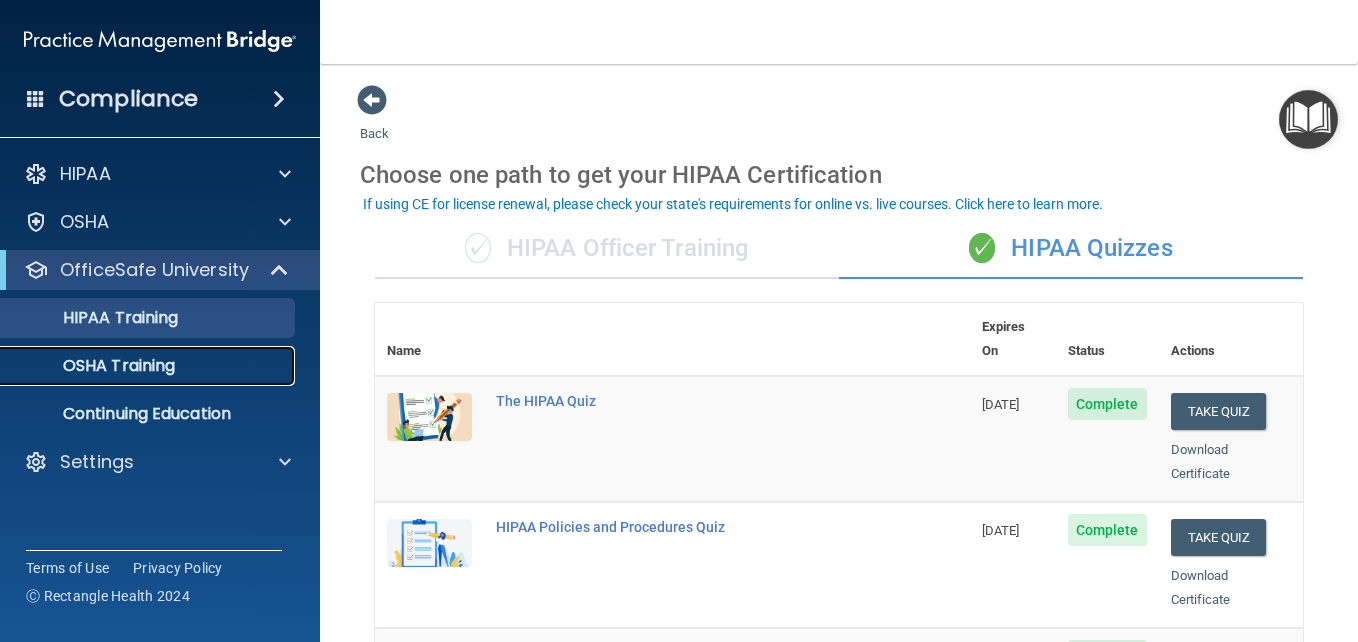 click on "OSHA Training" at bounding box center (94, 366) 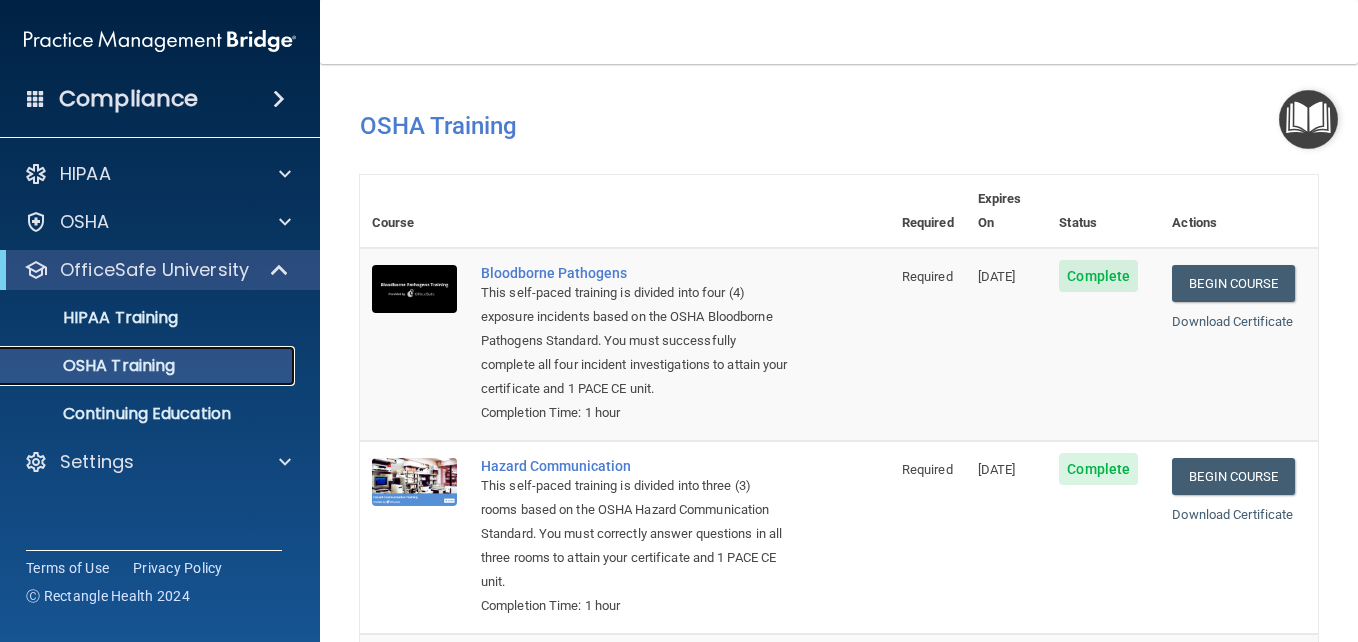 scroll, scrollTop: 462, scrollLeft: 0, axis: vertical 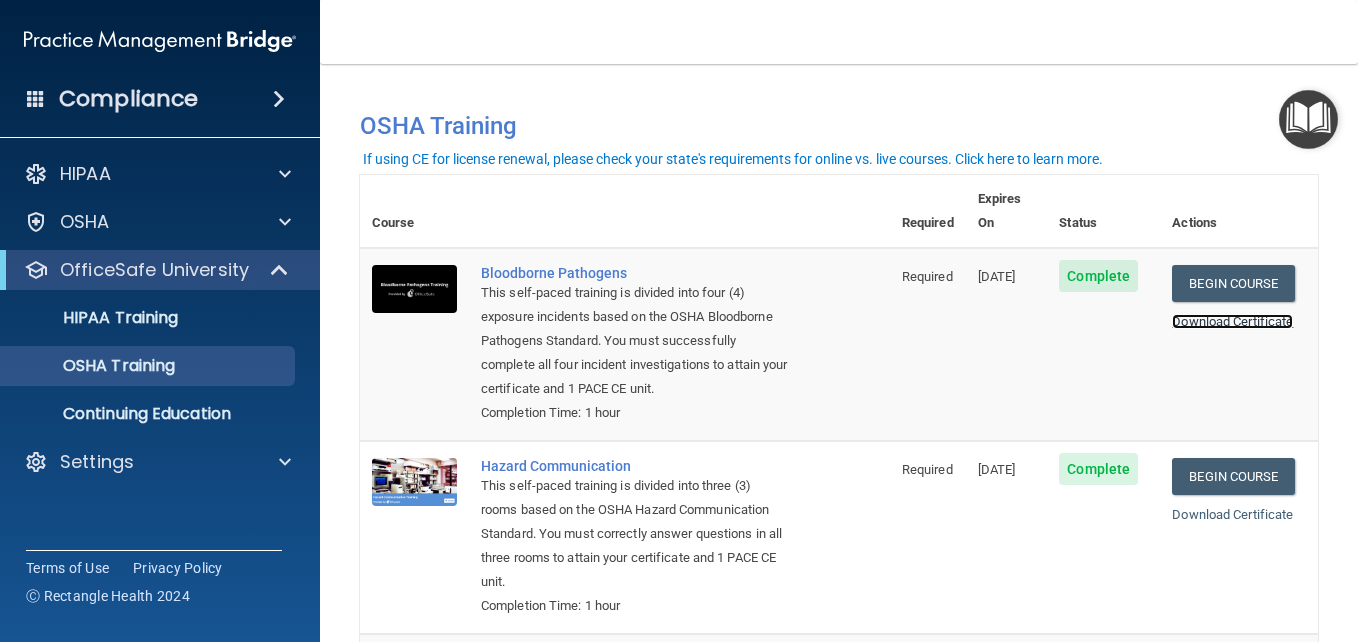 click on "Download Certificate" at bounding box center (1232, 321) 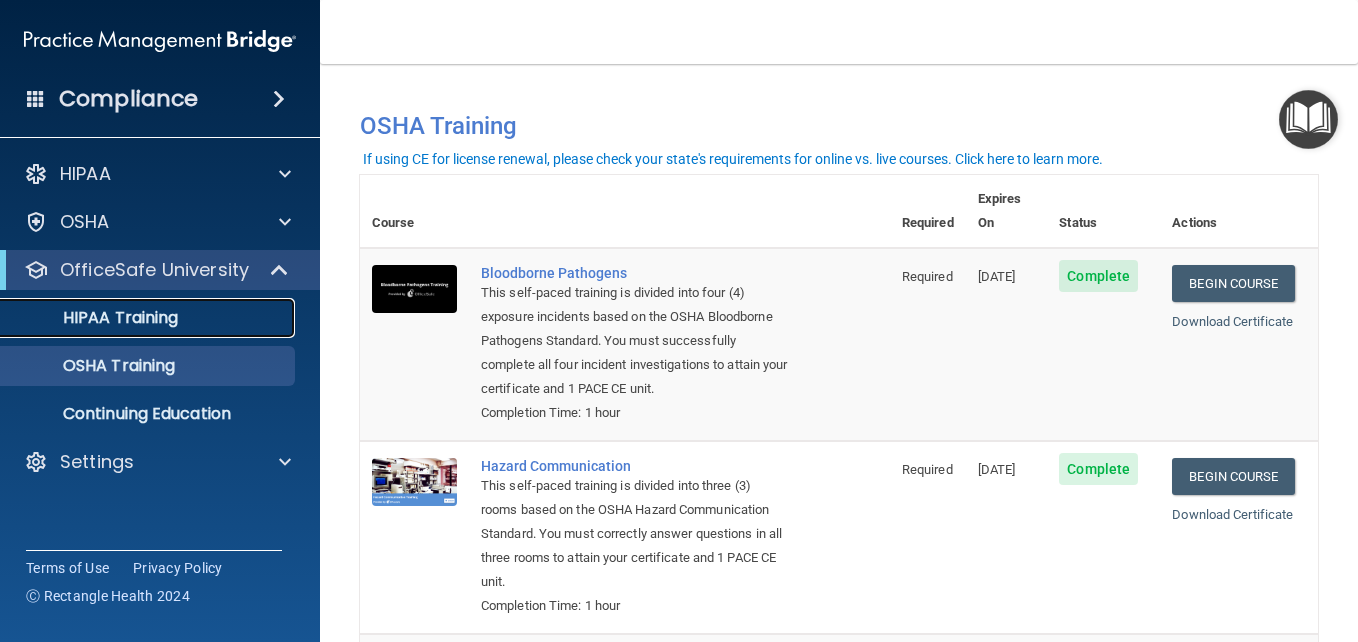click on "HIPAA Training" at bounding box center (95, 318) 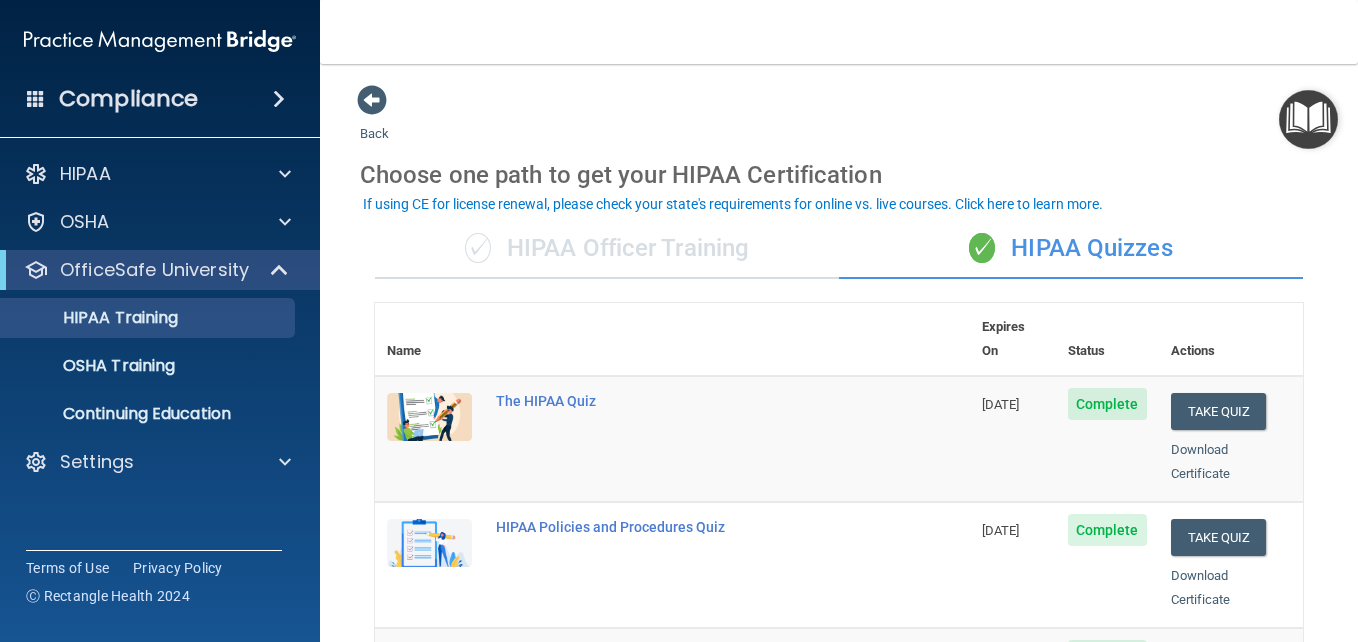 click on "✓   HIPAA Officer Training" at bounding box center (607, 249) 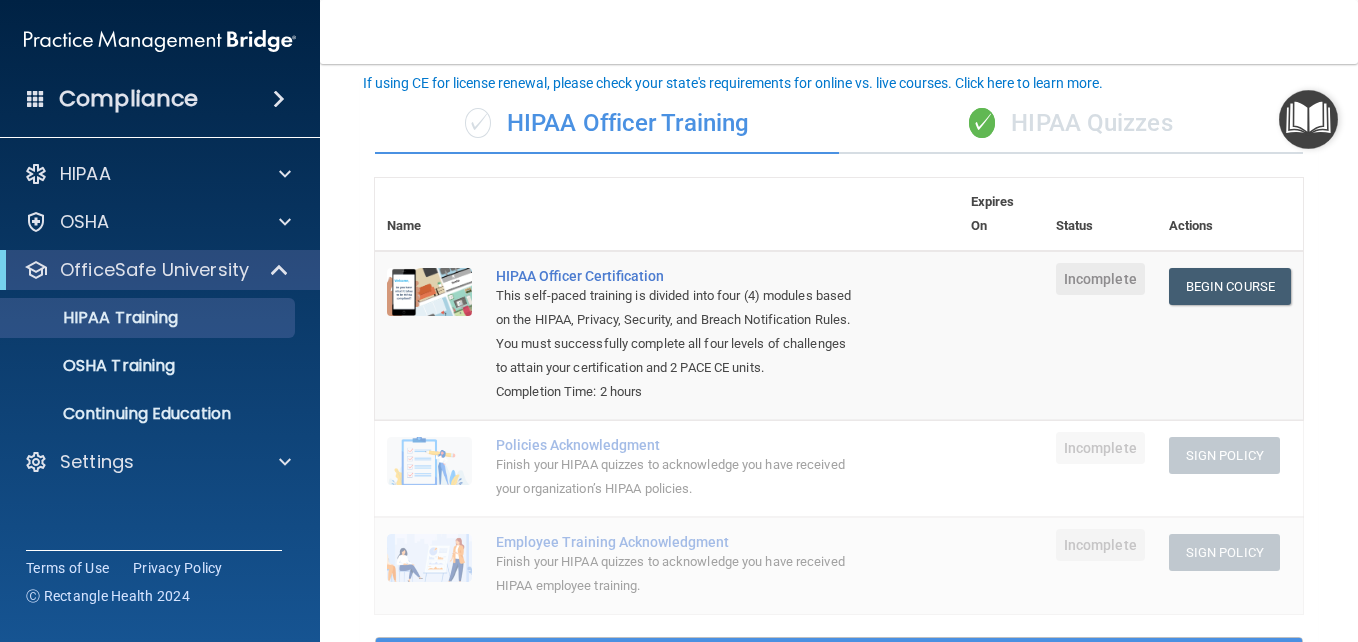 scroll, scrollTop: 120, scrollLeft: 0, axis: vertical 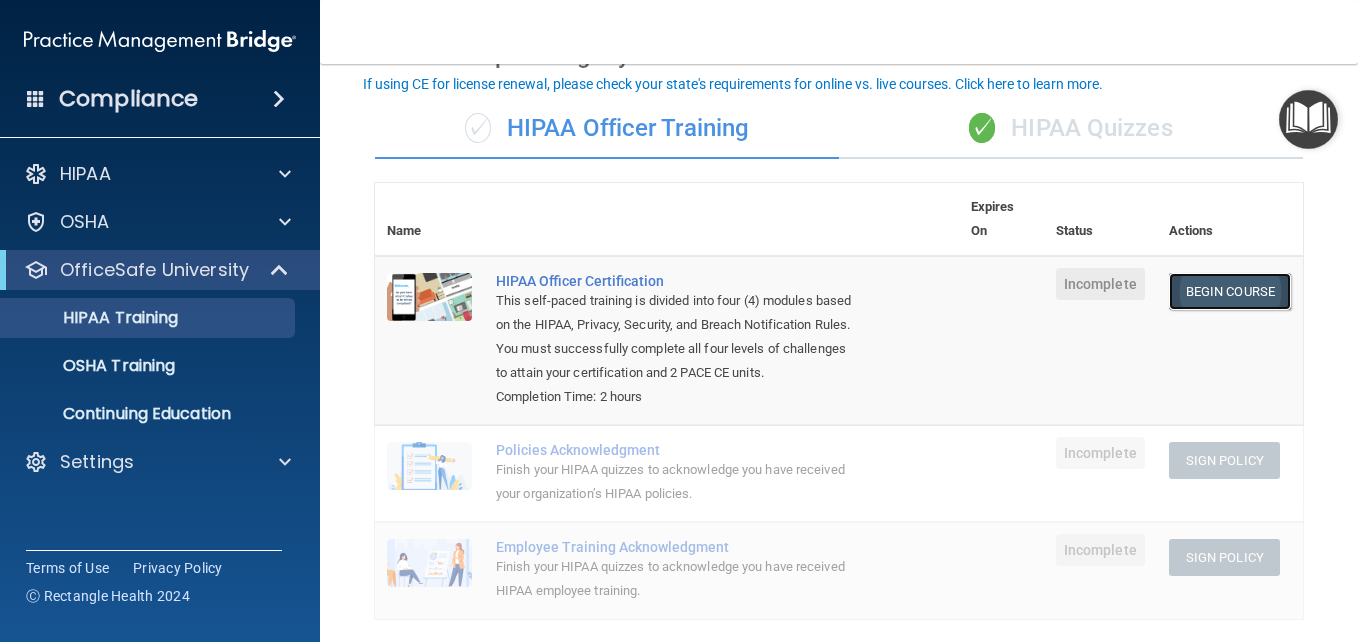 click on "Begin Course" at bounding box center (1230, 291) 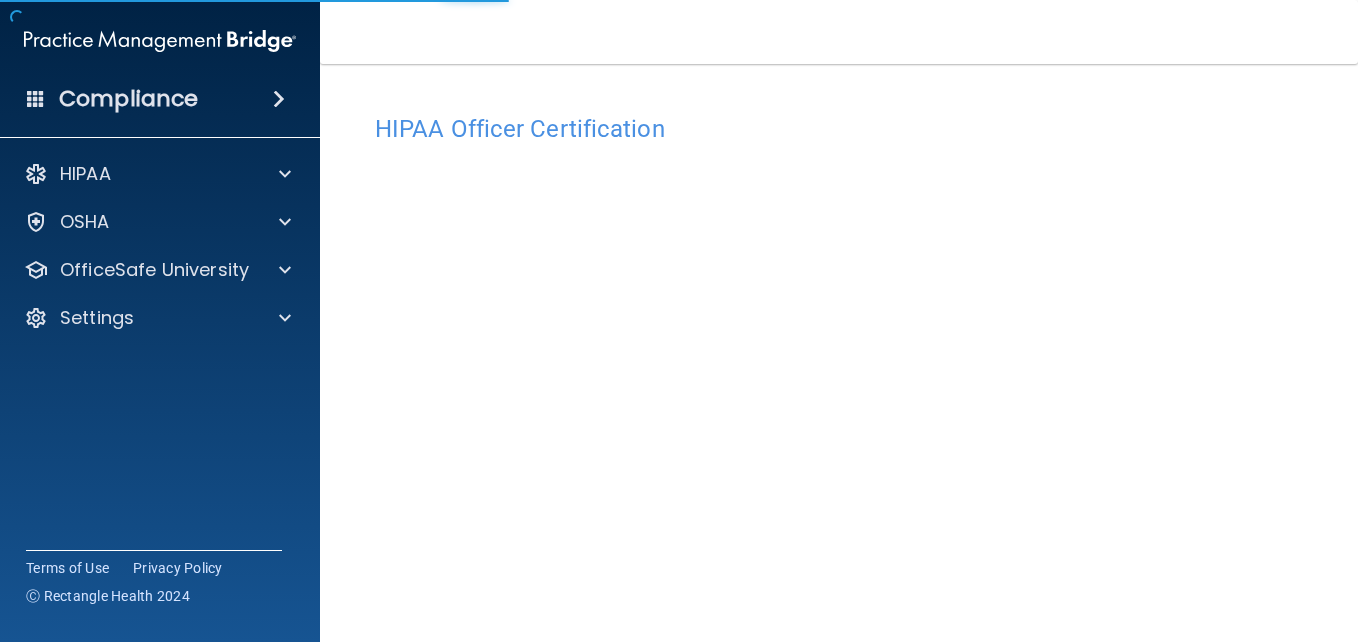 scroll, scrollTop: 0, scrollLeft: 0, axis: both 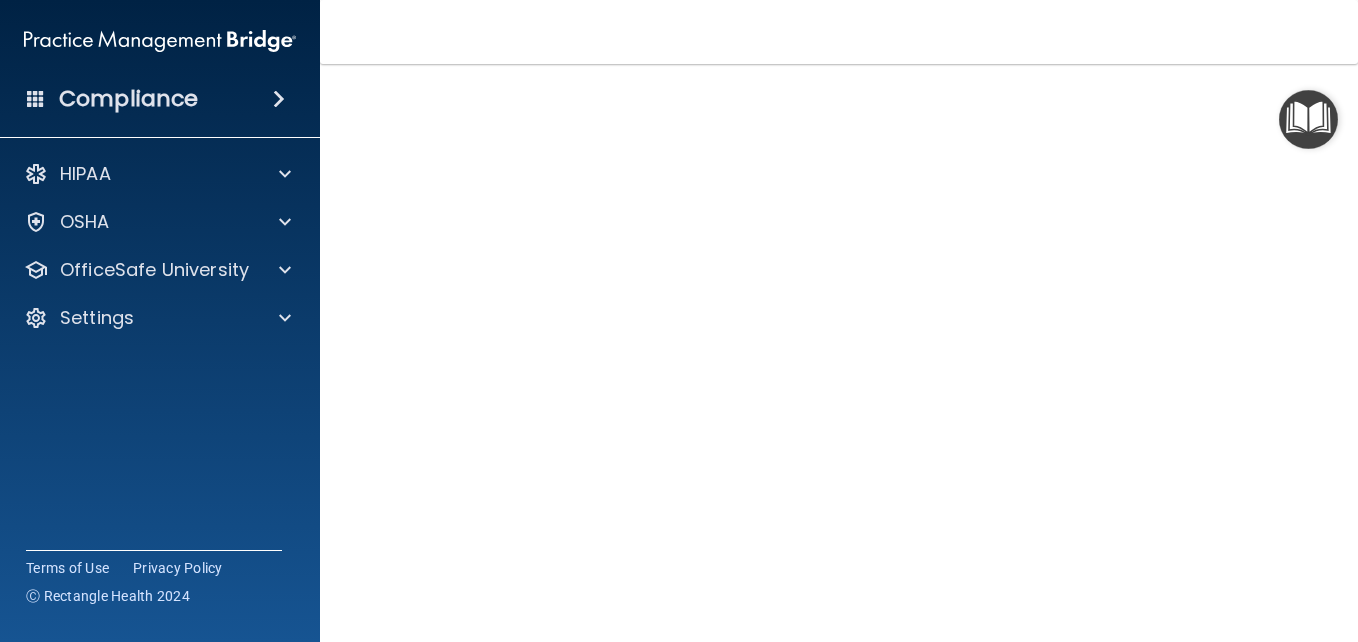 click on "HIPAA Officer Certification         This course doesn’t expire until . Are you sure you want to take this course now?   Take the course anyway!" at bounding box center (839, 373) 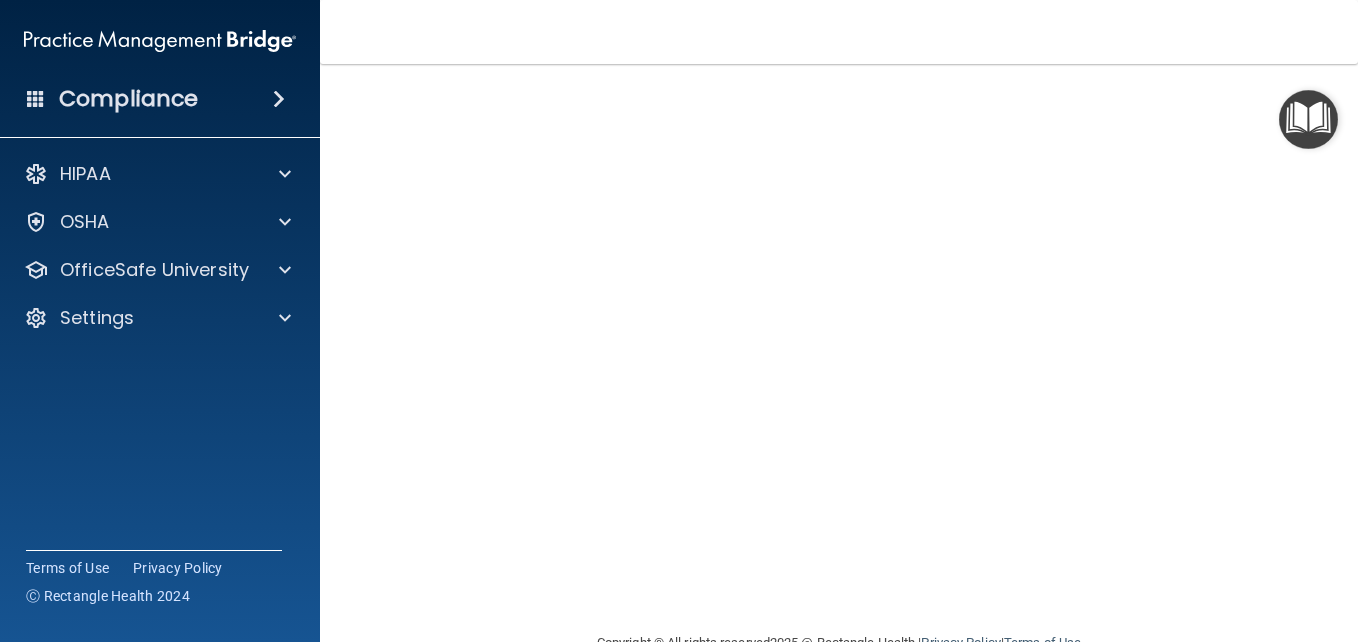 scroll, scrollTop: 94, scrollLeft: 0, axis: vertical 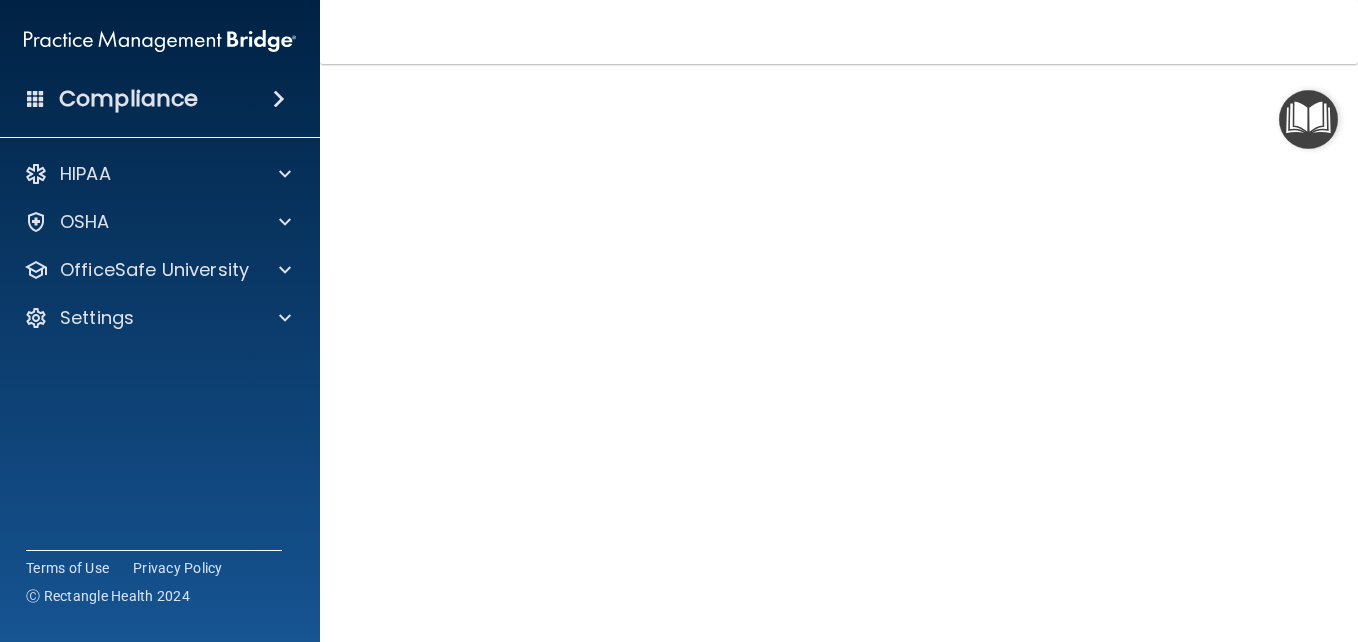 click on "HIPAA Officer Certification         This course doesn’t expire until . Are you sure you want to take this course now?   Take the course anyway!" at bounding box center (839, 373) 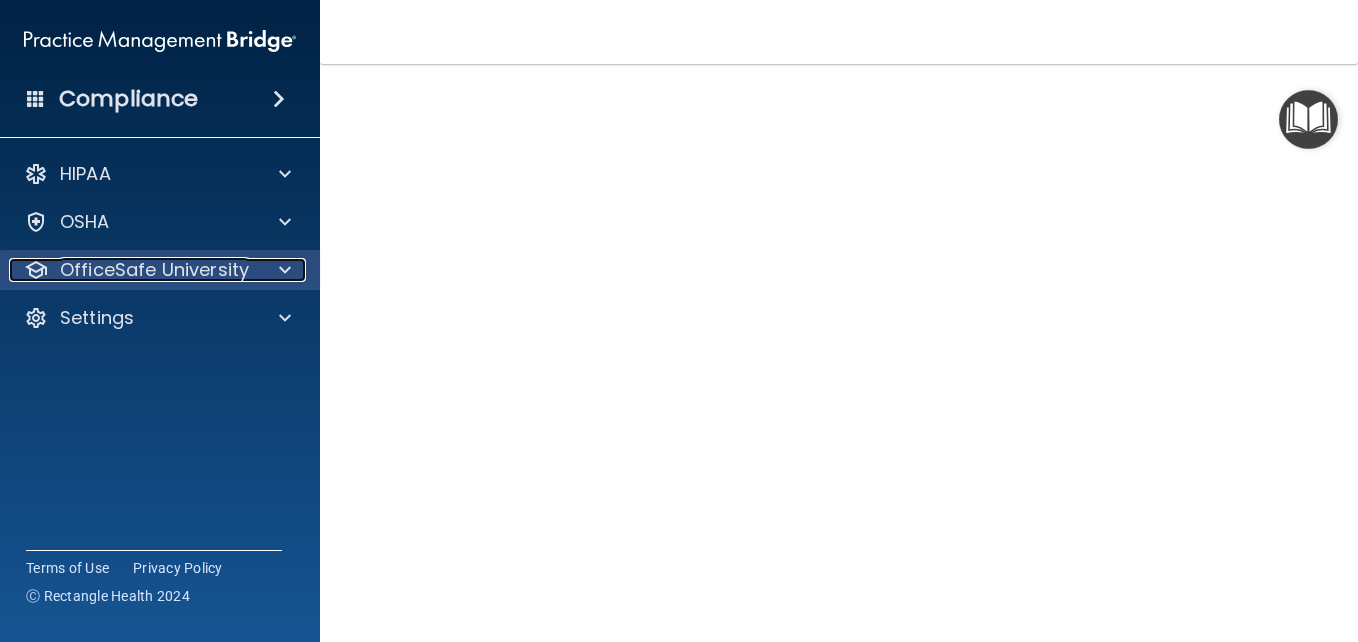 click on "OfficeSafe University" at bounding box center (154, 270) 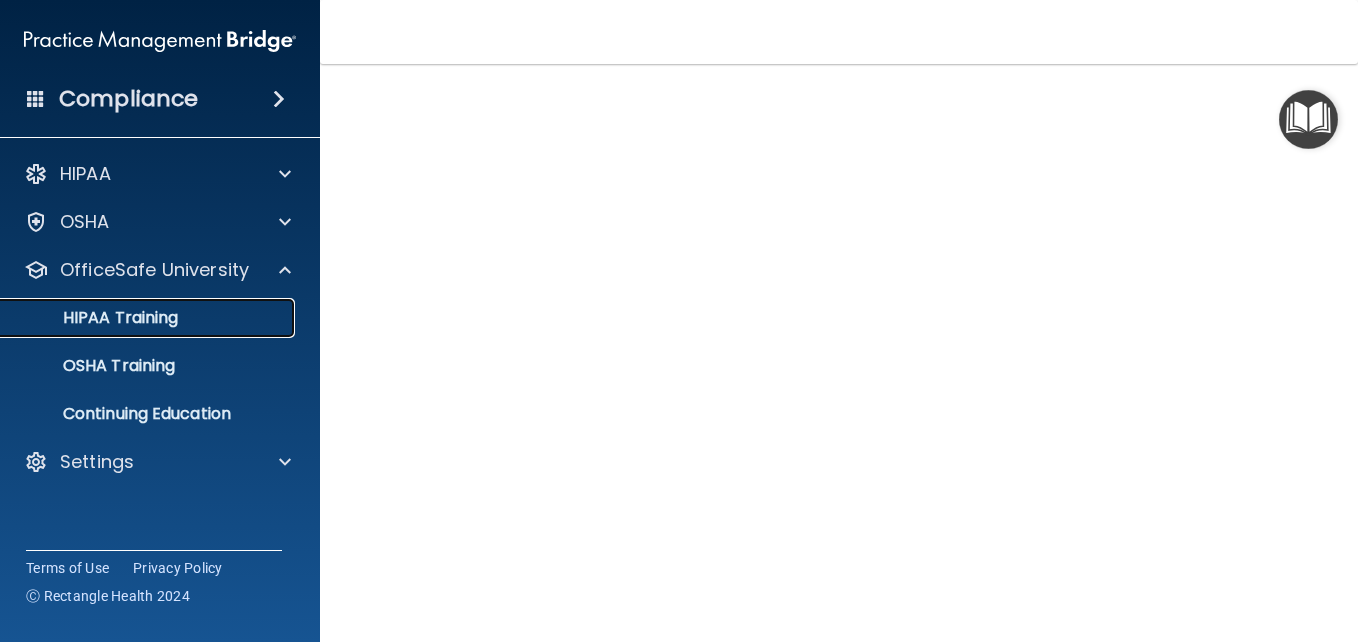 click on "HIPAA Training" at bounding box center (95, 318) 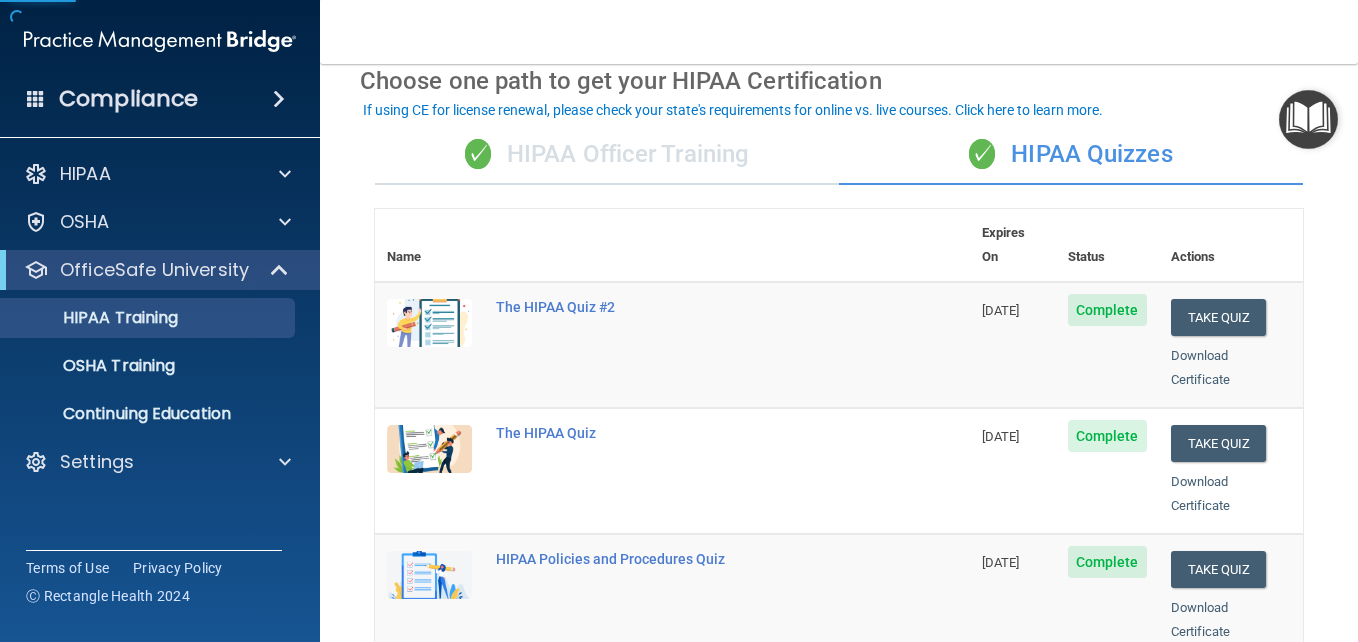 click on "✓   HIPAA Officer Training" at bounding box center (607, 155) 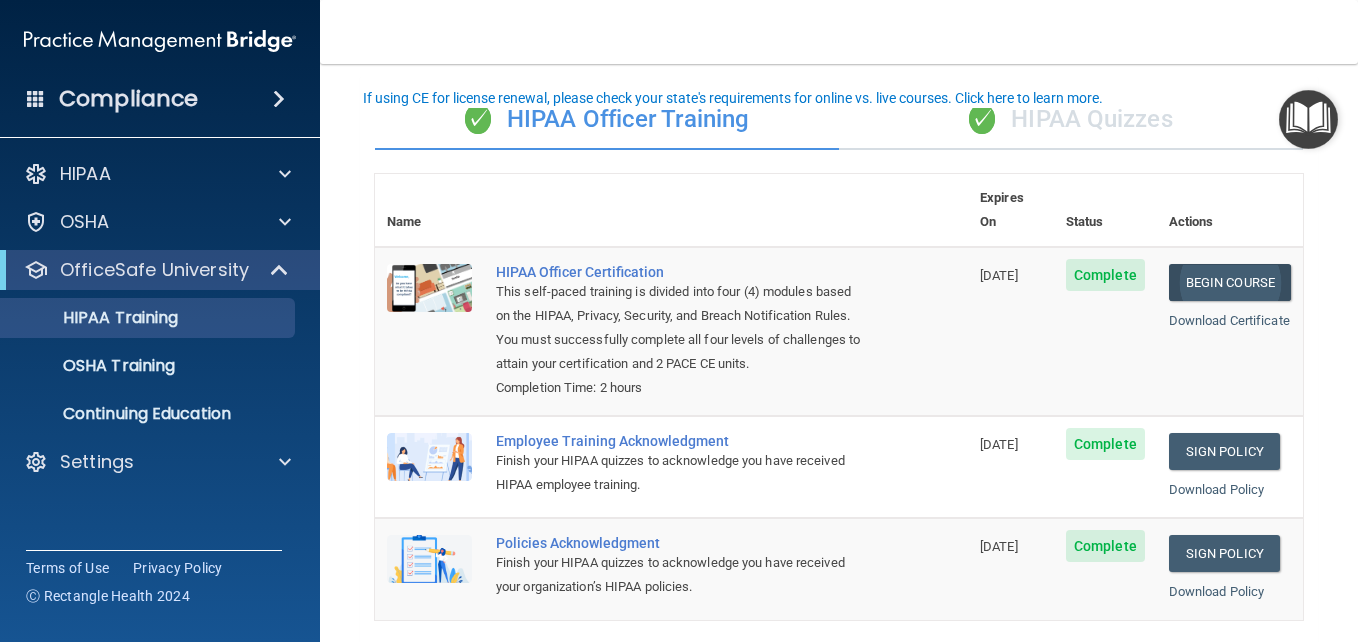 scroll, scrollTop: 94, scrollLeft: 0, axis: vertical 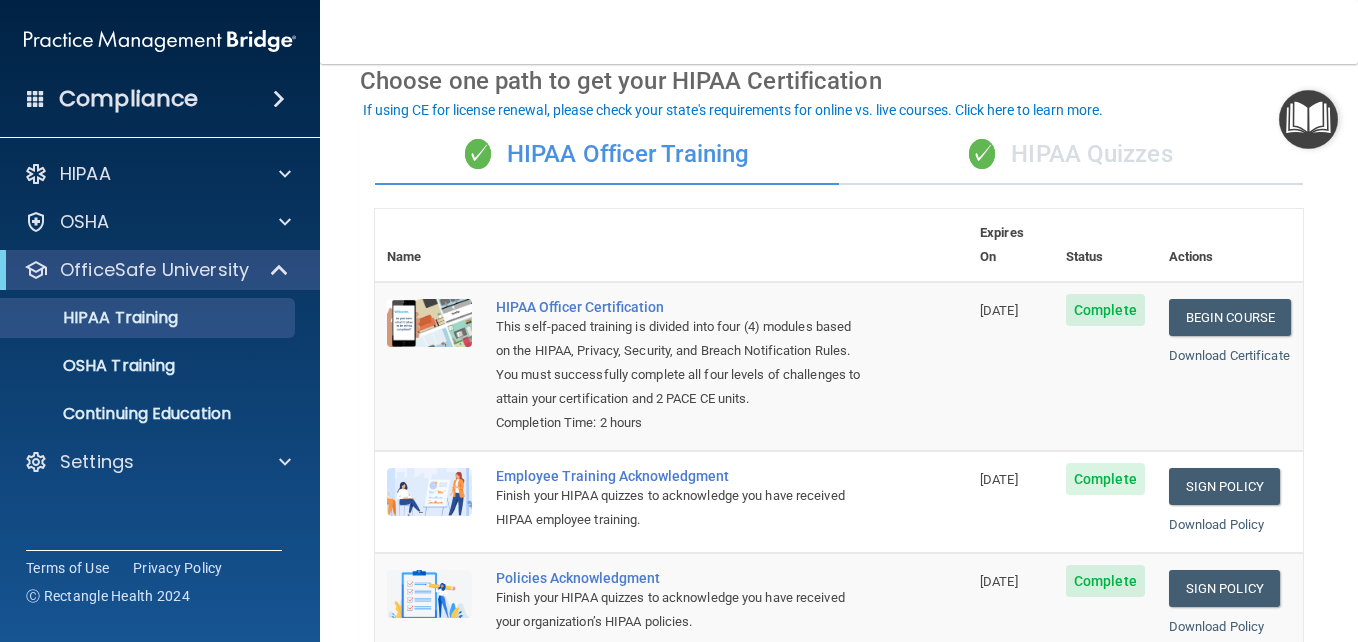 click on "✓   HIPAA Quizzes" at bounding box center [1071, 155] 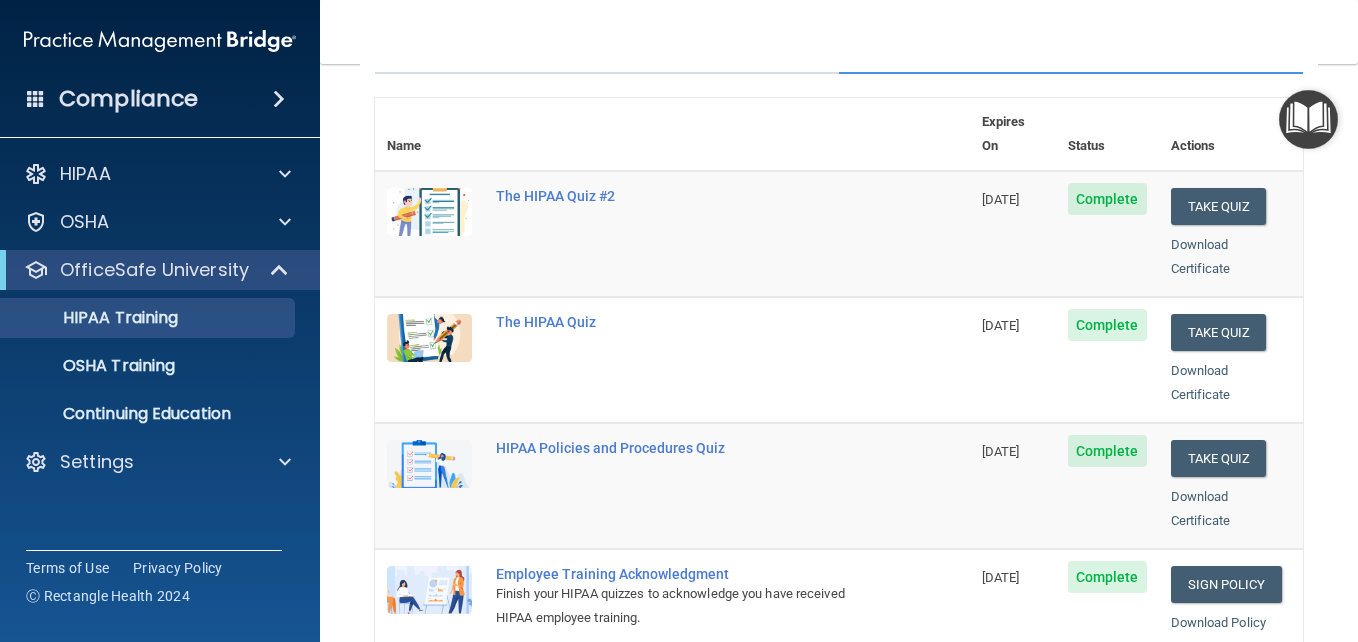 scroll, scrollTop: 194, scrollLeft: 0, axis: vertical 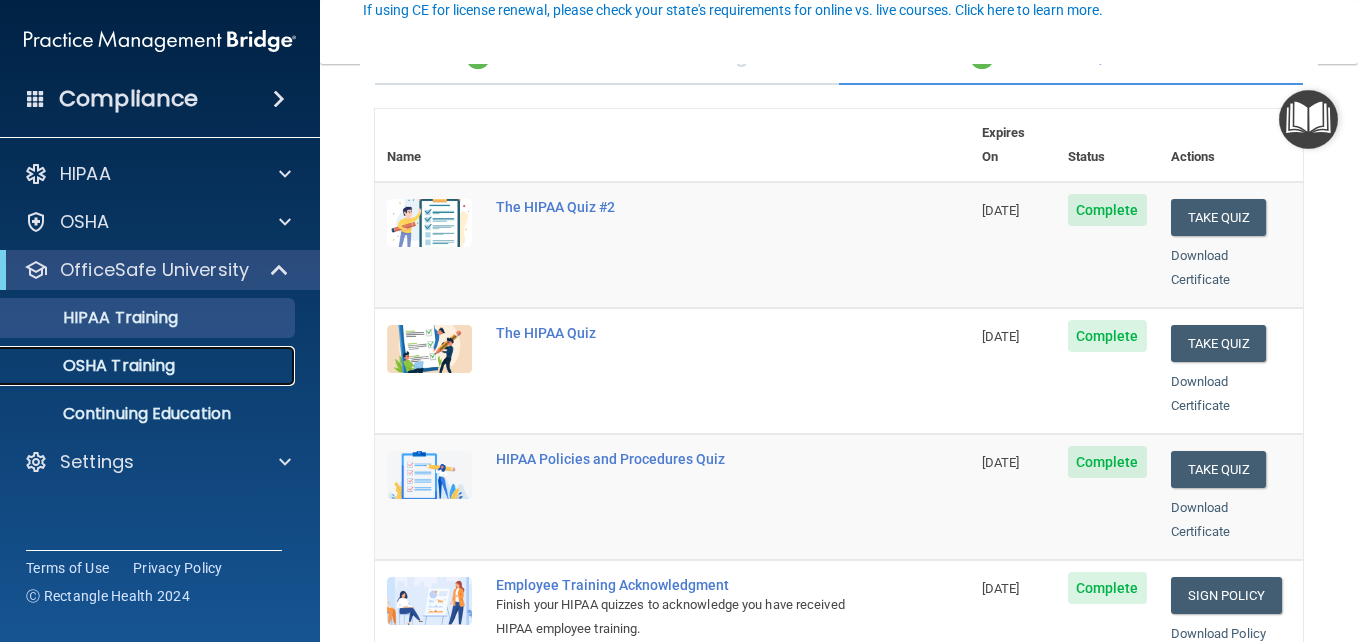 click on "OSHA Training" at bounding box center (149, 366) 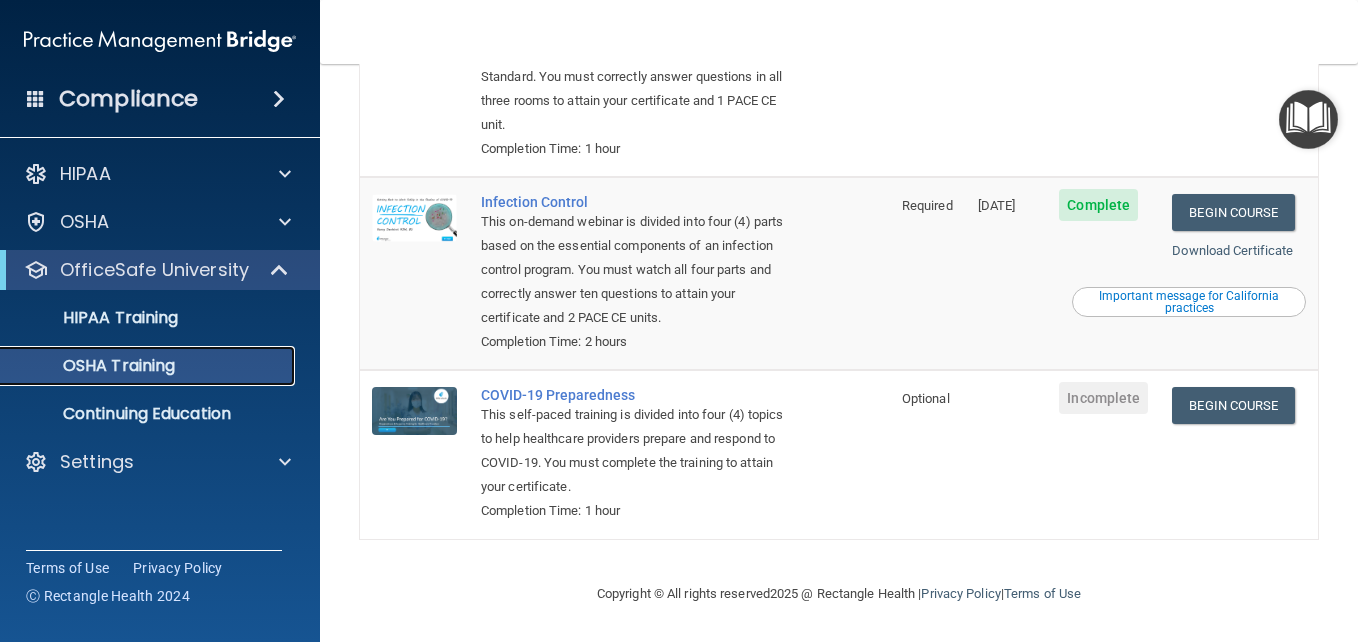 scroll, scrollTop: 462, scrollLeft: 0, axis: vertical 